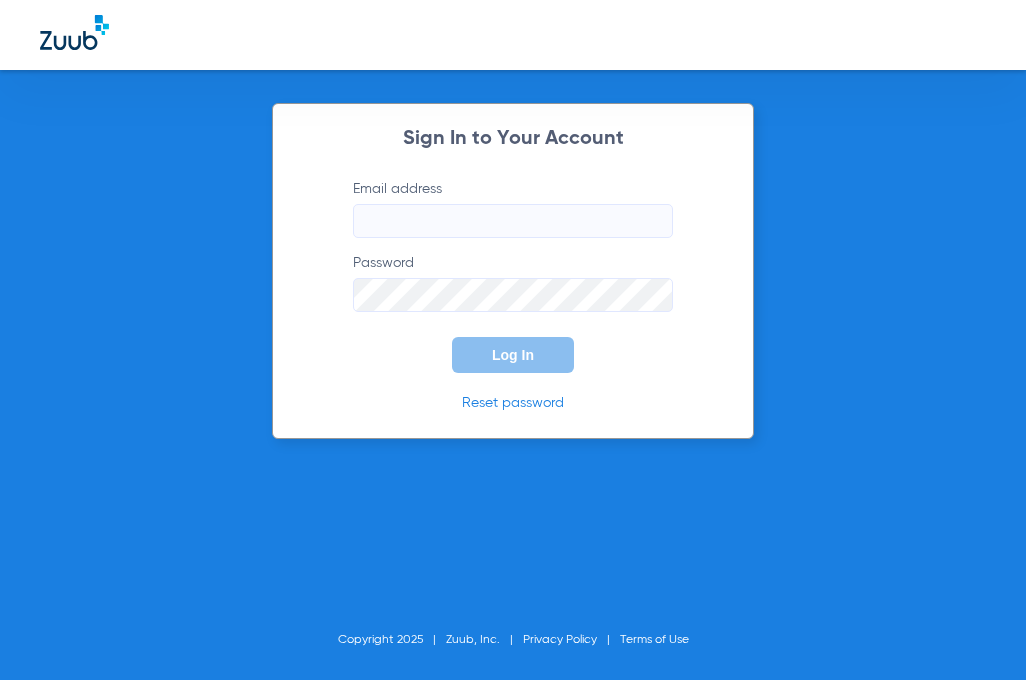 scroll, scrollTop: 0, scrollLeft: 0, axis: both 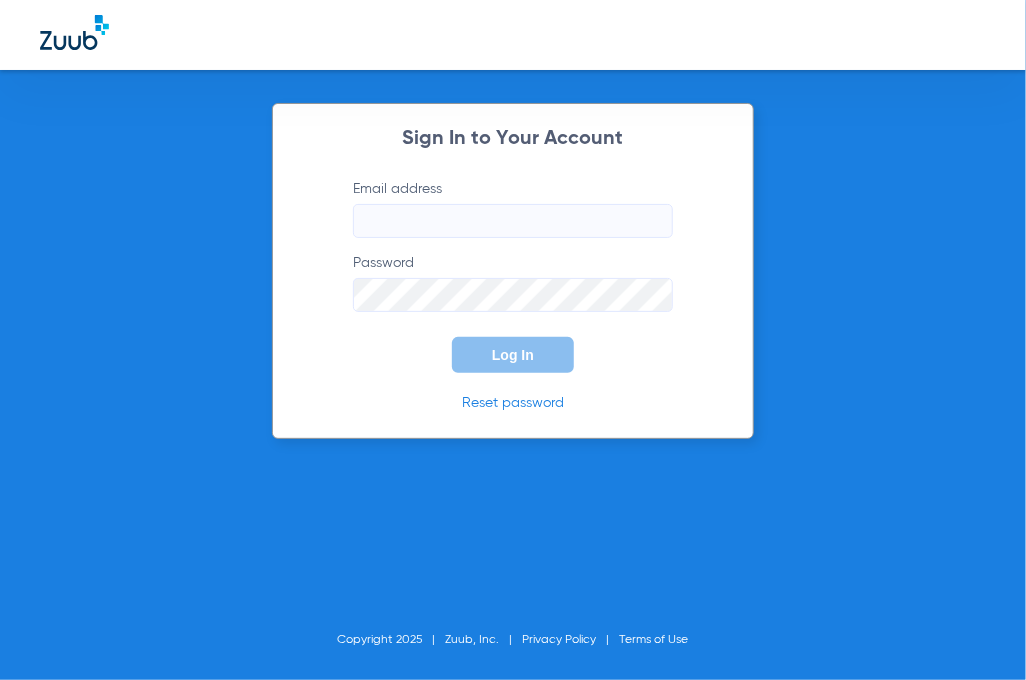type on "[EMAIL_ADDRESS][DOMAIN_NAME]" 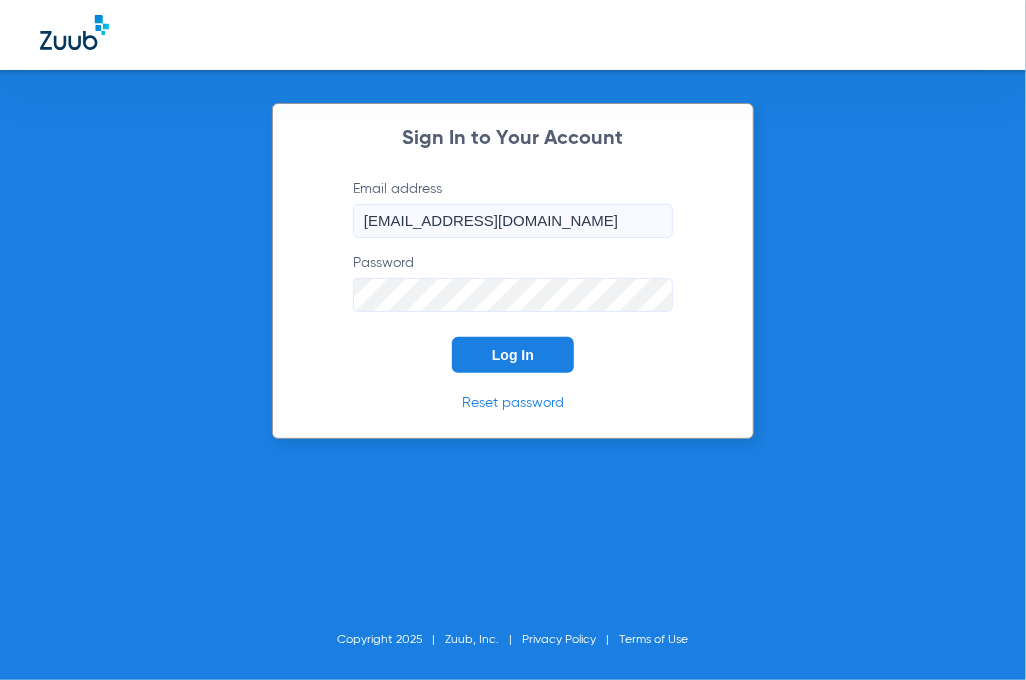 click on "Log In" 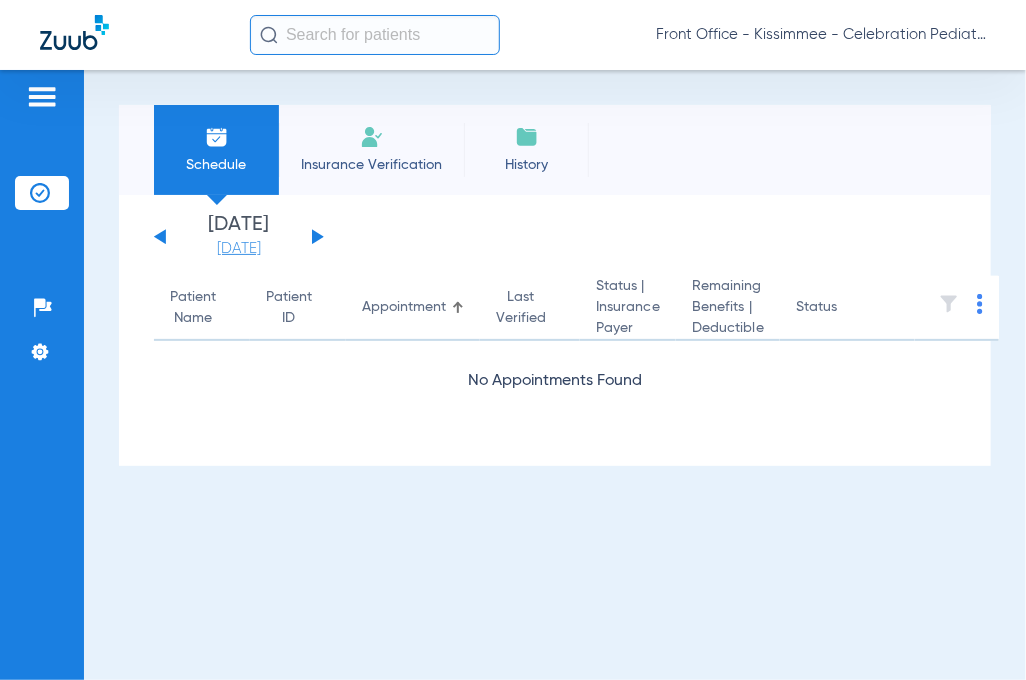 click on "[DATE]" 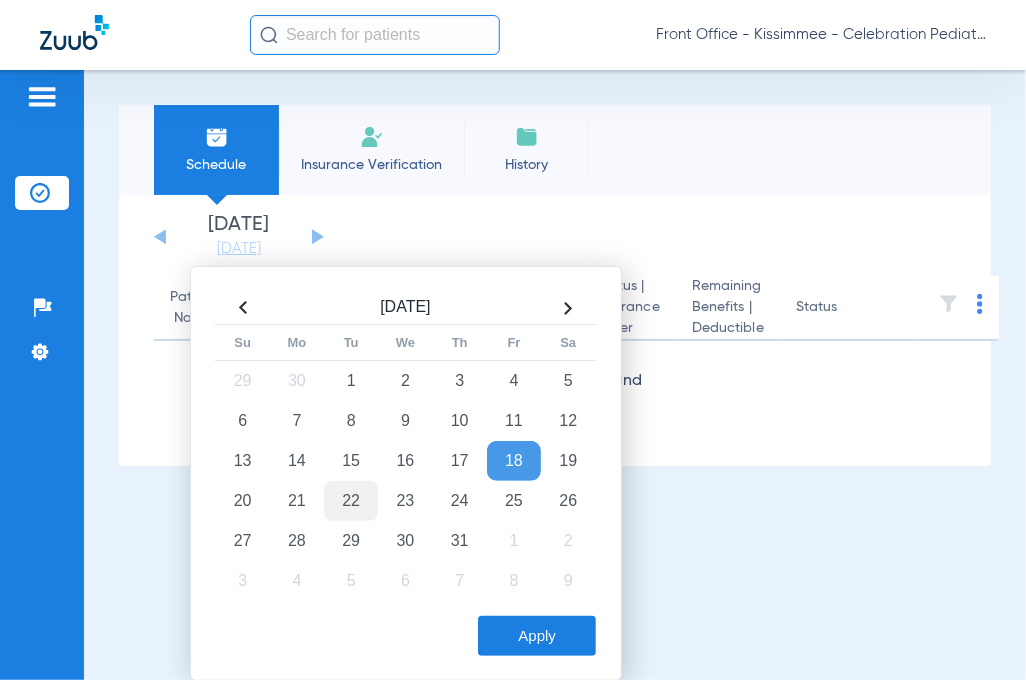 click on "22" 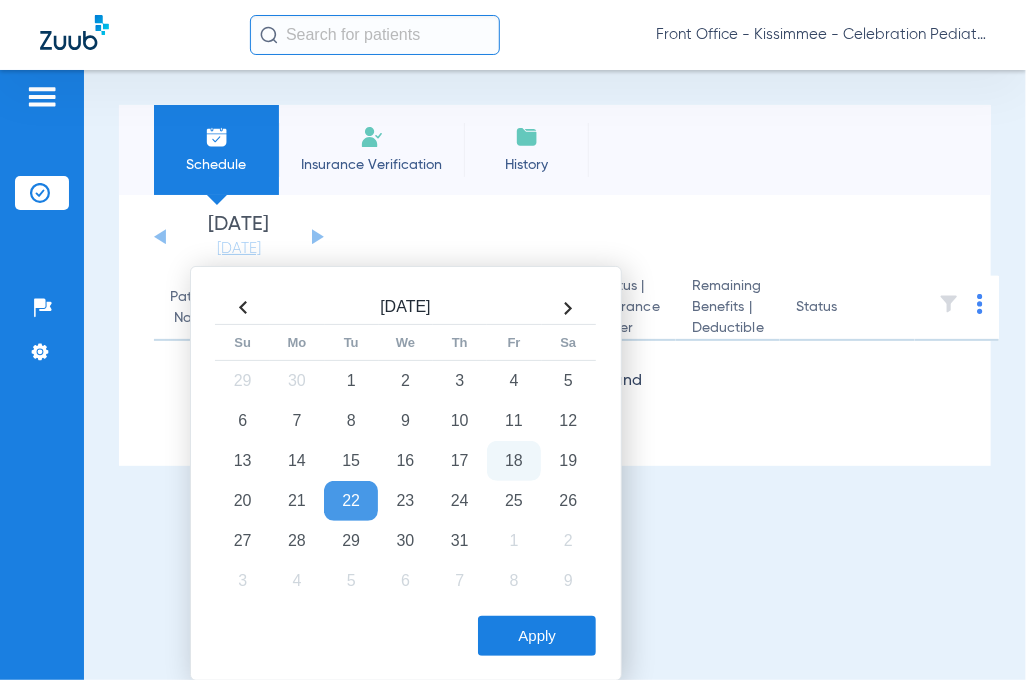click on "Apply" 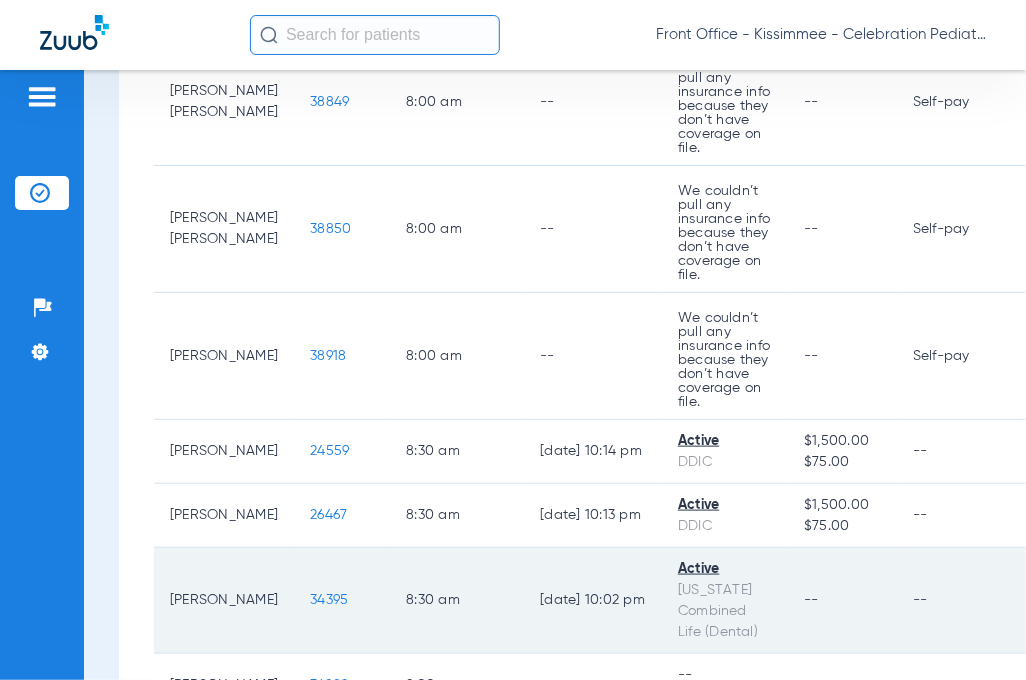 scroll, scrollTop: 700, scrollLeft: 0, axis: vertical 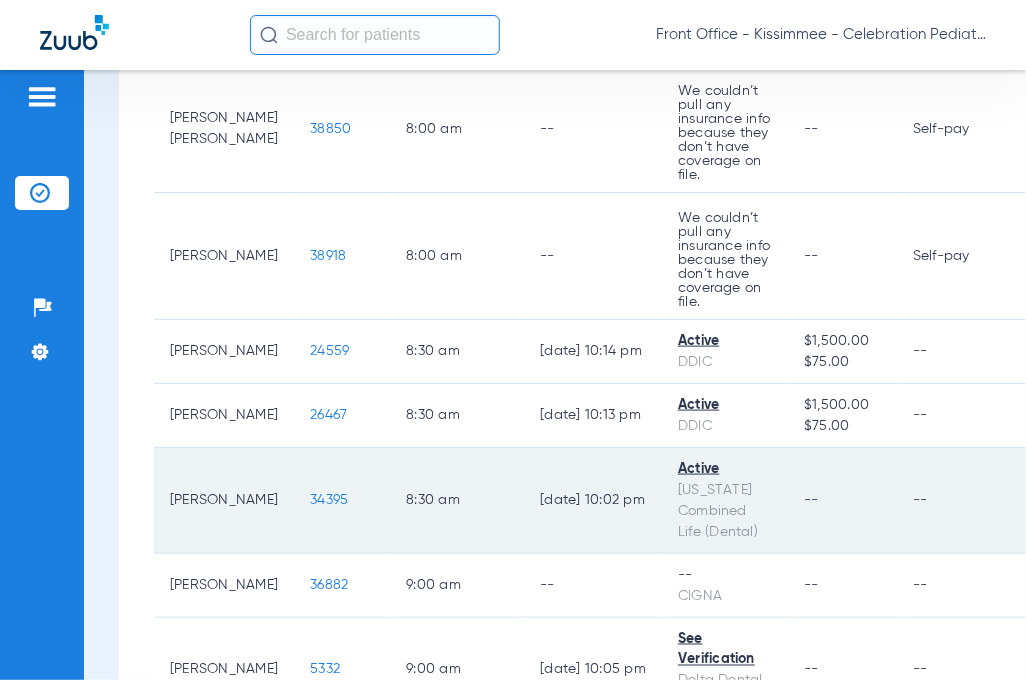 click on "34395" 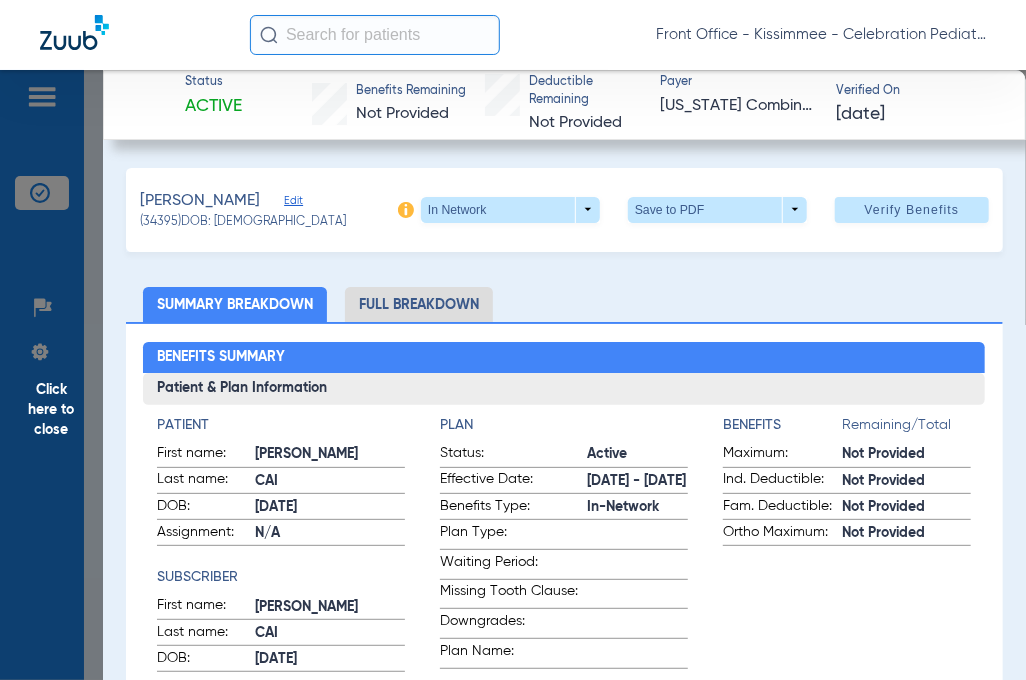 click on "Full Breakdown" 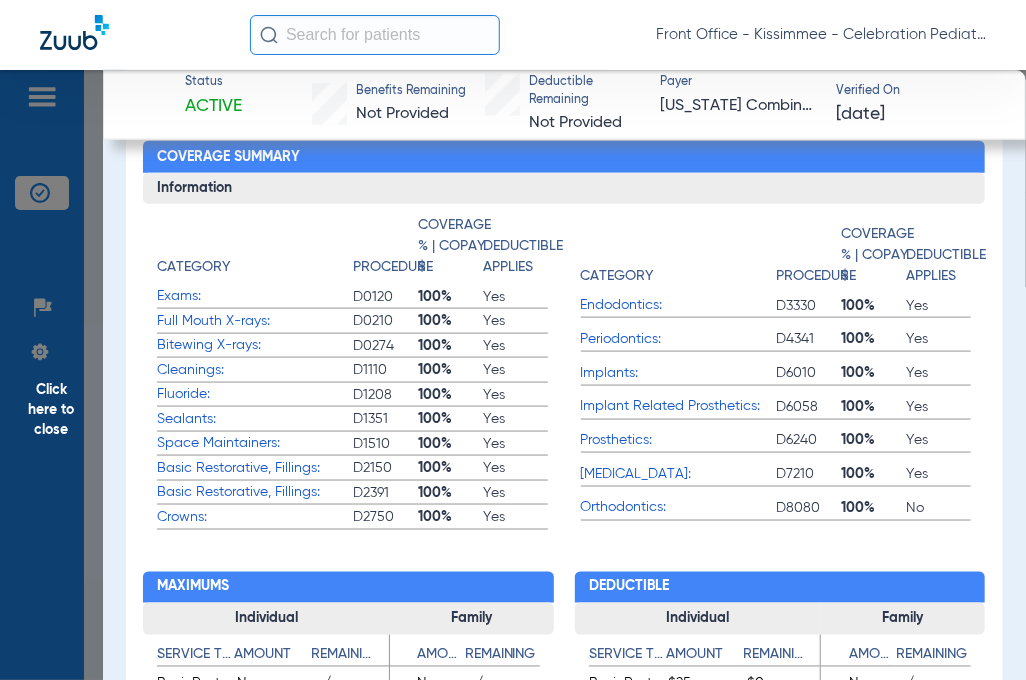 scroll, scrollTop: 900, scrollLeft: 0, axis: vertical 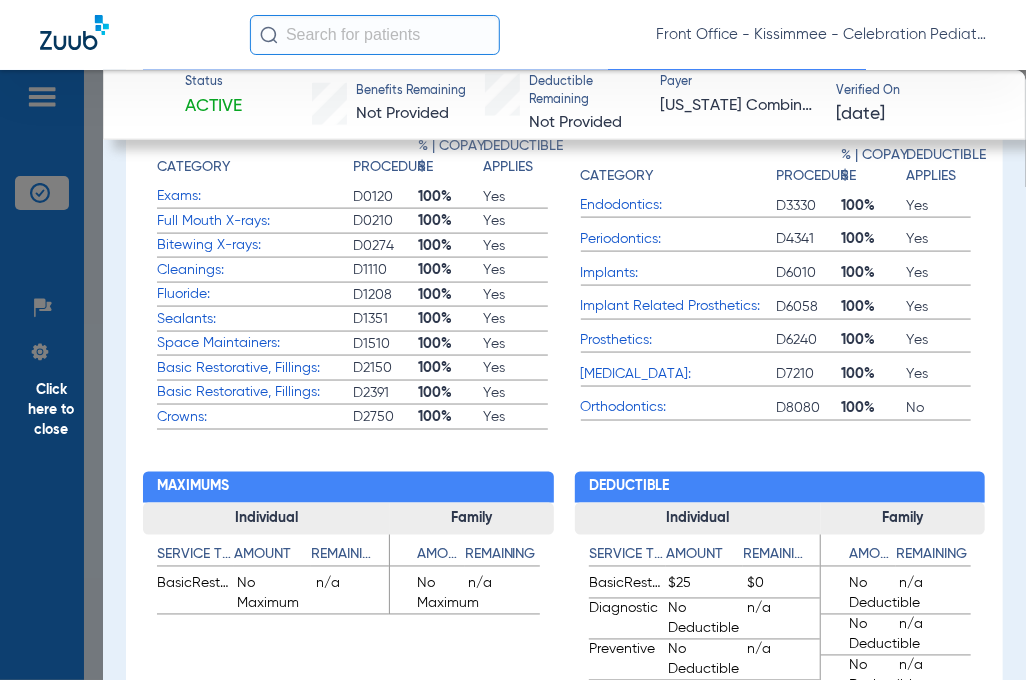 click on "Maximums Individual Service Type Amount Remaining  BasicRestorative   No Maximum   n/a  Family Service Type Amount Remaining  BasicRestorative   No Maximum   n/a" 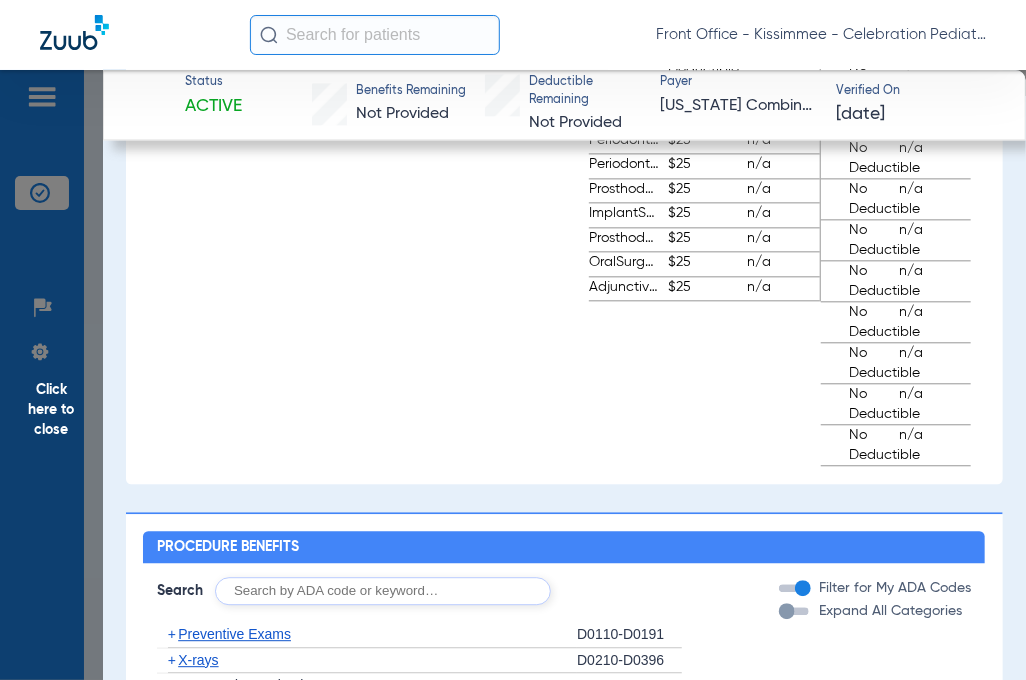 scroll, scrollTop: 1700, scrollLeft: 0, axis: vertical 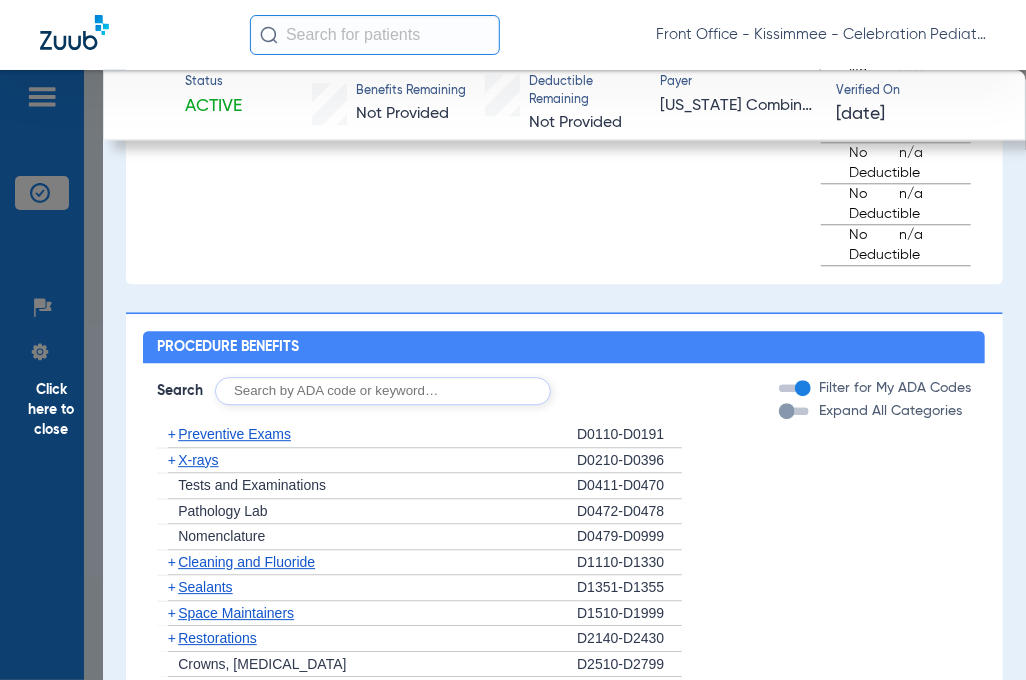 click at bounding box center [787, 411] 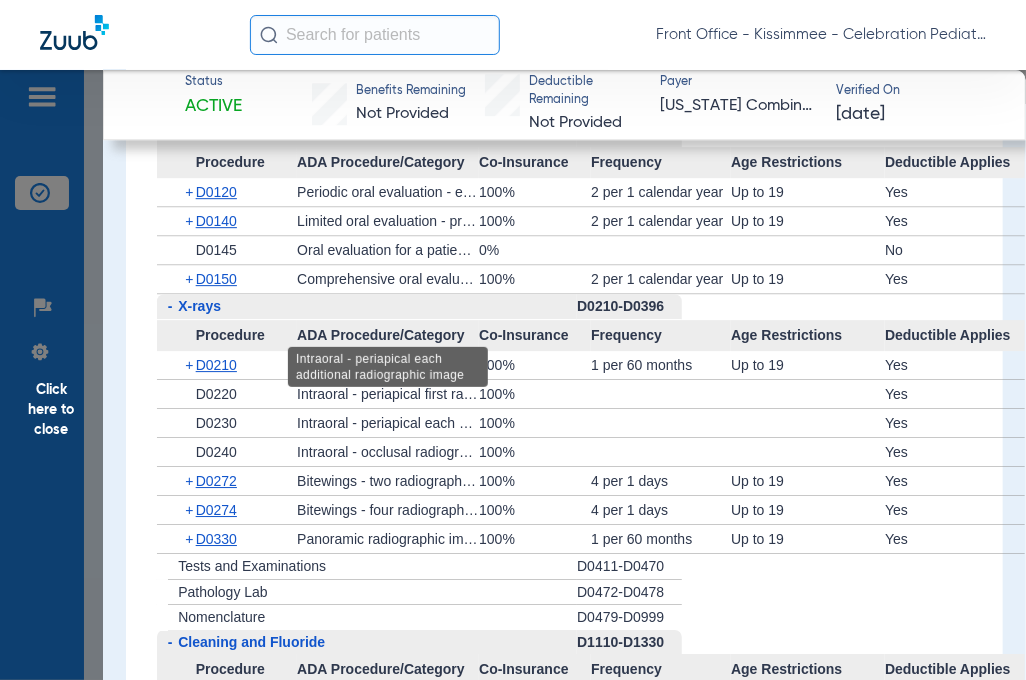 scroll, scrollTop: 1900, scrollLeft: 0, axis: vertical 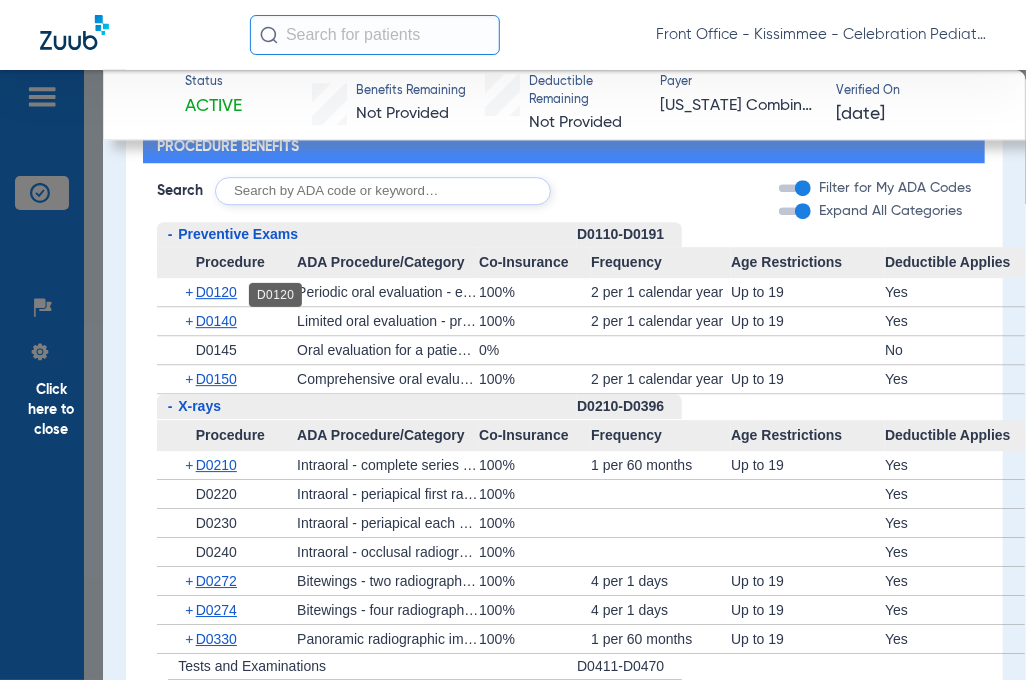 click on "D0120" 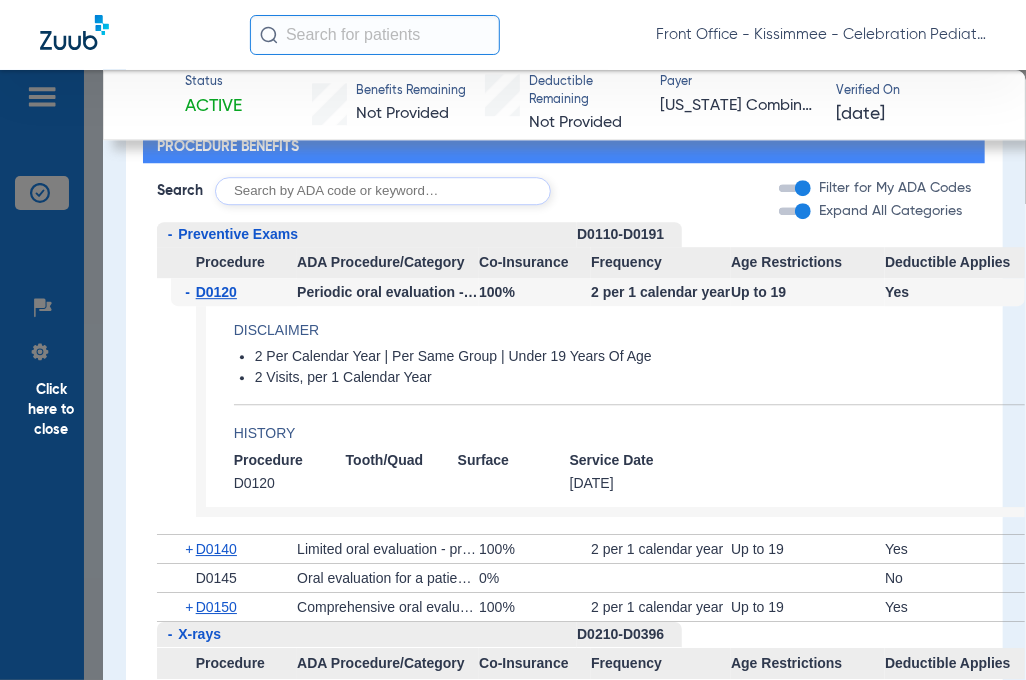 scroll, scrollTop: 2100, scrollLeft: 0, axis: vertical 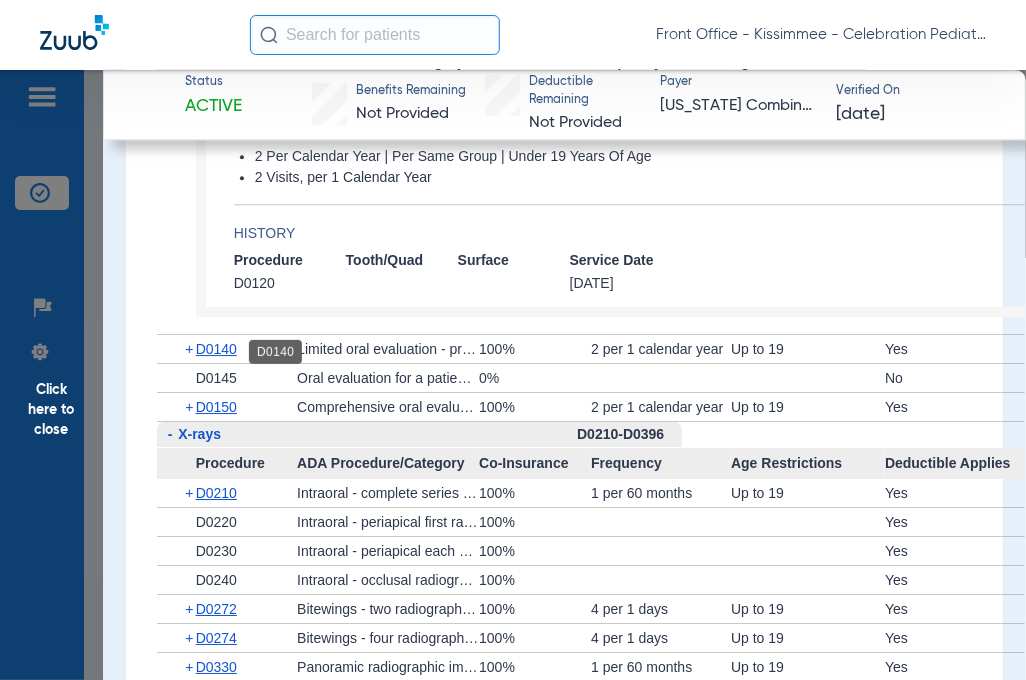 click on "D0140" 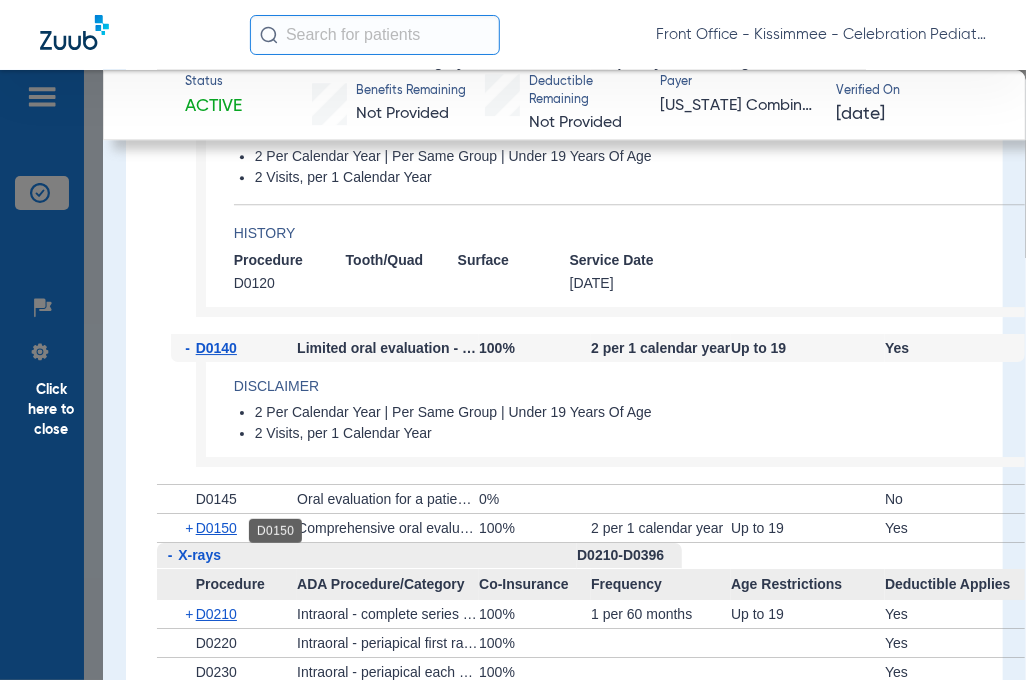 click on "D0150" 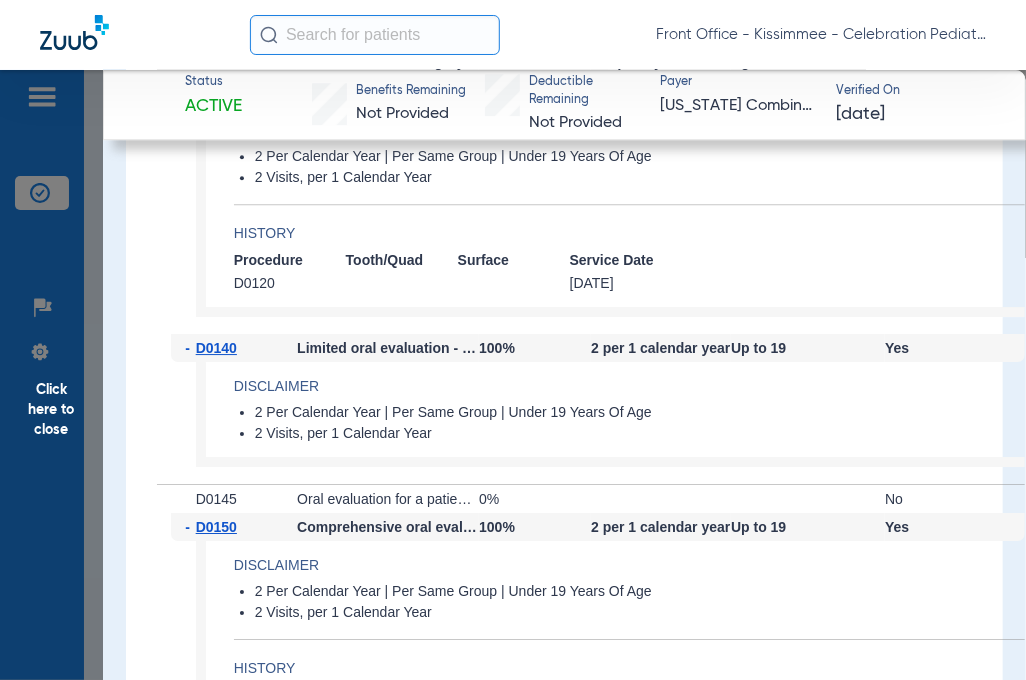 scroll, scrollTop: 2300, scrollLeft: 0, axis: vertical 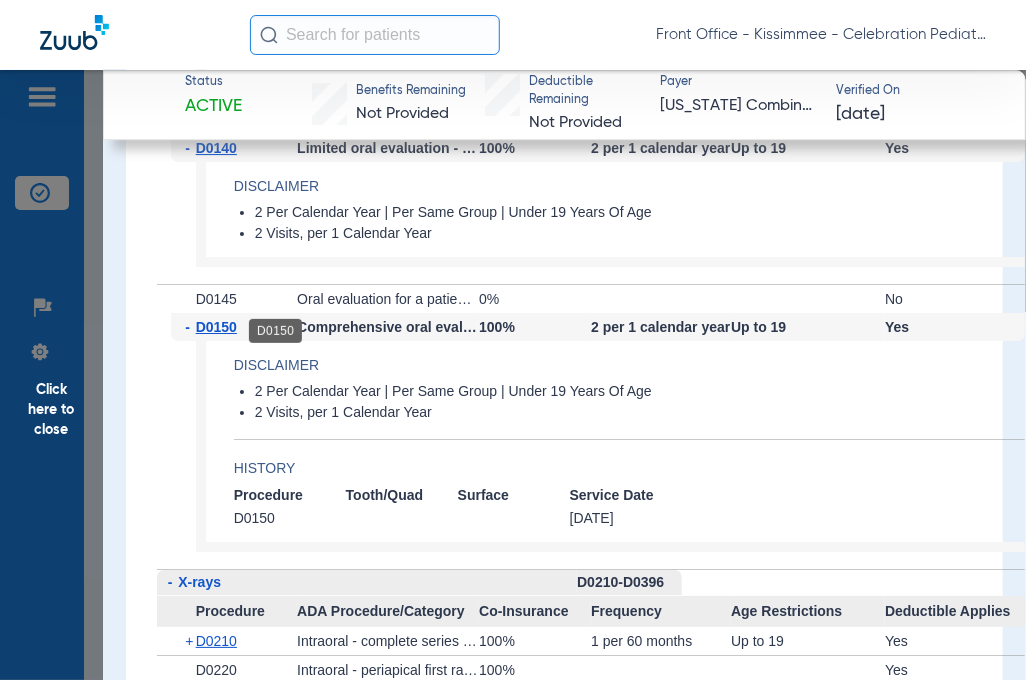 click on "D0150" 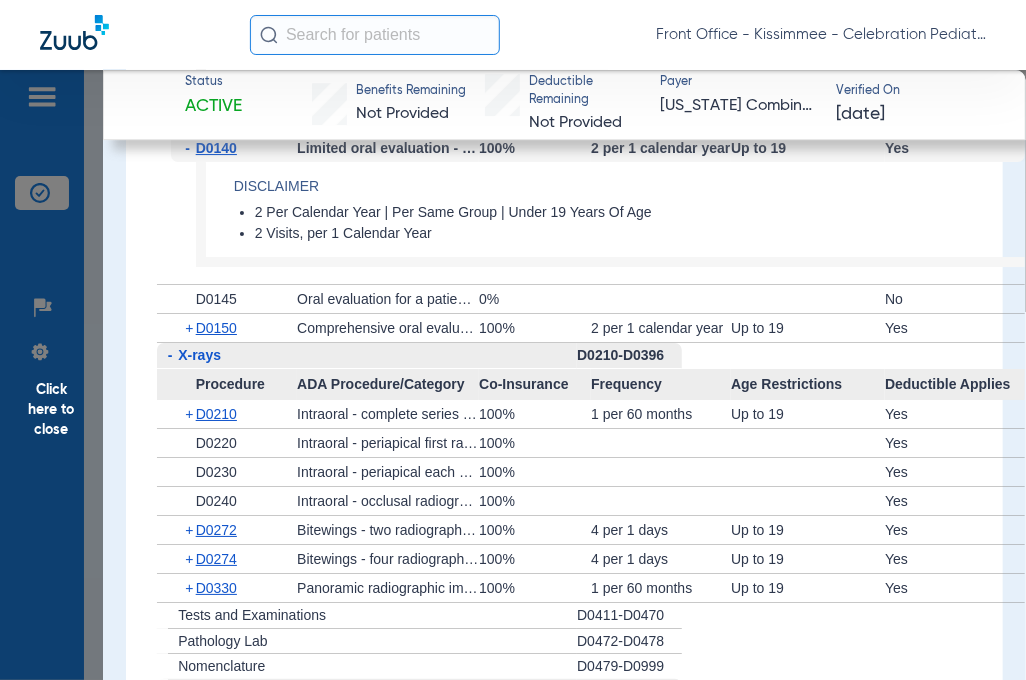 click on "Click here to close" 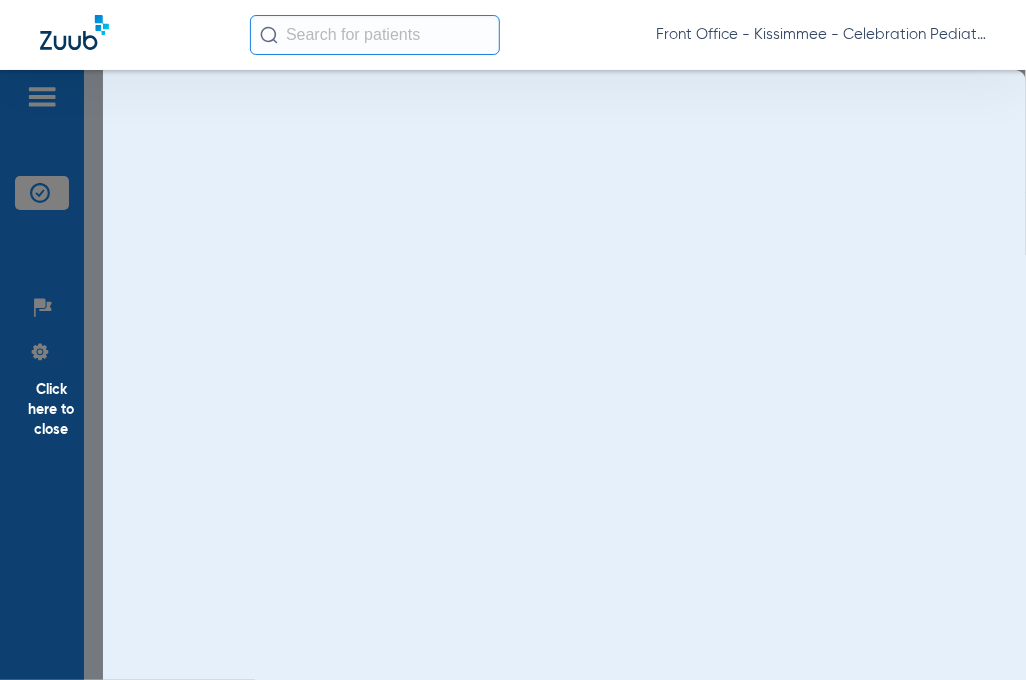 scroll, scrollTop: 0, scrollLeft: 0, axis: both 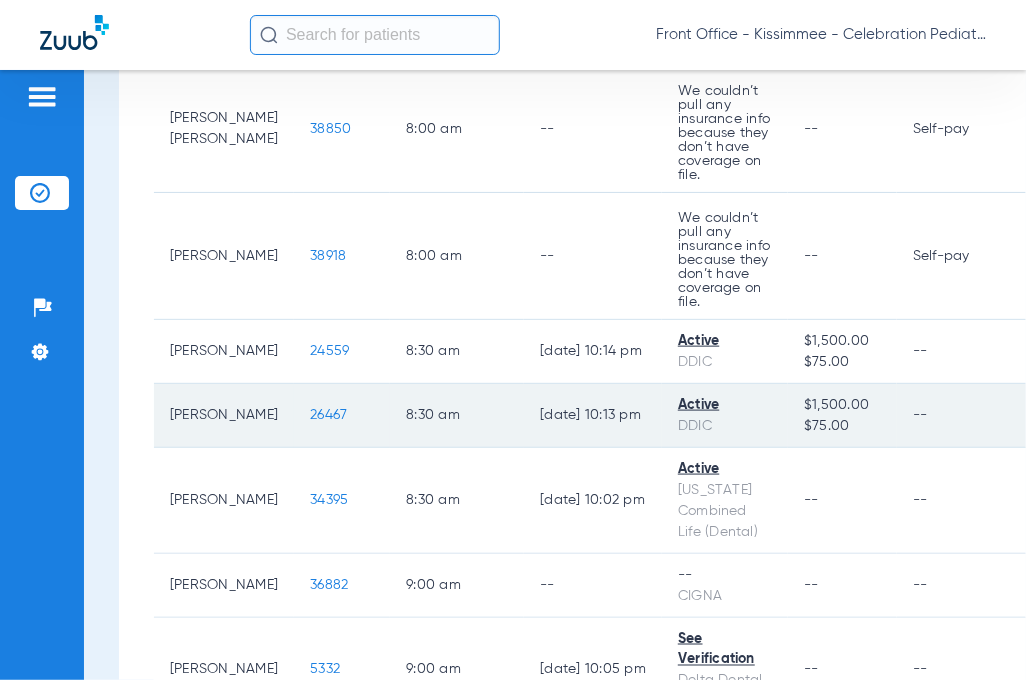 click on "26467" 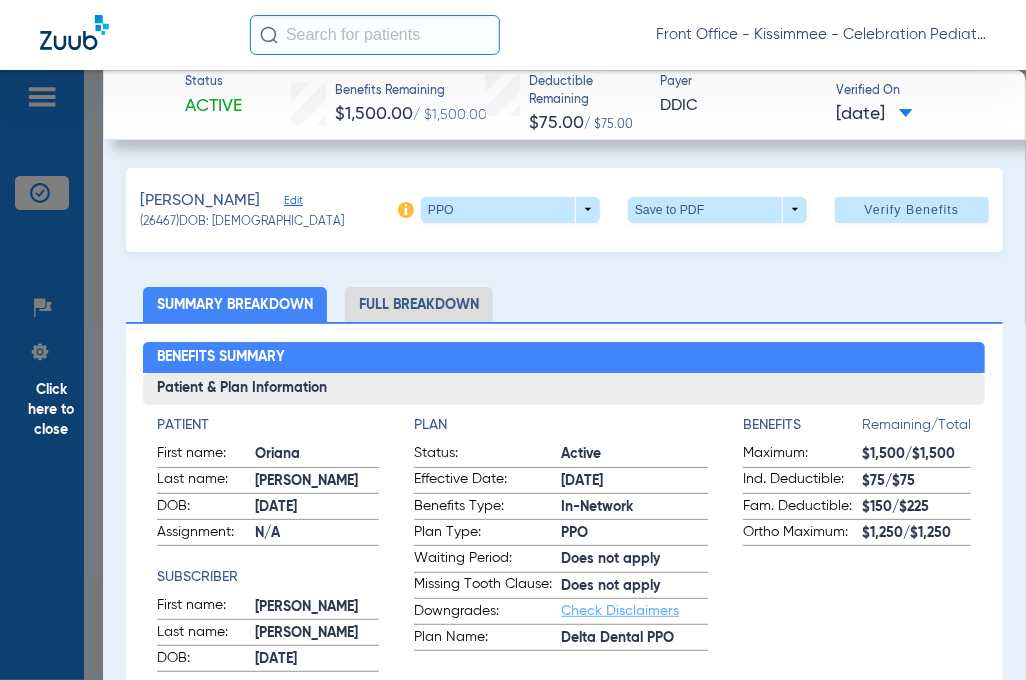 click on "Full Breakdown" 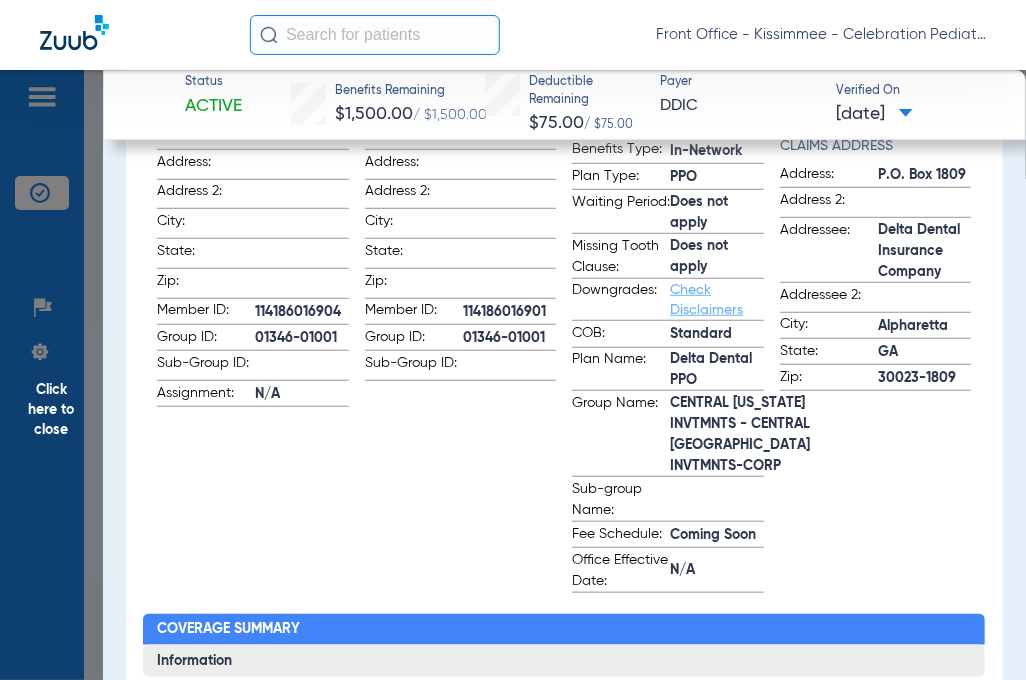 scroll, scrollTop: 0, scrollLeft: 0, axis: both 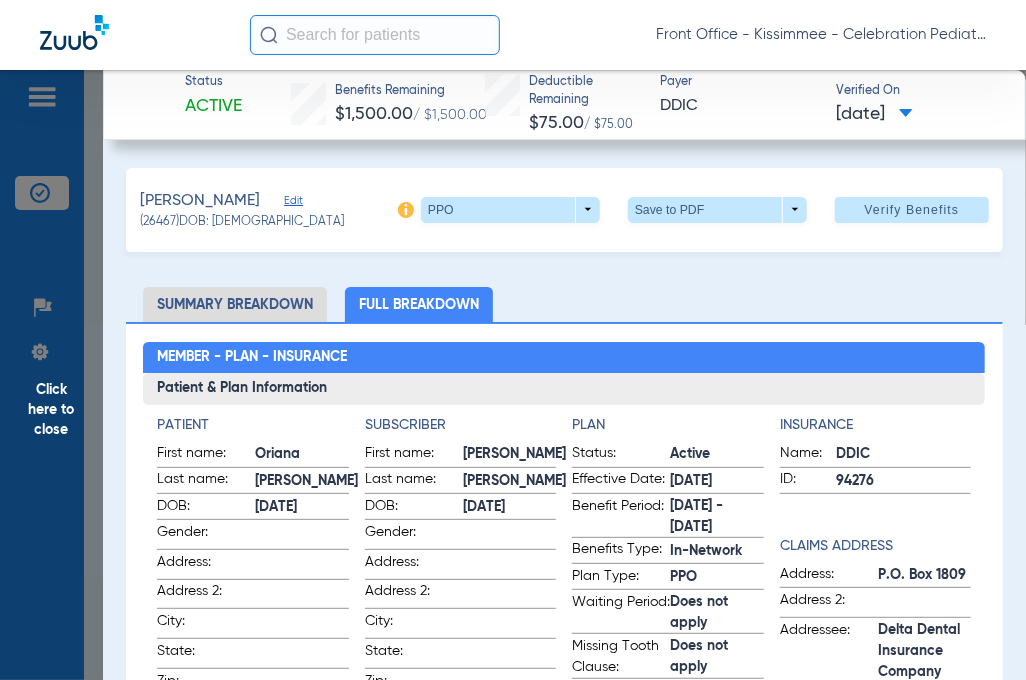 click on "[PERSON_NAME]" 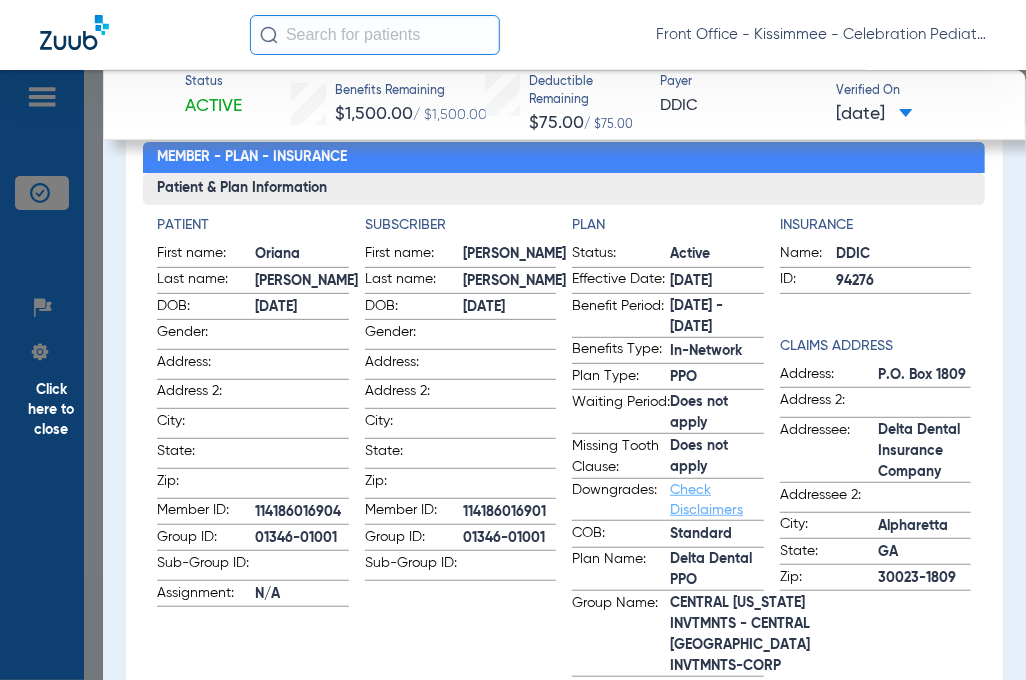 scroll, scrollTop: 0, scrollLeft: 0, axis: both 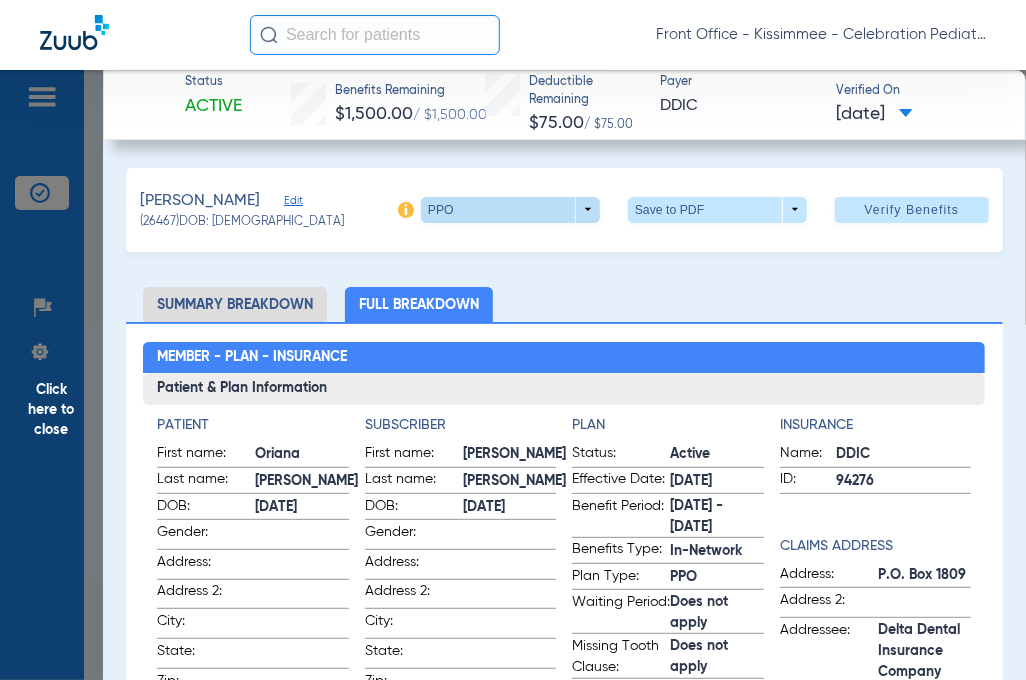 click 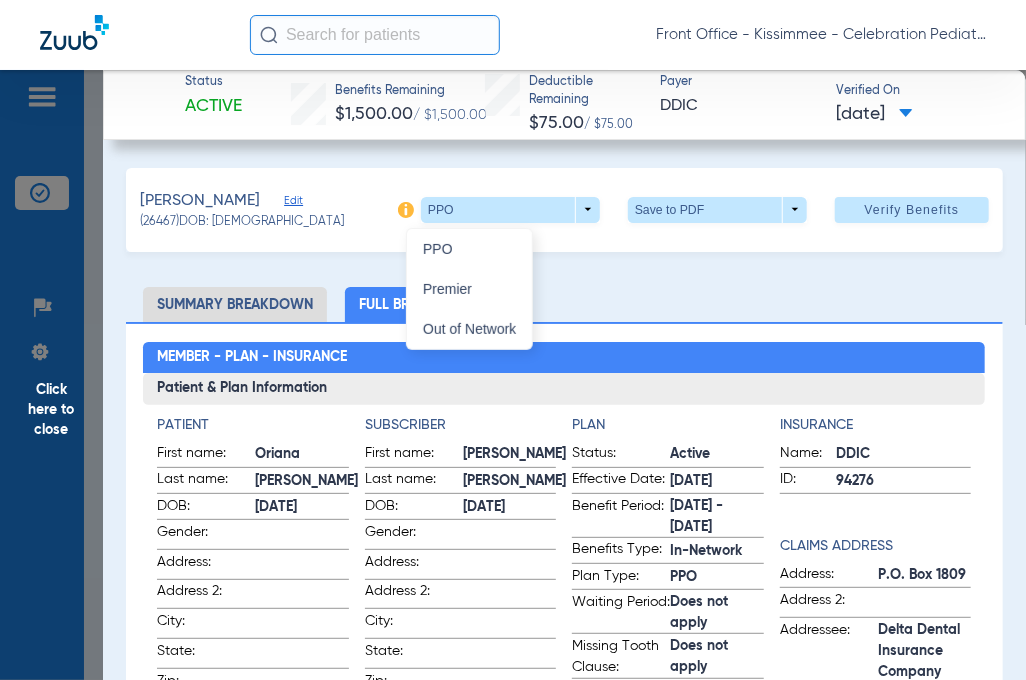 click at bounding box center (513, 340) 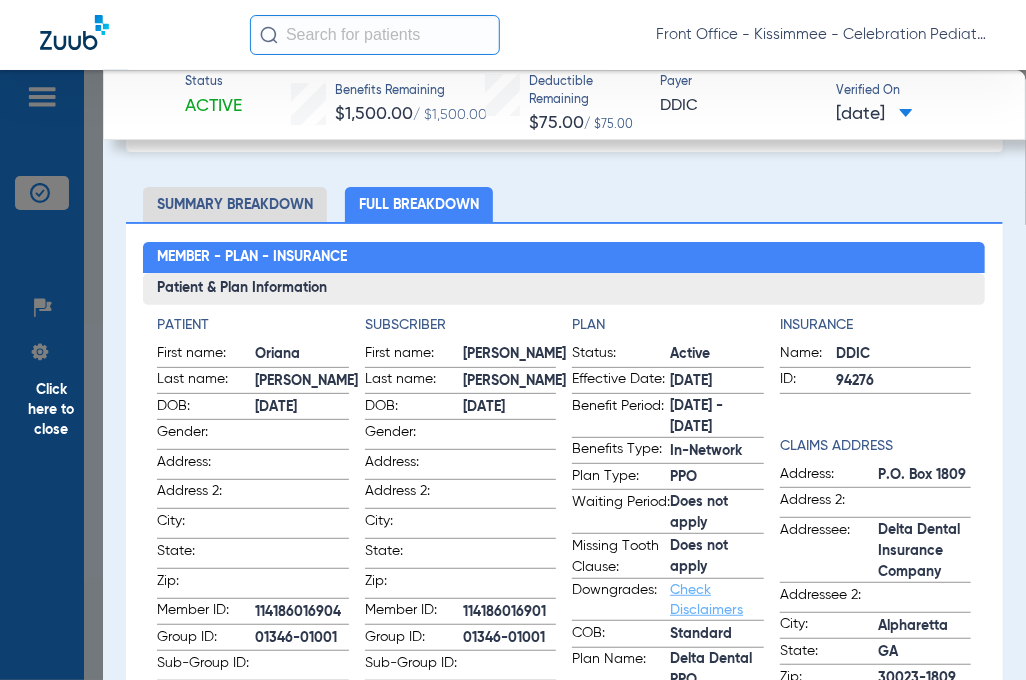 scroll, scrollTop: 200, scrollLeft: 0, axis: vertical 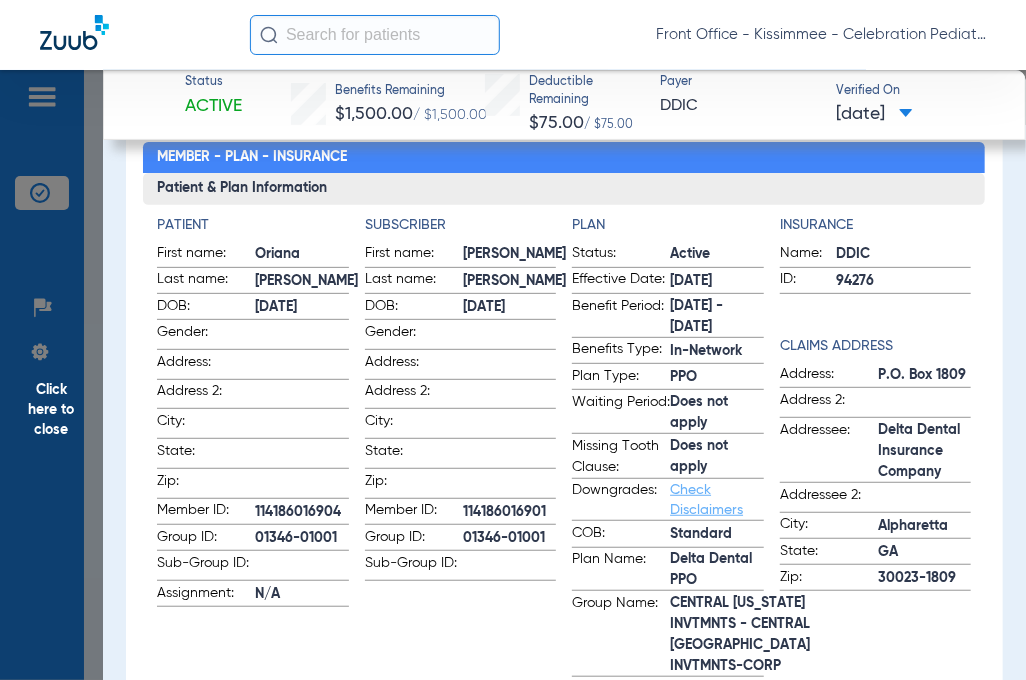 click on "Insurance Name:  DDIC  ID:  94276  Claims Address Address:  P.O. Box 1809  Address 2:    Addressee:  Delta Dental Insurance Company  Addressee 2:    City:  [GEOGRAPHIC_DATA]:  [US_STATE]  Zip:  30023-1809" 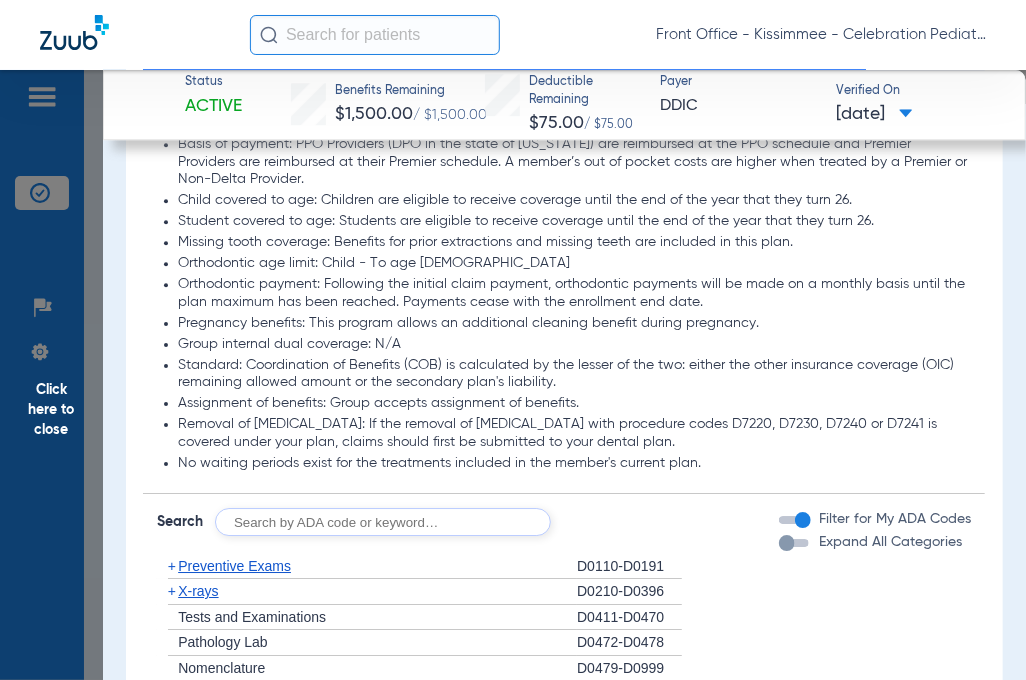scroll, scrollTop: 2200, scrollLeft: 0, axis: vertical 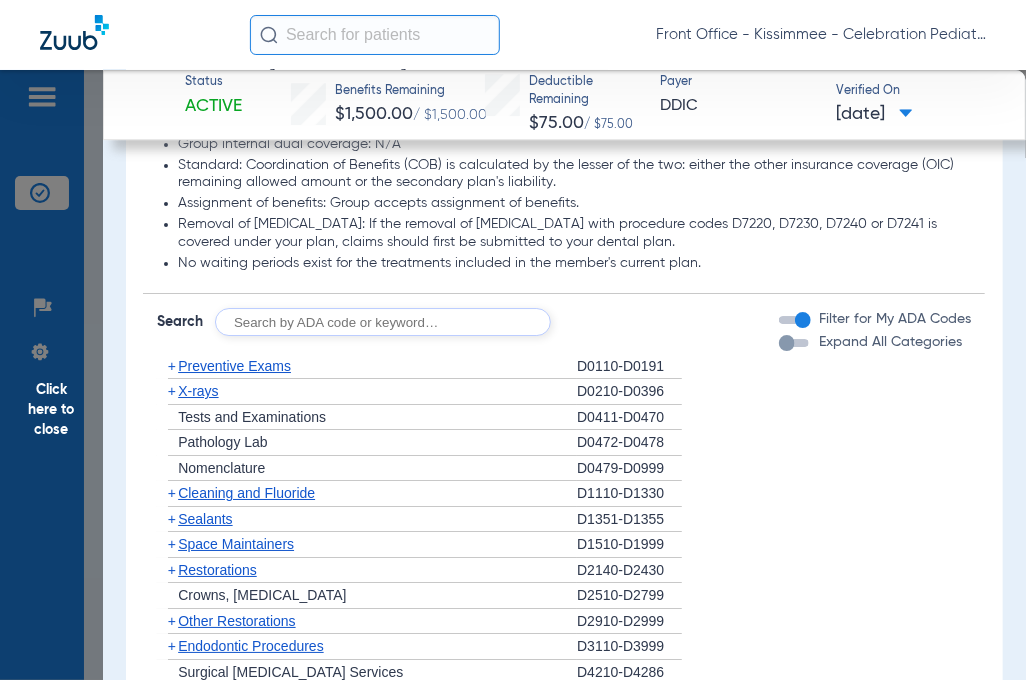 click at bounding box center (787, 343) 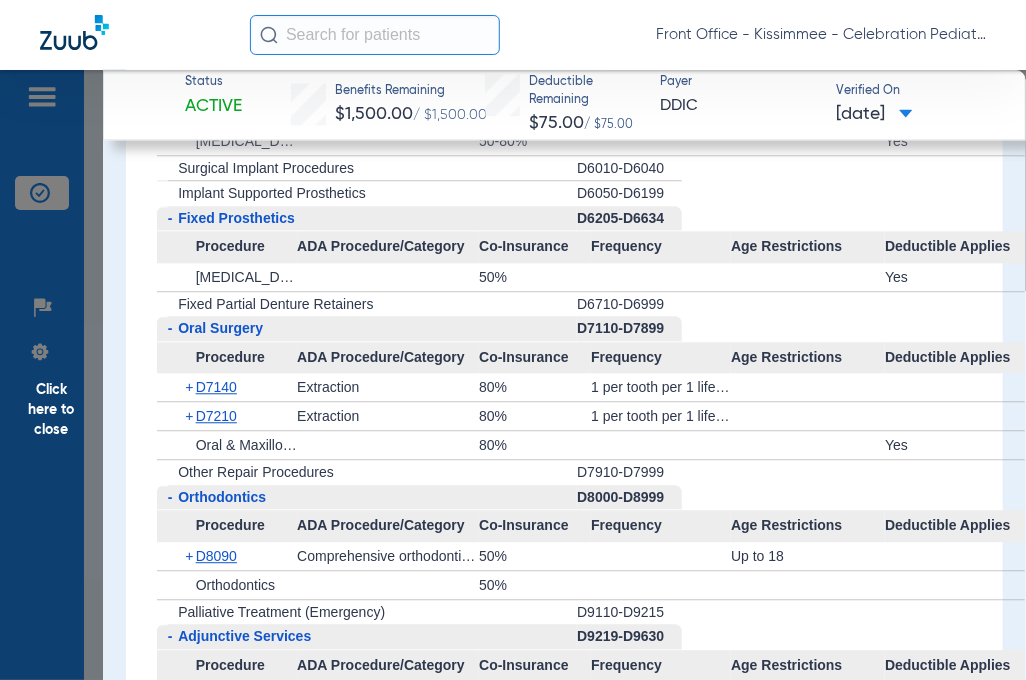 scroll, scrollTop: 4200, scrollLeft: 0, axis: vertical 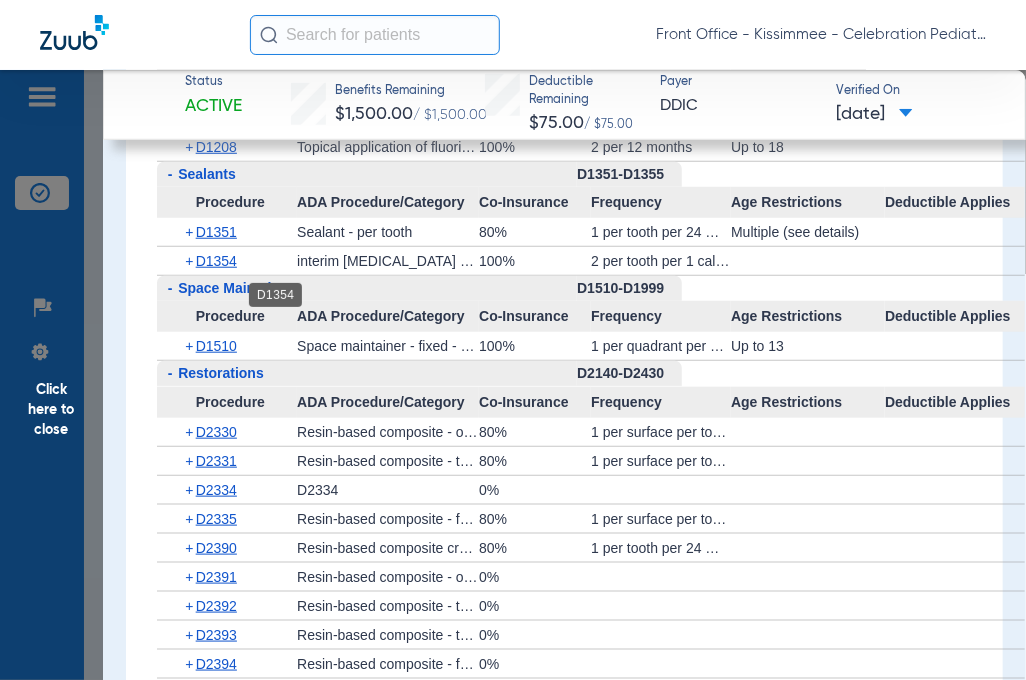 click on "D1354" 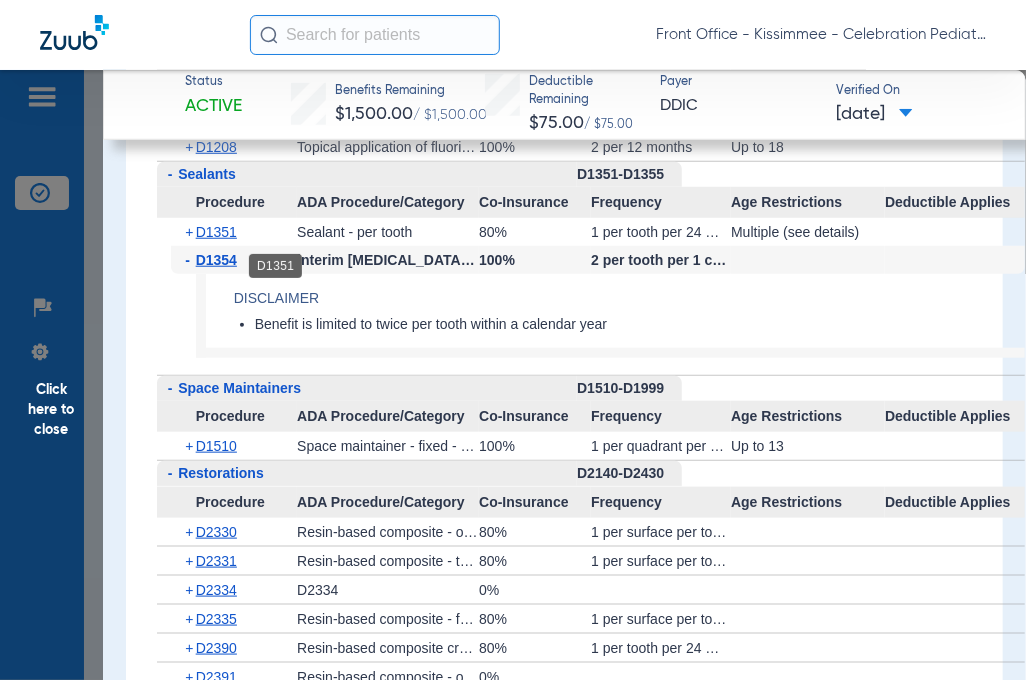 click on "D1351" 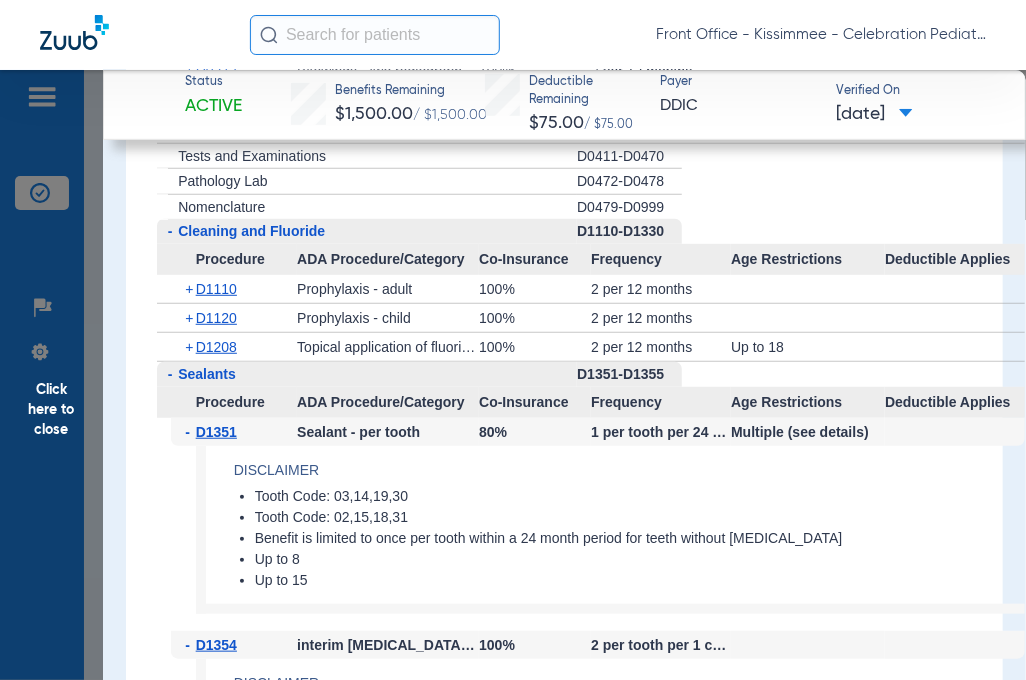 scroll, scrollTop: 2800, scrollLeft: 0, axis: vertical 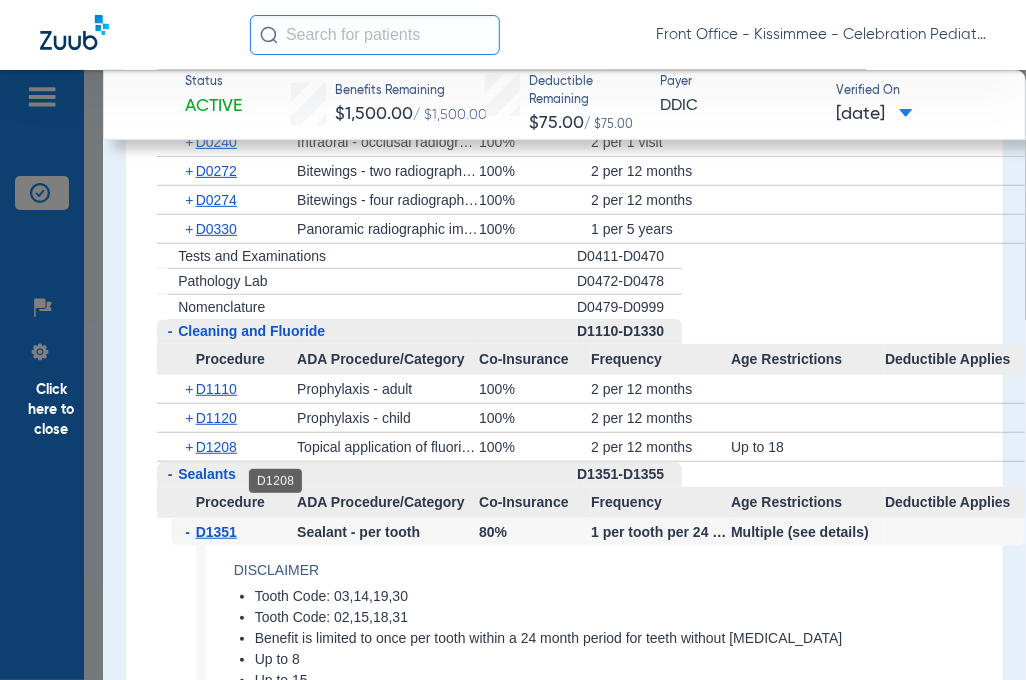 click on "D1208" 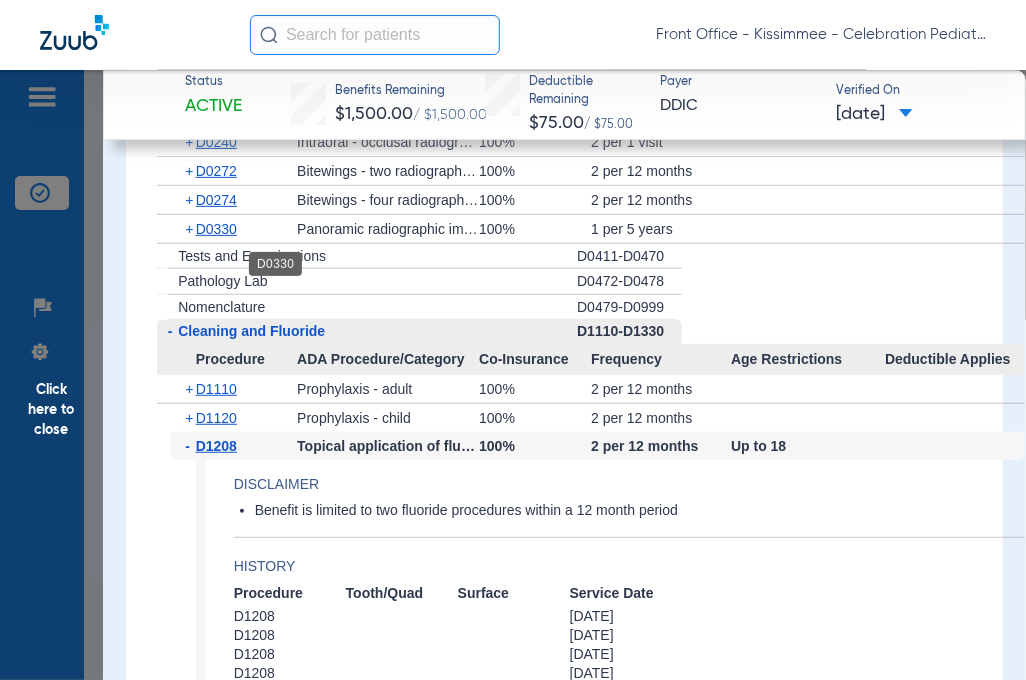 click on "D0330" 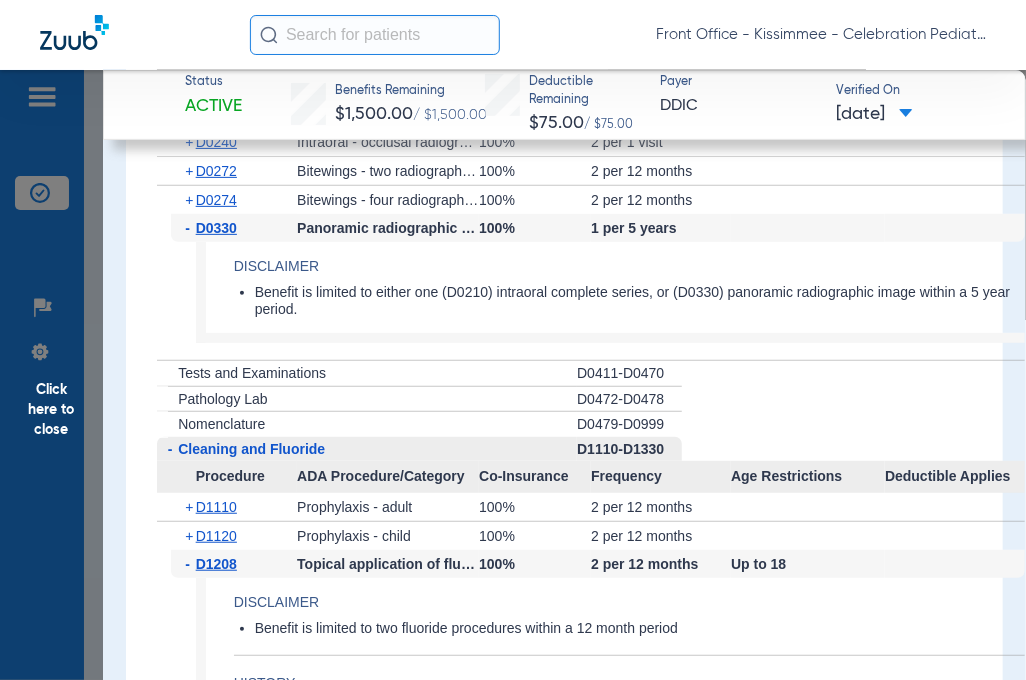 scroll, scrollTop: 2600, scrollLeft: 0, axis: vertical 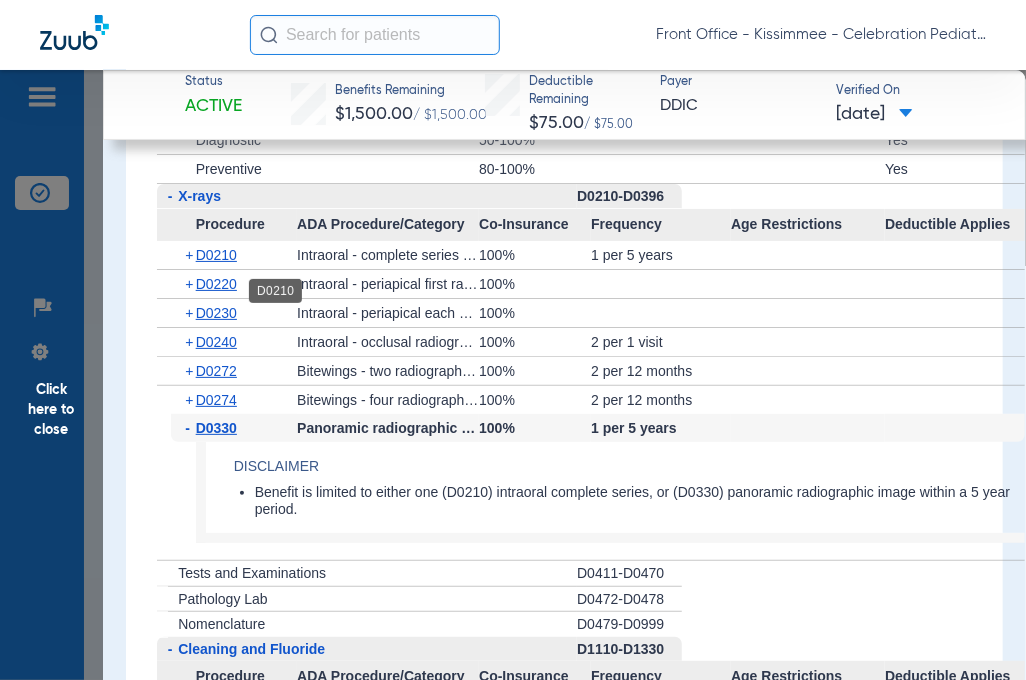 click on "D0210" 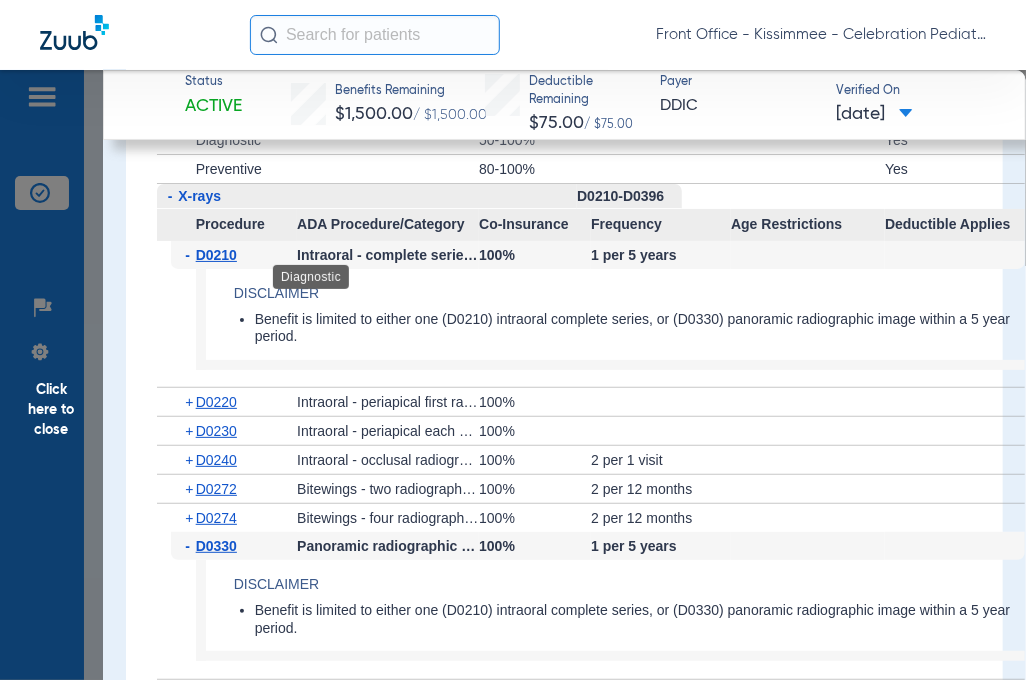 scroll, scrollTop: 2500, scrollLeft: 0, axis: vertical 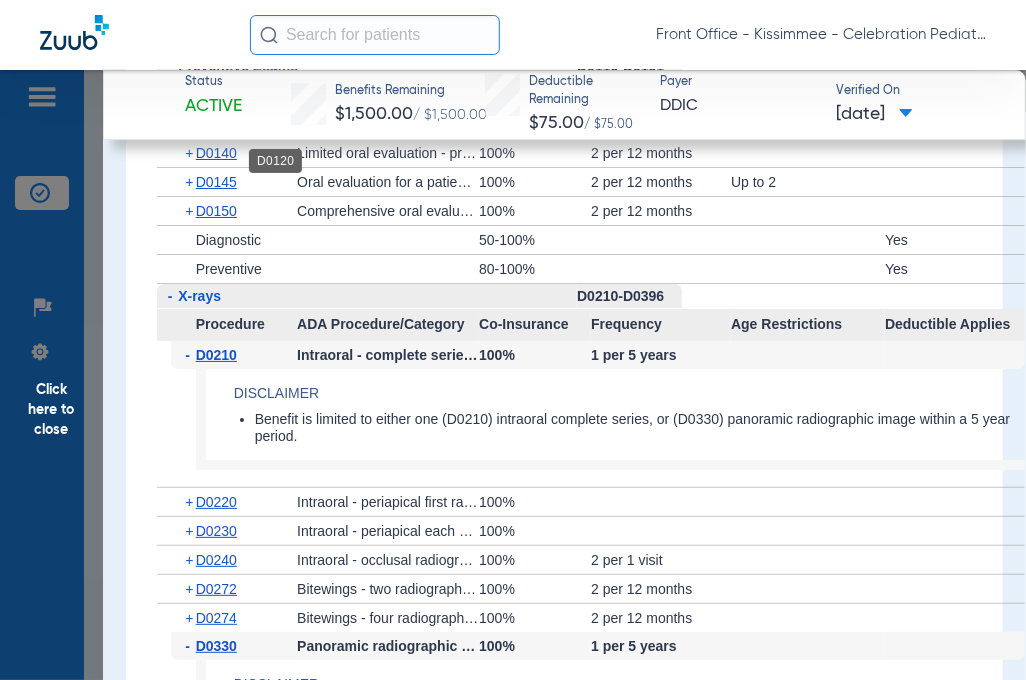 click on "D0120" 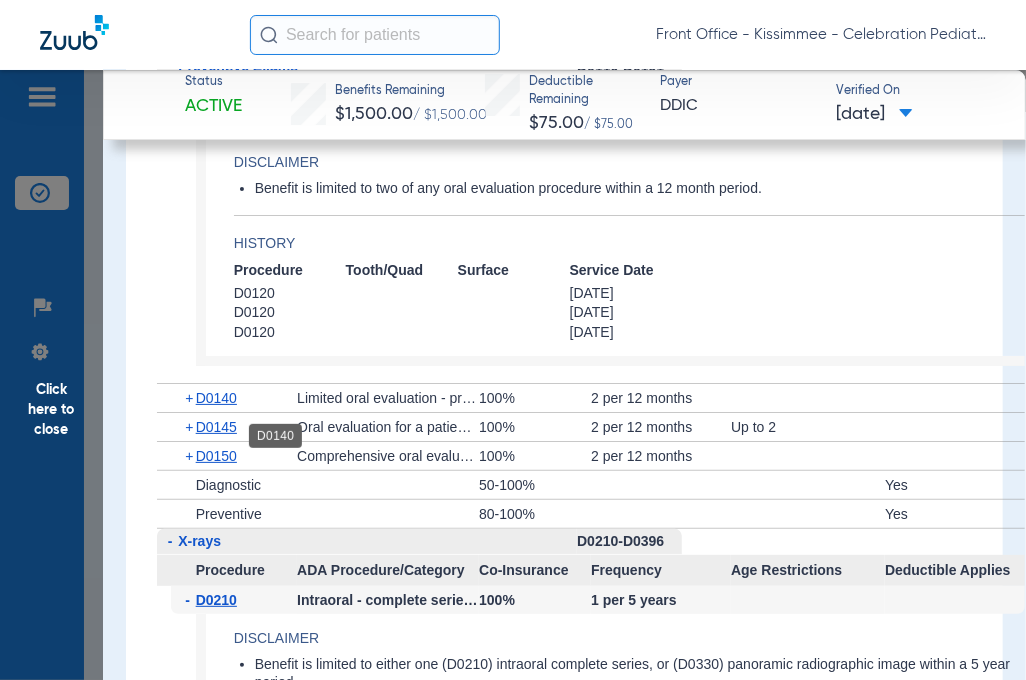 click on "D0140" 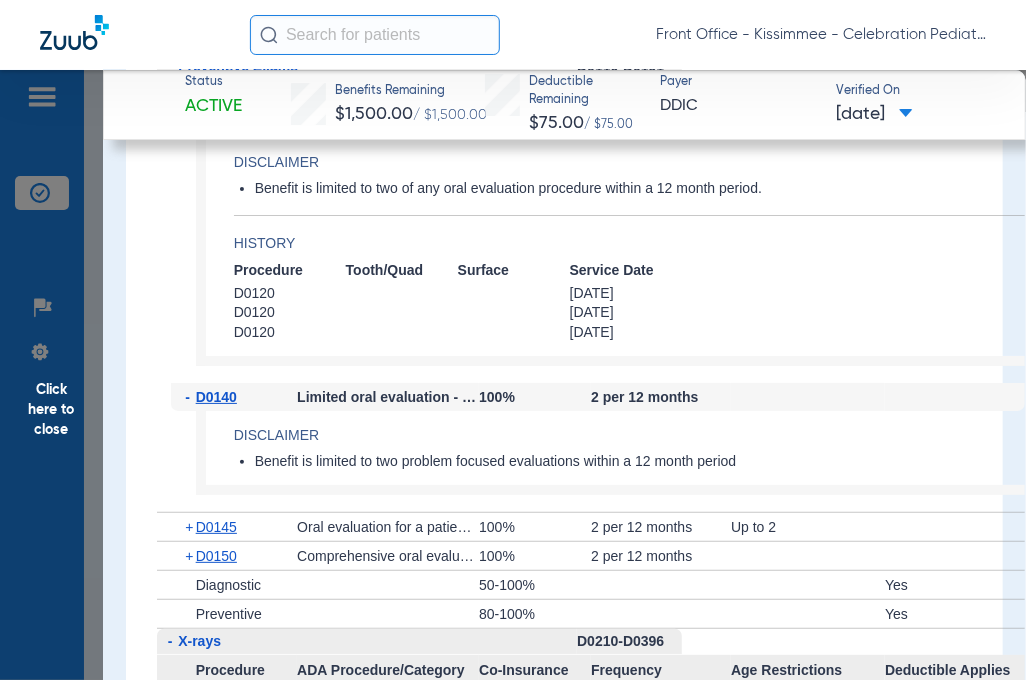 scroll, scrollTop: 2600, scrollLeft: 0, axis: vertical 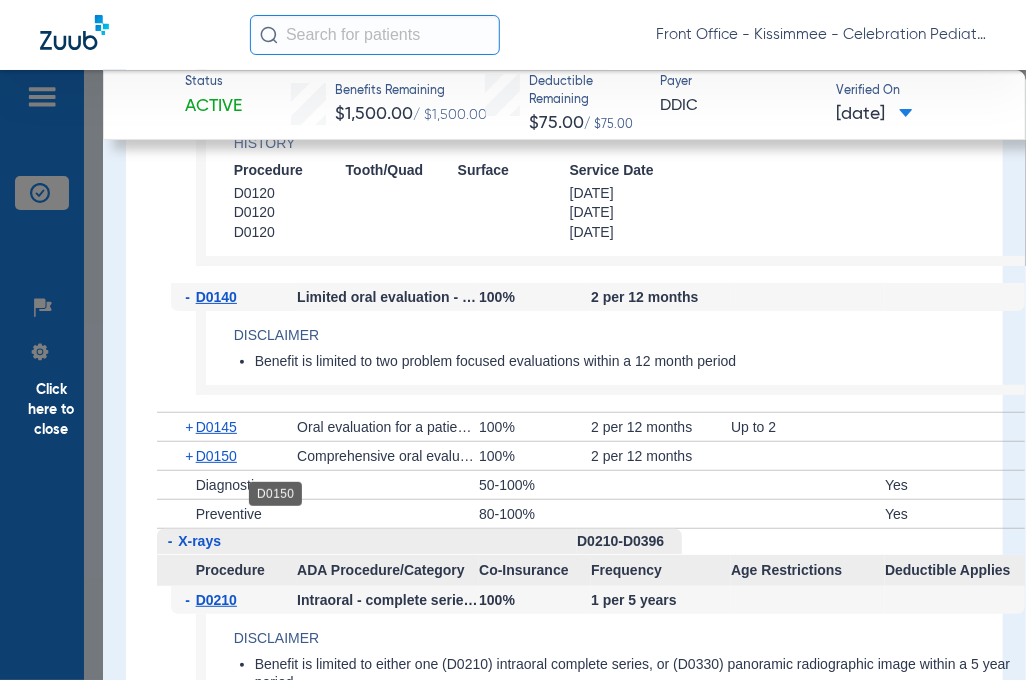click on "D0150" 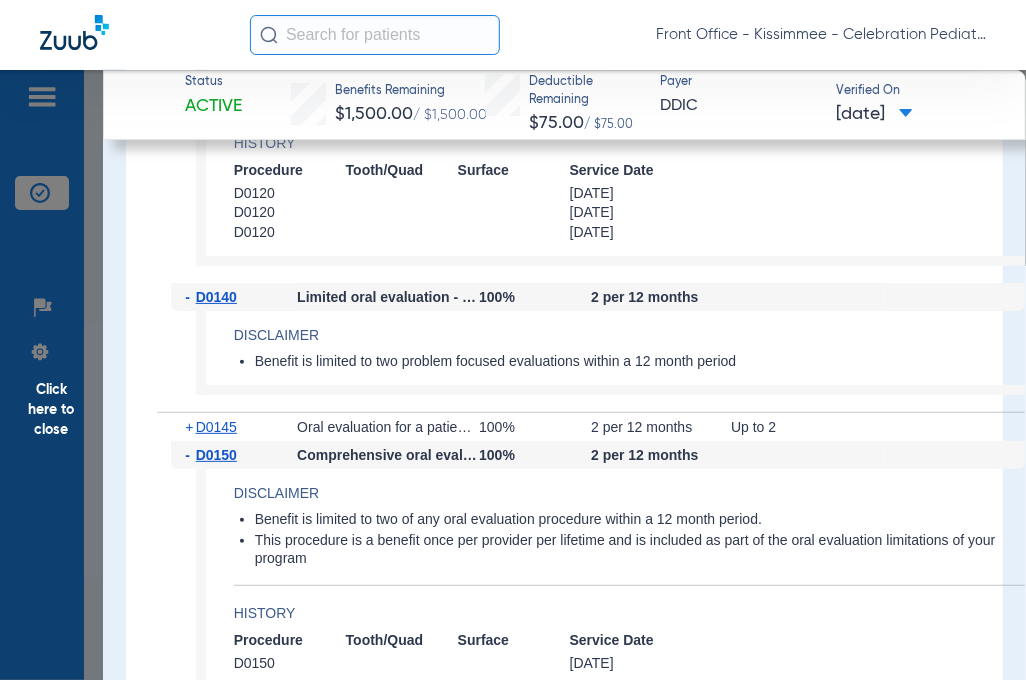 scroll, scrollTop: 2800, scrollLeft: 0, axis: vertical 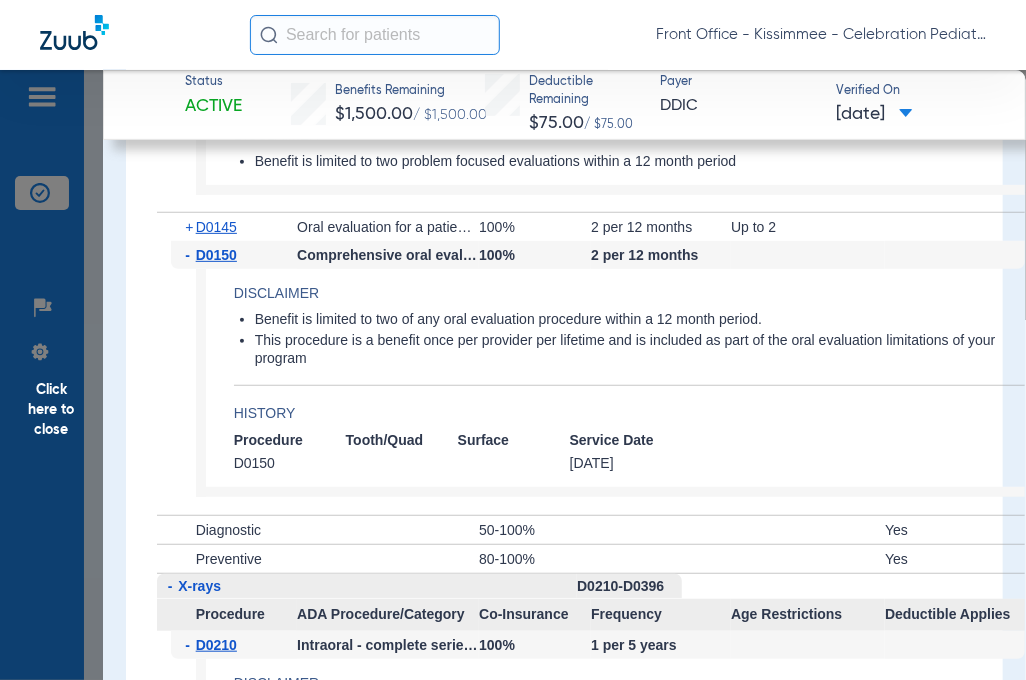 click on "Click here to close" 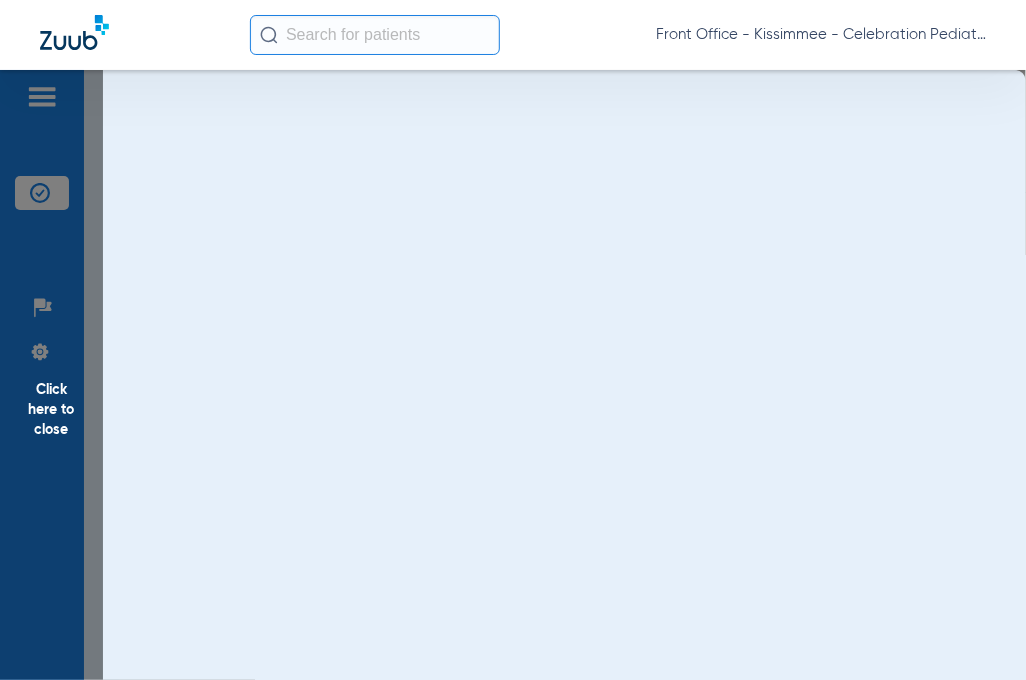 scroll, scrollTop: 0, scrollLeft: 0, axis: both 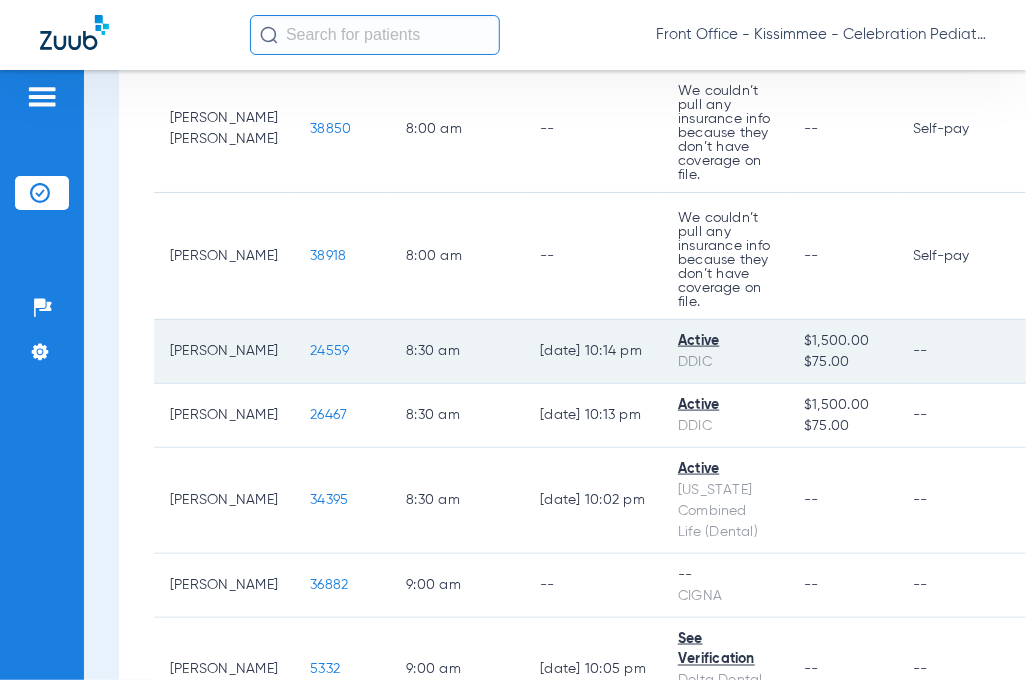 click on "24559" 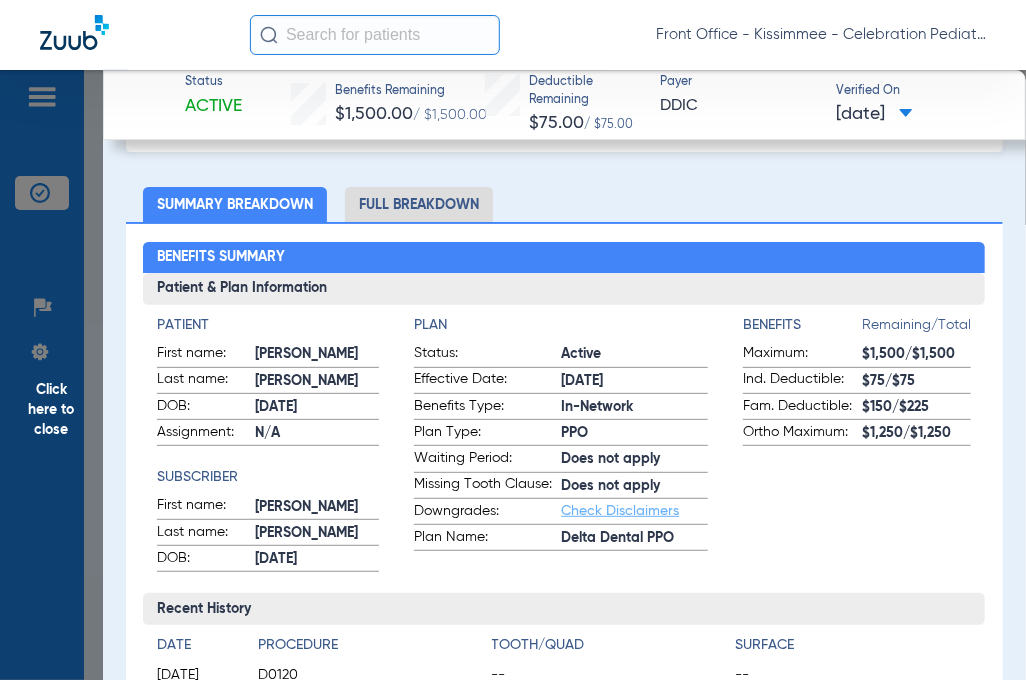 scroll, scrollTop: 0, scrollLeft: 0, axis: both 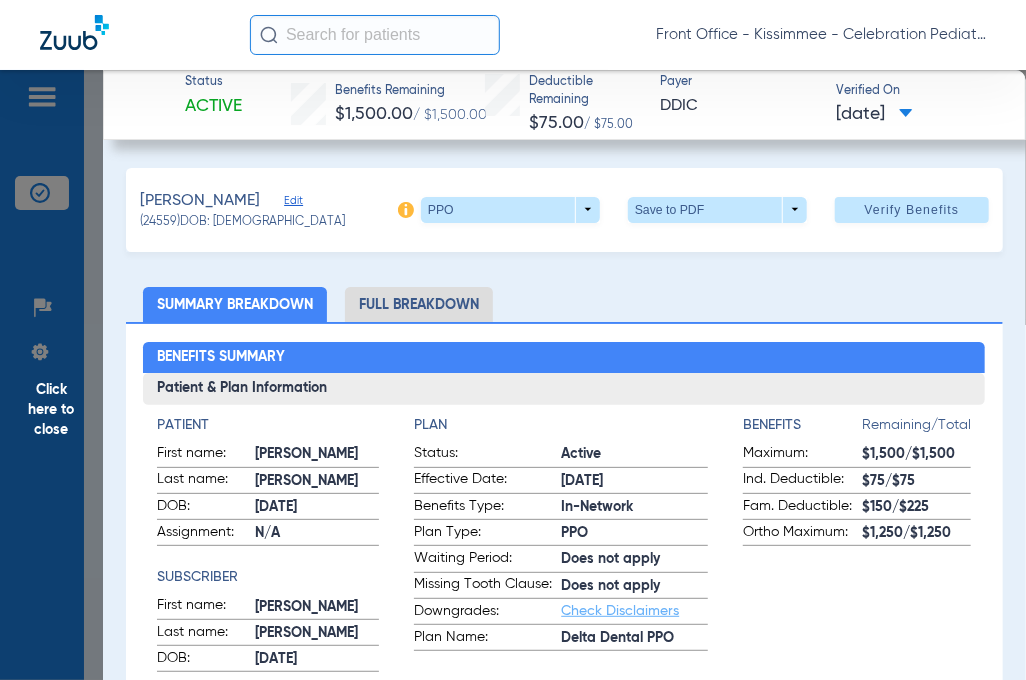 click on "Full Breakdown" 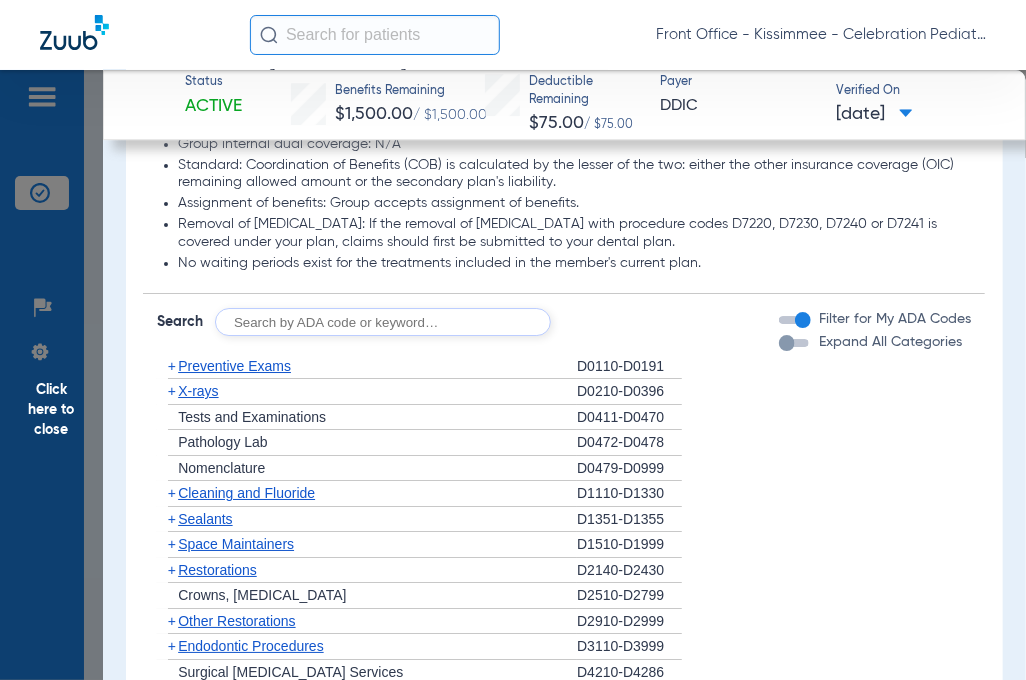 scroll, scrollTop: 2400, scrollLeft: 0, axis: vertical 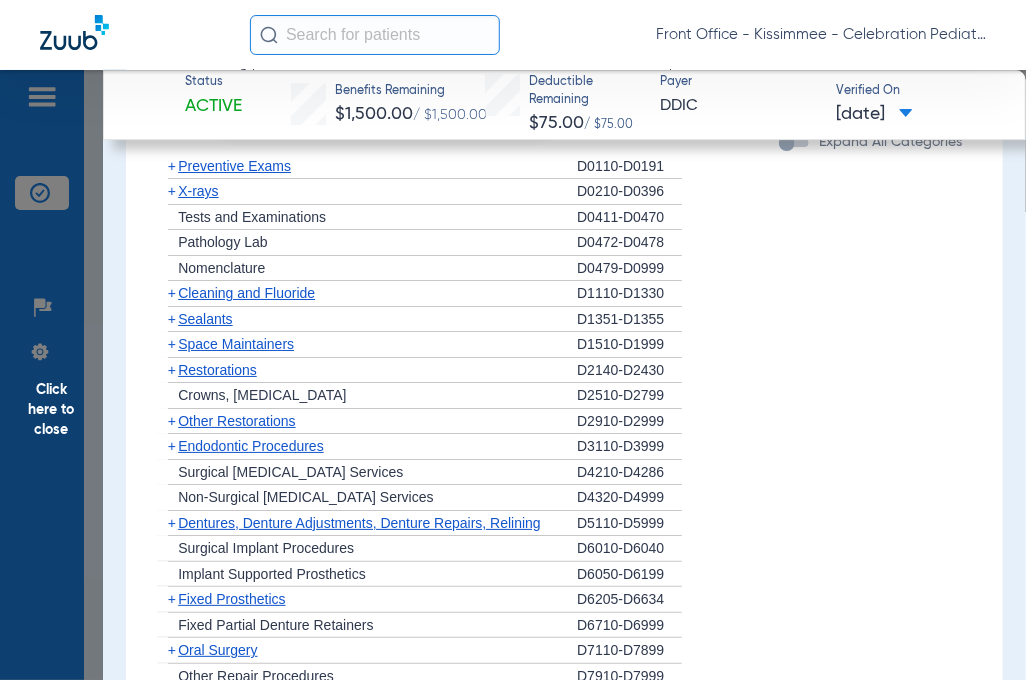 click on "Preventive Exams" 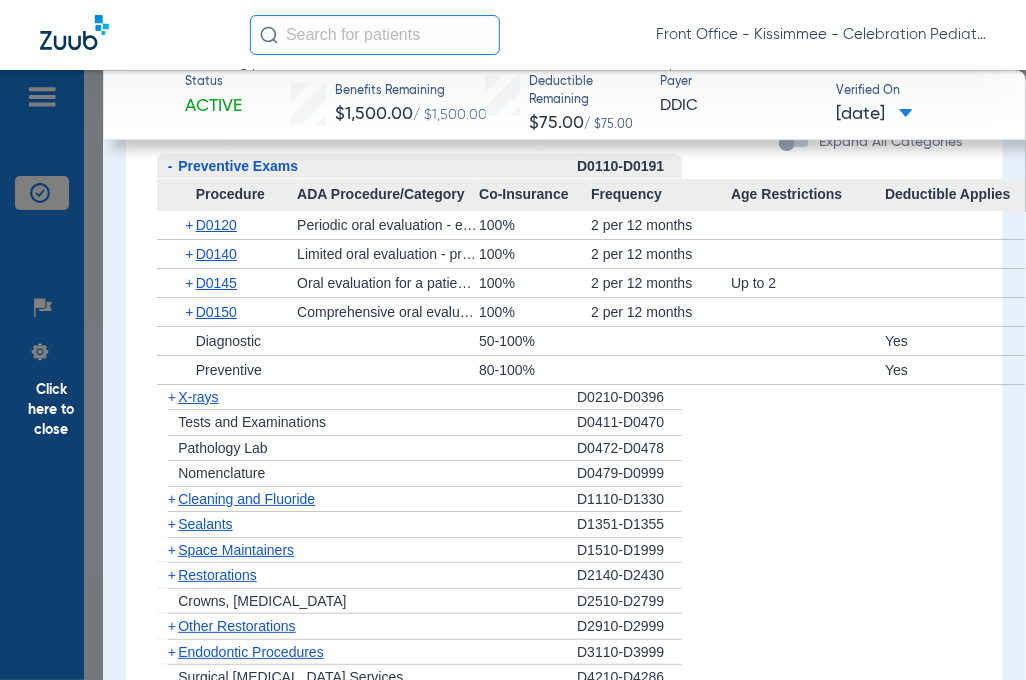 click at bounding box center (787, 143) 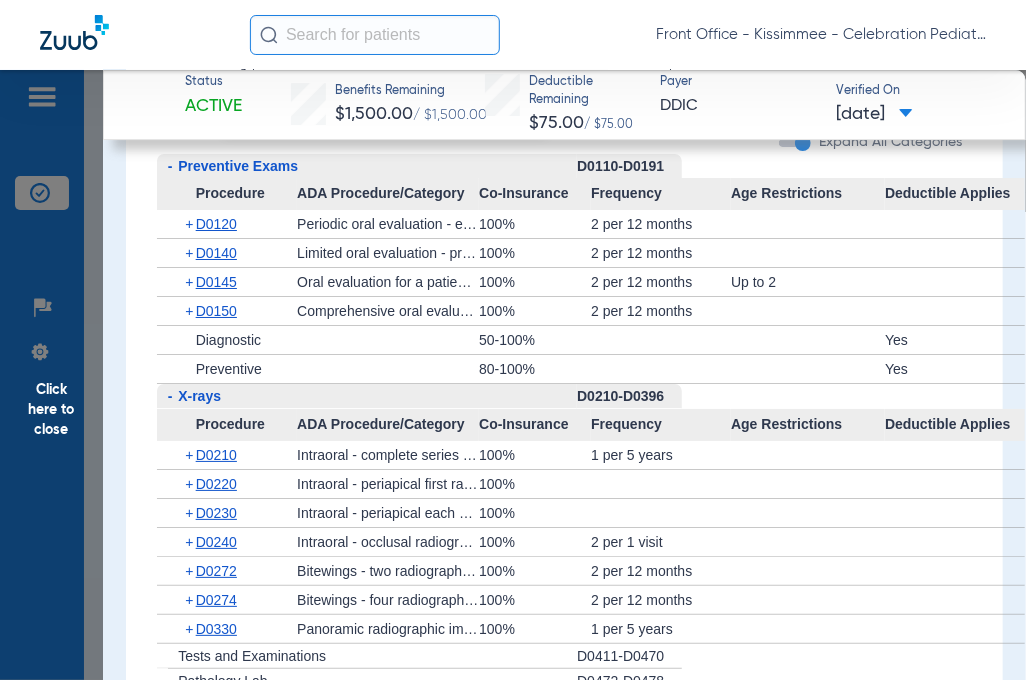 click on "D0120" 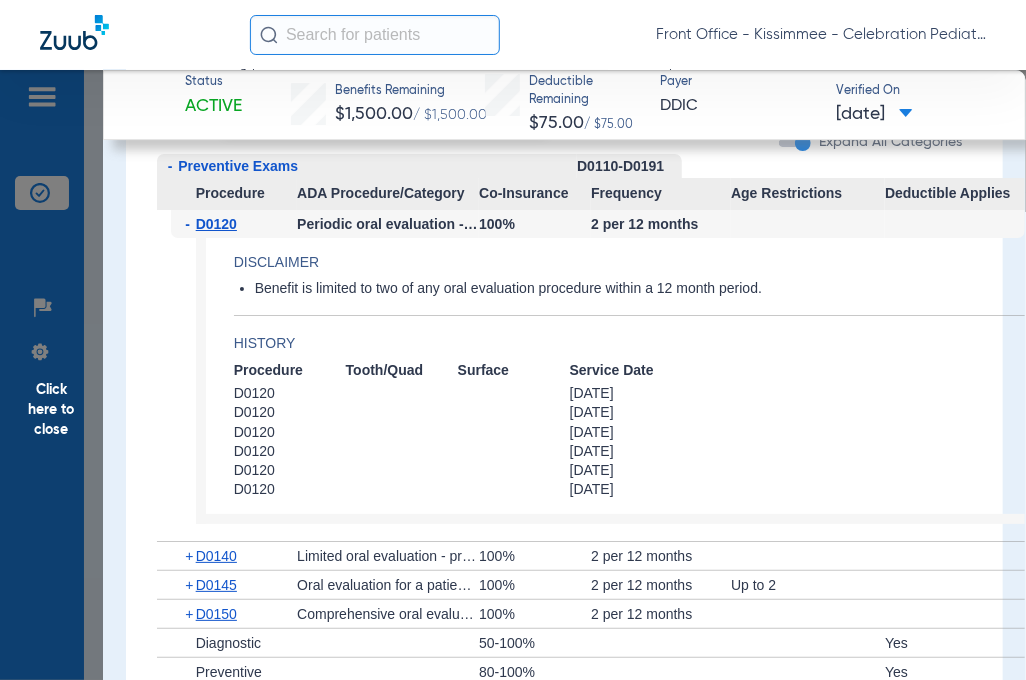 scroll, scrollTop: 2600, scrollLeft: 0, axis: vertical 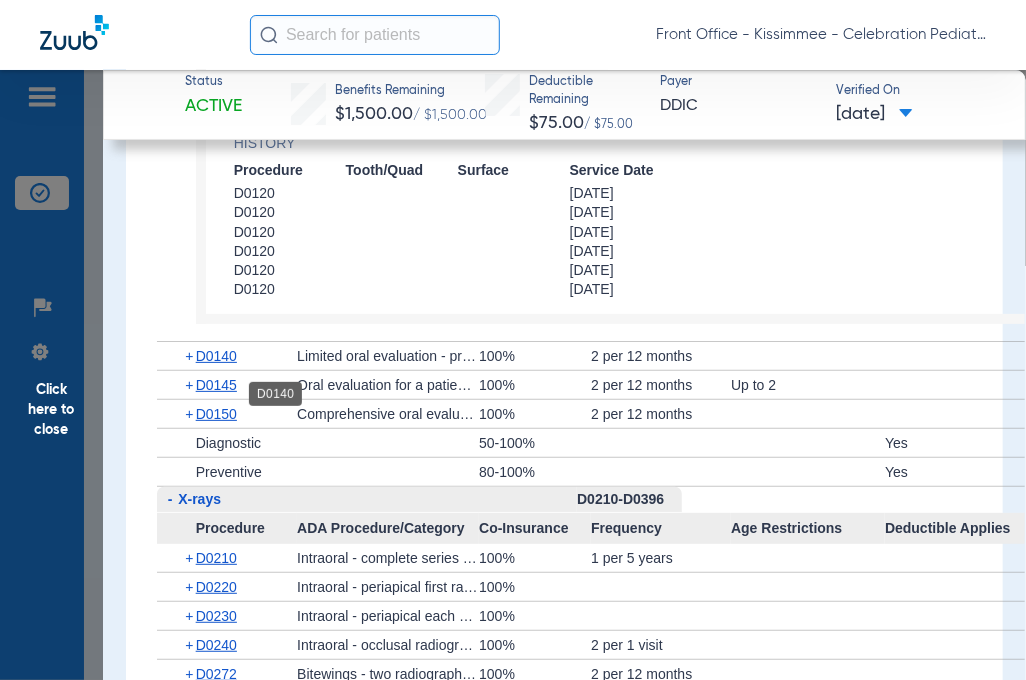 click on "D0140" 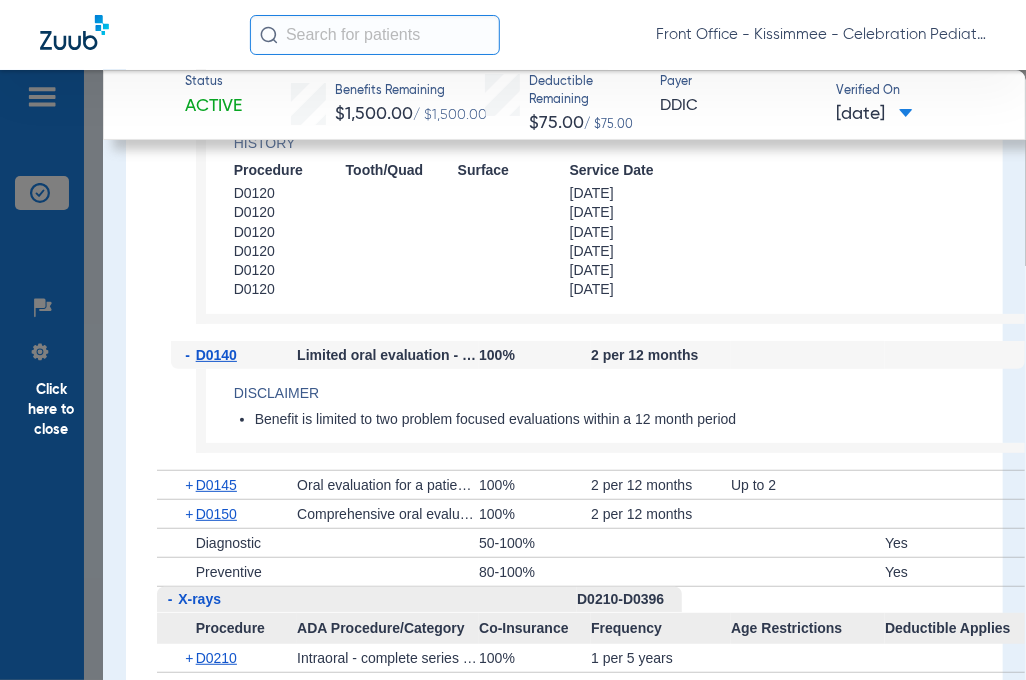 click on "-   D0140" 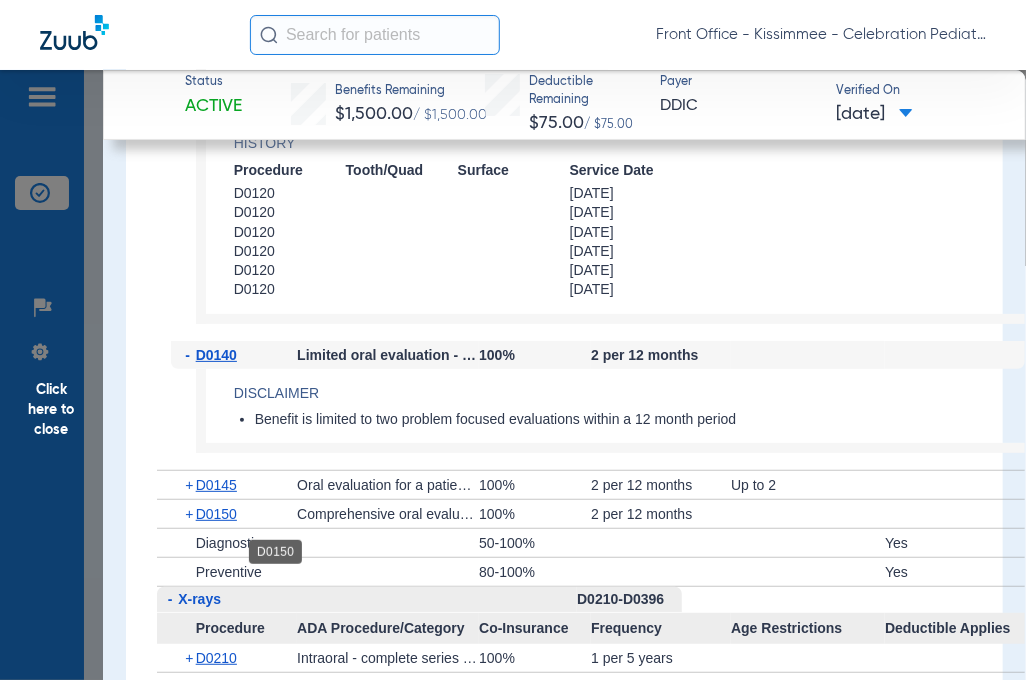 click on "D0150" 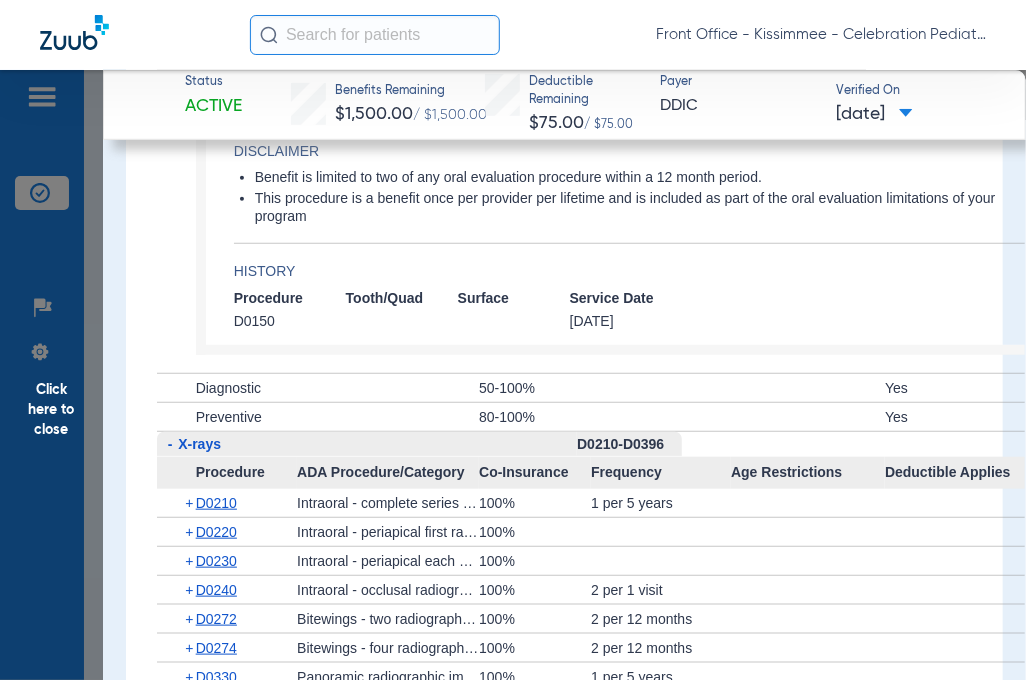 scroll, scrollTop: 3100, scrollLeft: 0, axis: vertical 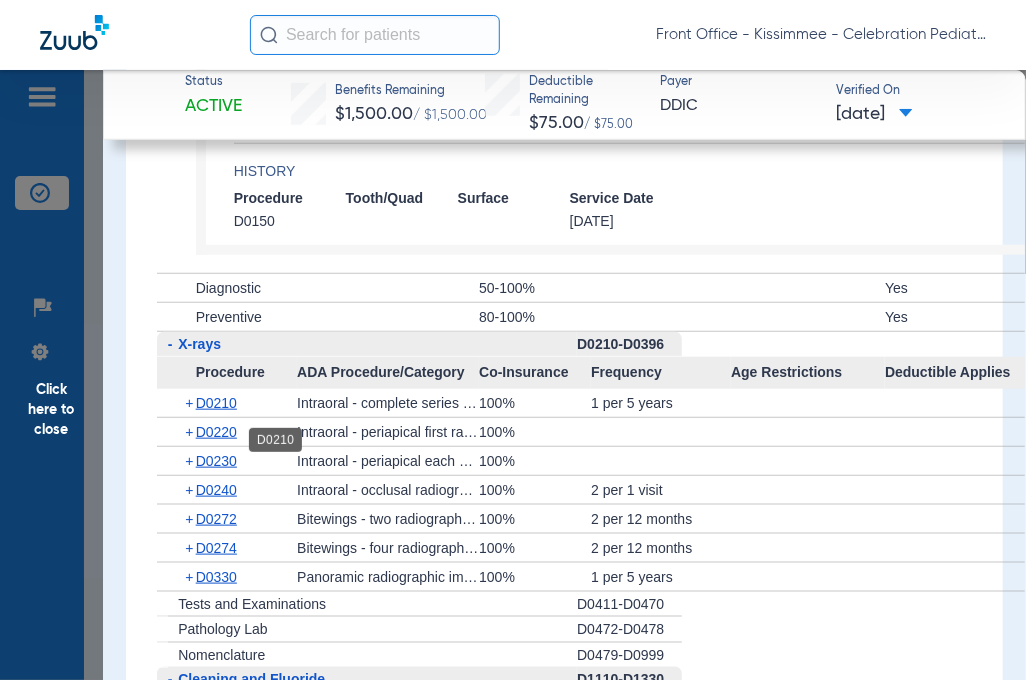 click on "D0210" 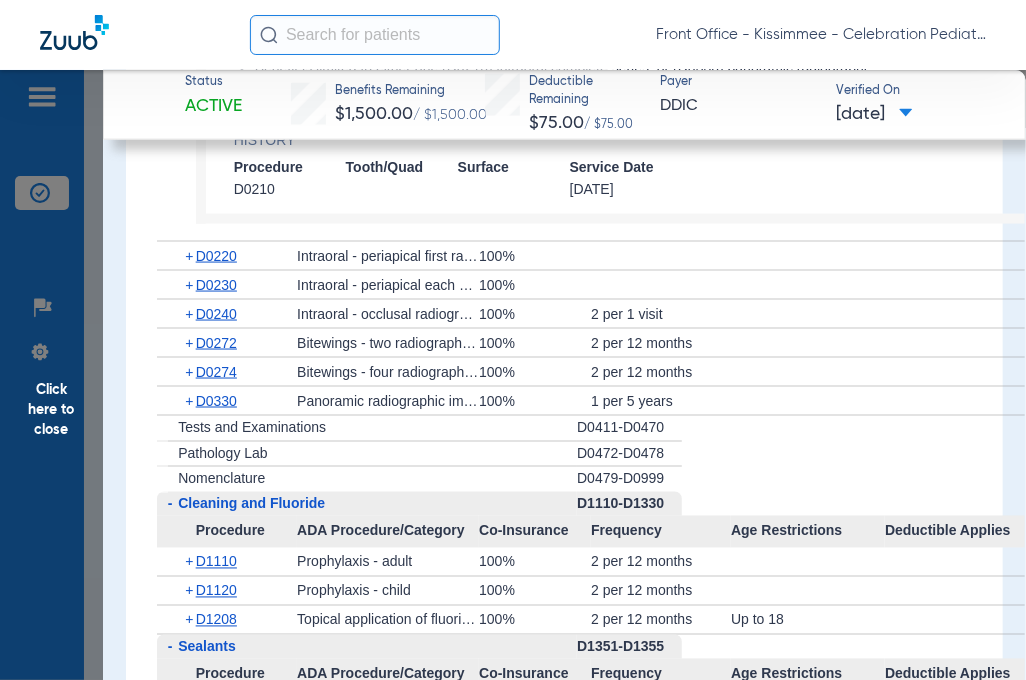 scroll, scrollTop: 3700, scrollLeft: 0, axis: vertical 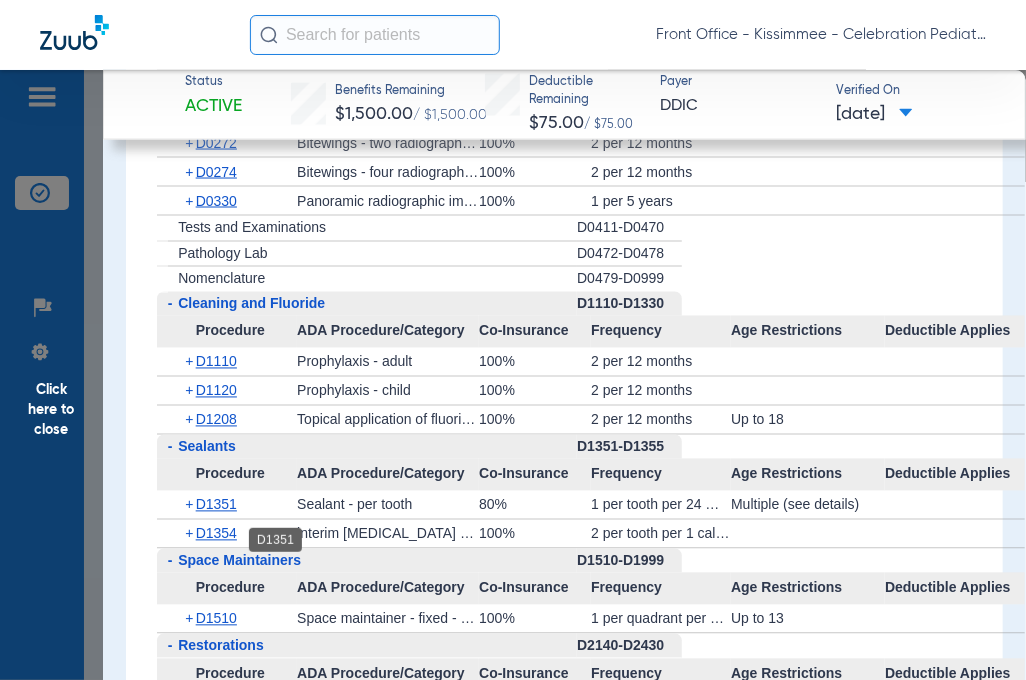 click on "D1351" 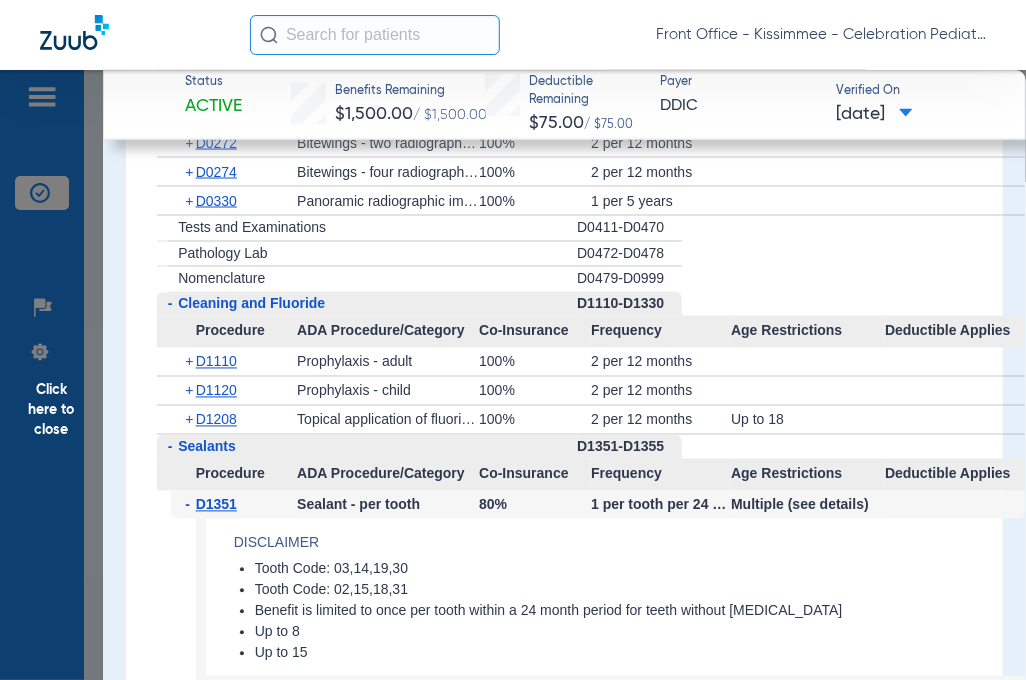 scroll, scrollTop: 3900, scrollLeft: 0, axis: vertical 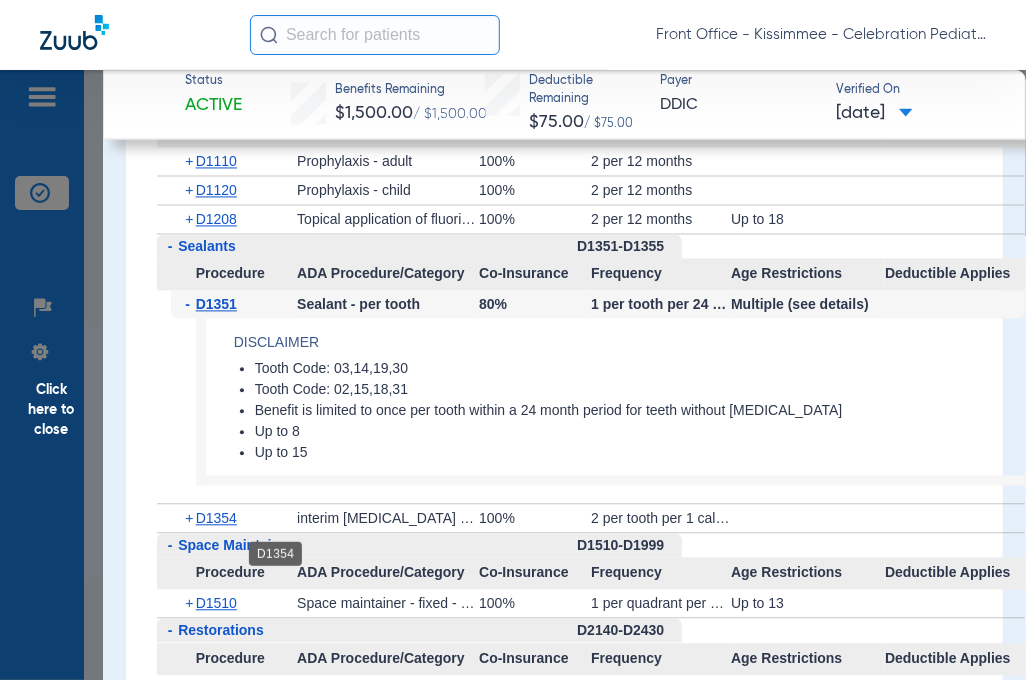 click on "D1354" 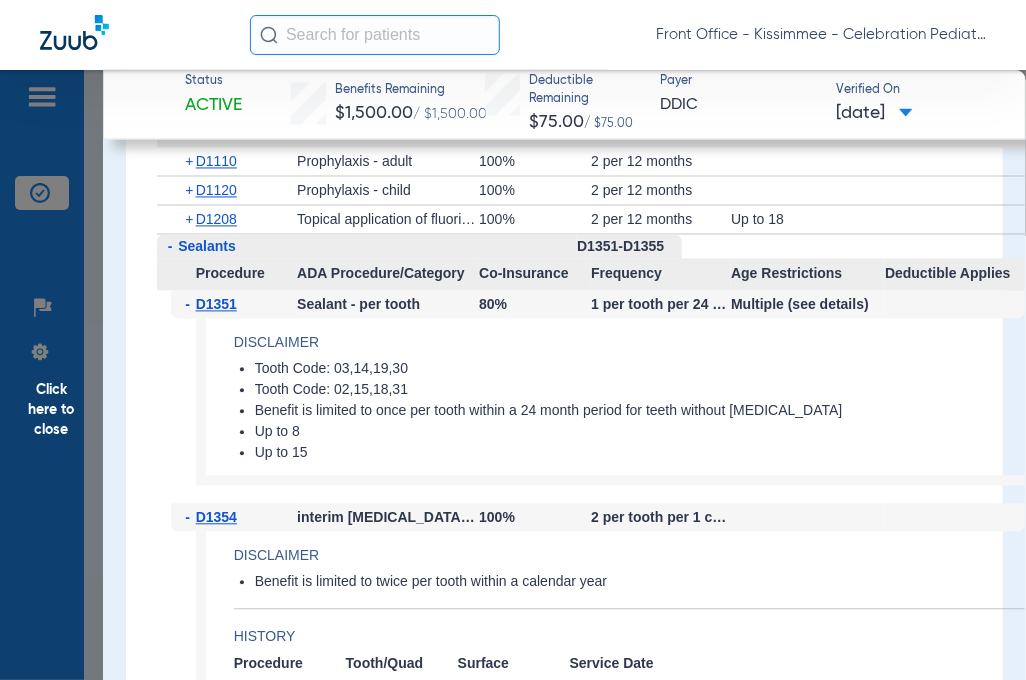 scroll, scrollTop: 4100, scrollLeft: 0, axis: vertical 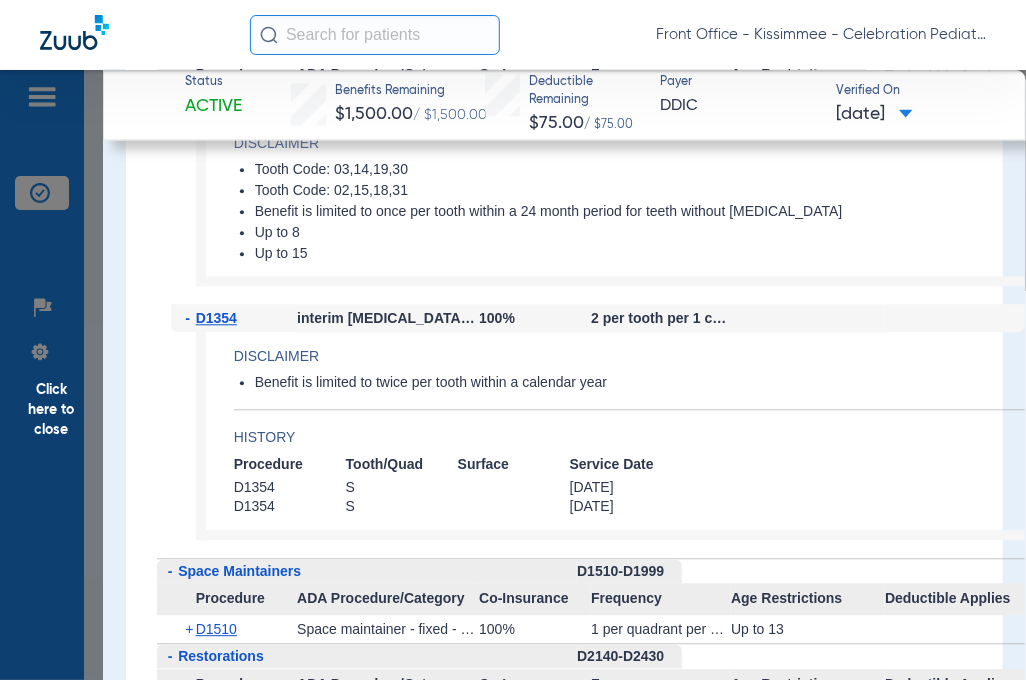drag, startPoint x: 583, startPoint y: 290, endPoint x: 677, endPoint y: 119, distance: 195.13329 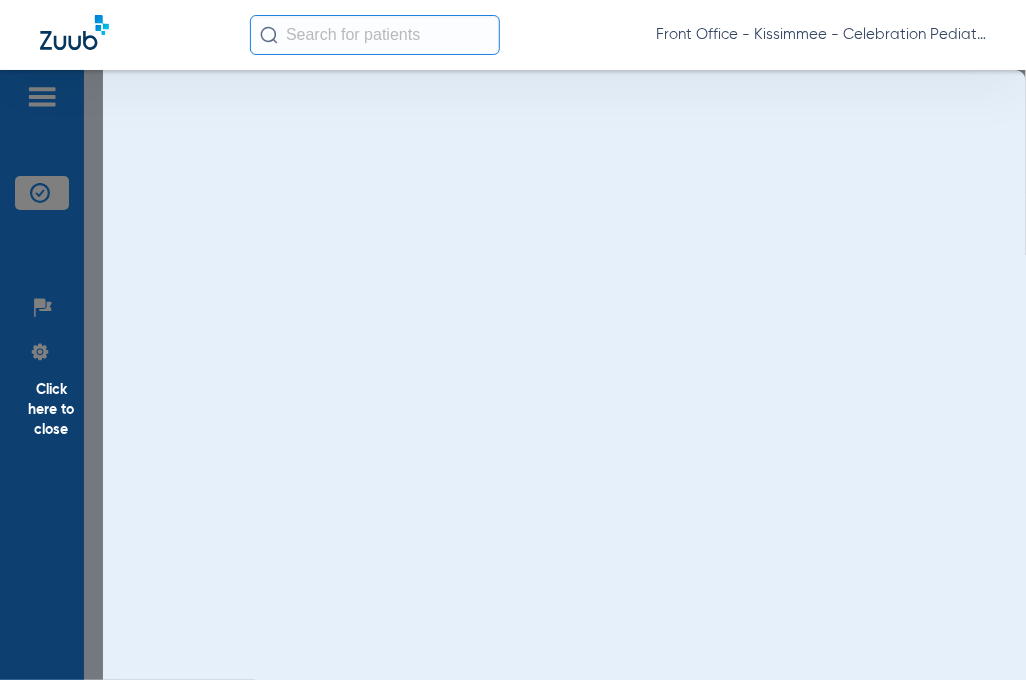 scroll, scrollTop: 0, scrollLeft: 0, axis: both 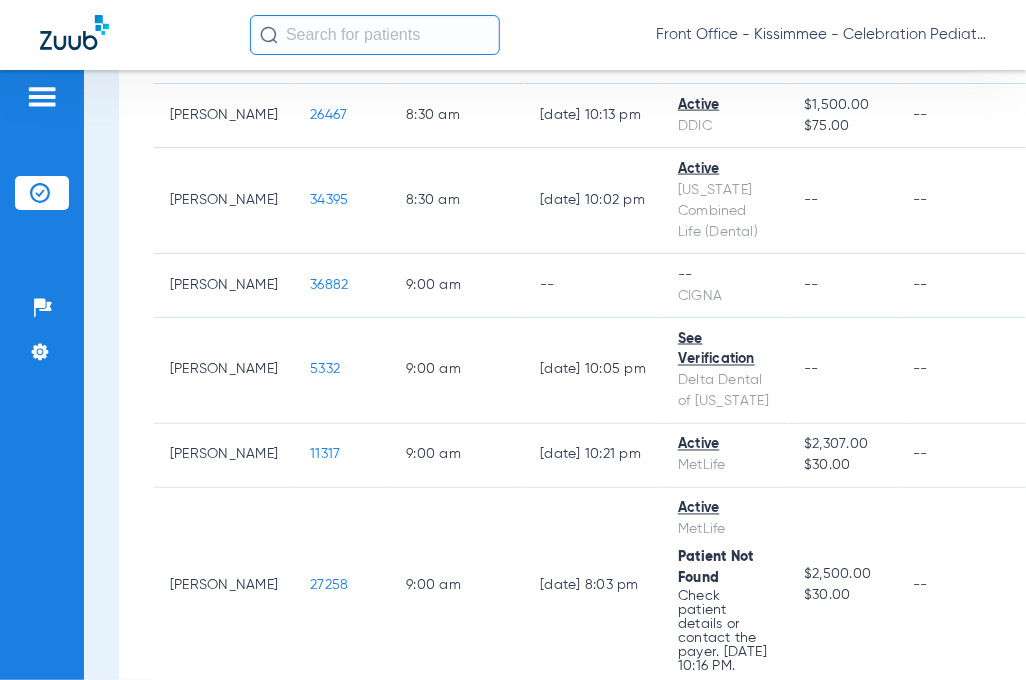 click on "Front Office - Kissimmee - Celebration Pediatric Dentistry" 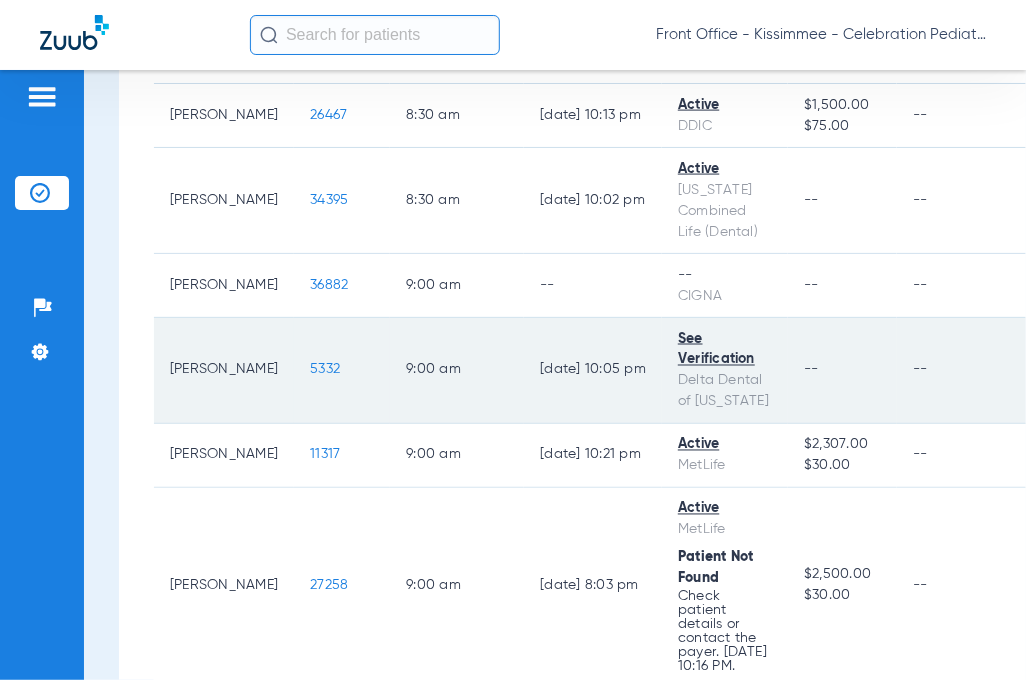 click on "5332" 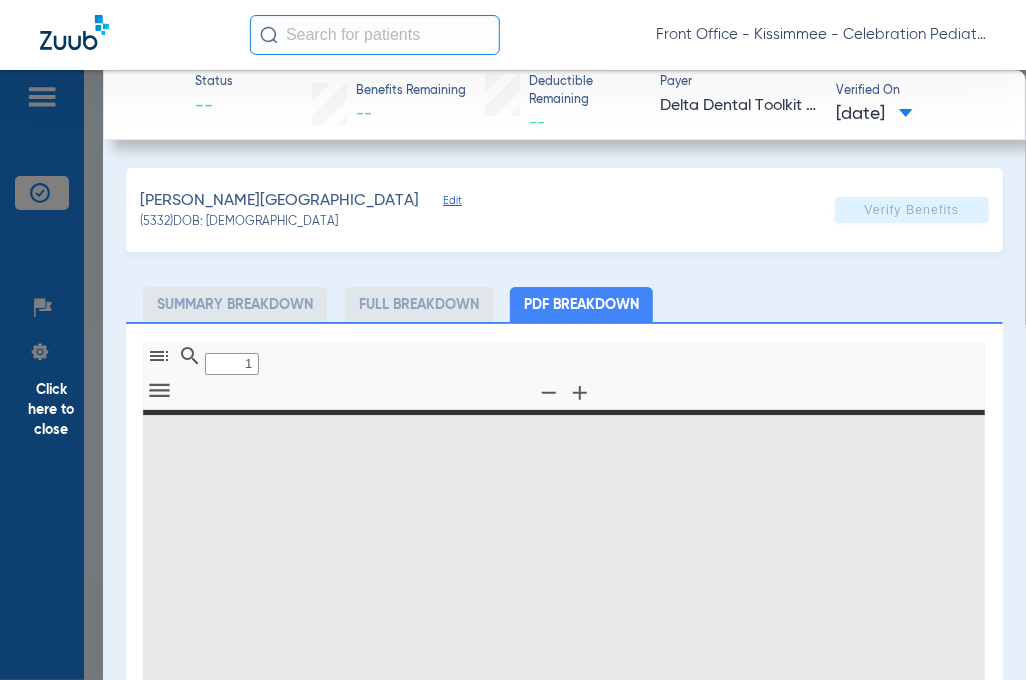 type on "0" 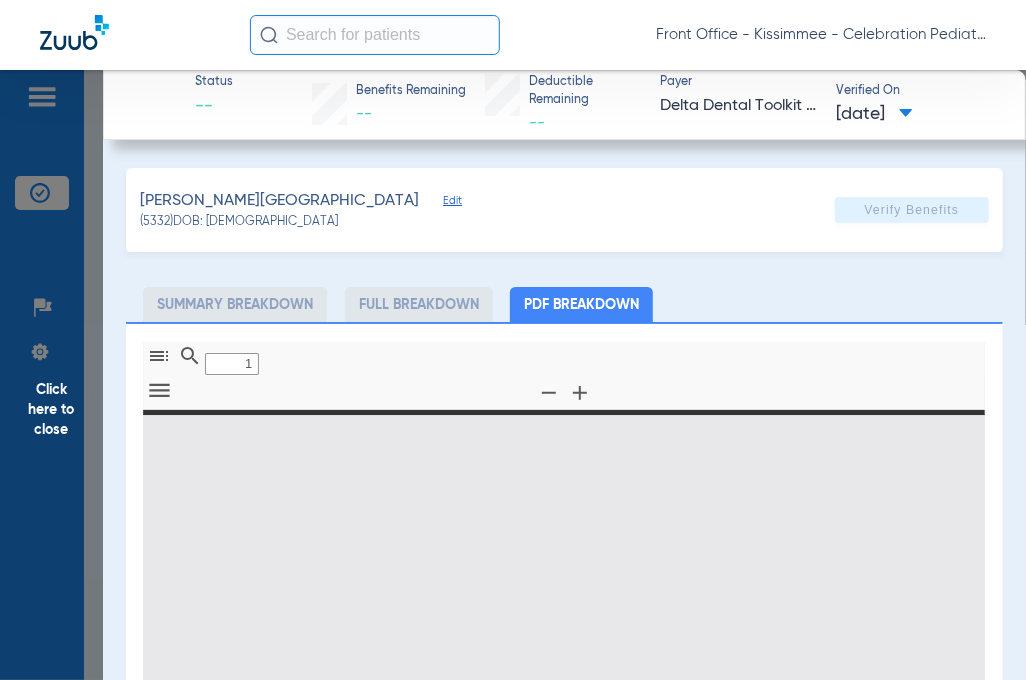 select on "page-width" 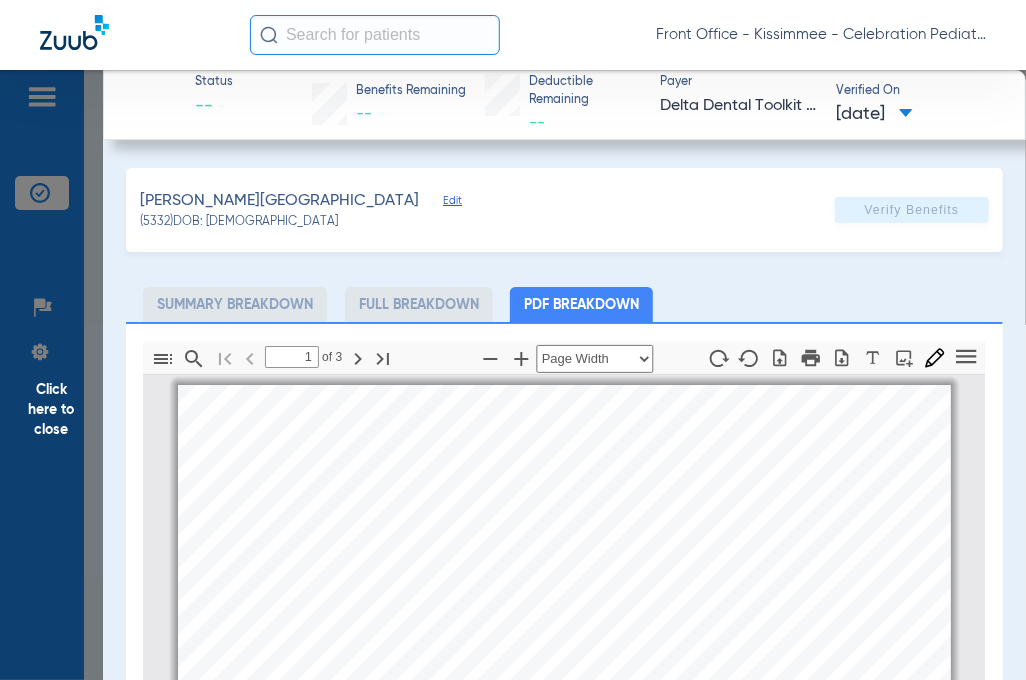 scroll, scrollTop: 10, scrollLeft: 0, axis: vertical 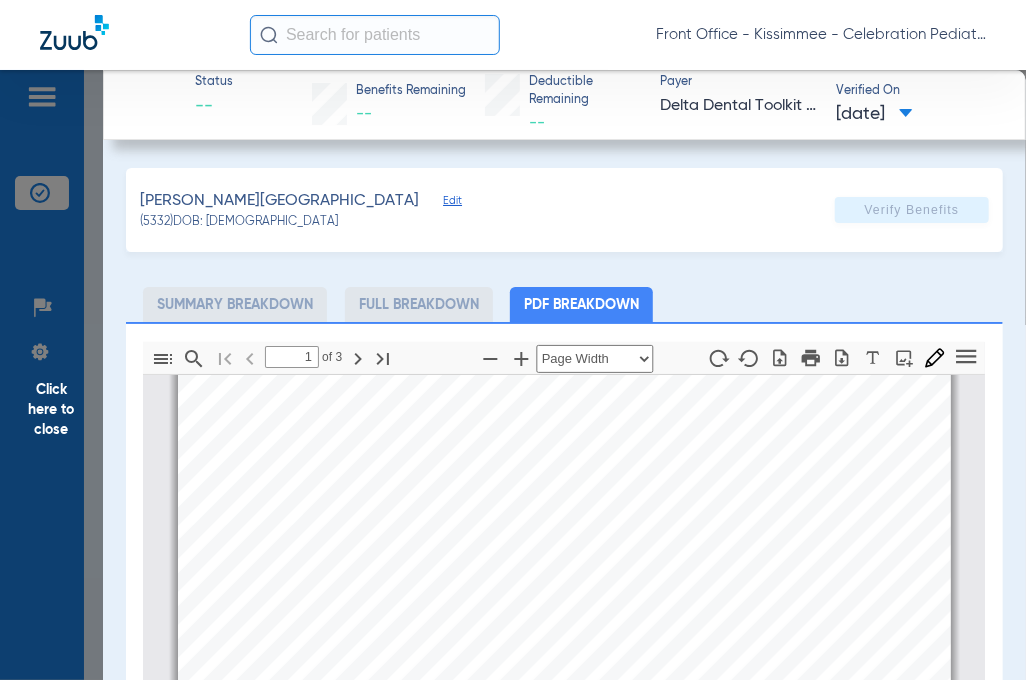 click on "mbb_20250717220515_82246566_DOT   Page 1 Eligibility and Benefits are based on information available on [DATE] . This is an overview of benefits that should be reviewed in its entirety, and not a guarantee of payment. Refer to the patient's summary plan description (SPD) for detailed benefits, limitations, and exclusions. Estimated patient out of pocket expenses can be determined by the submission of a pre-treatment estimate. DDMN Eligibility Member Name:   [PERSON_NAME] Patient Name:   [PERSON_NAME] Court Relationship:   Dependent Client Name:   [PERSON_NAME] Hearing Technologies Client Number:   420190-7000 Product:   Delta Dental PPO plus Premier Currently Eligible:   Yes as of [DATE] Claims Mailing Address Delta Dental P.O. [STREET_ADDRESS] Payer ID   07000 Contact your clearing house if you have any issues with this payer ID Client Information:   The Employer has selected the following benefit plan. Eligibility is not a guarantee of coverage as actual benefit payments are   No" at bounding box center [564, 875] 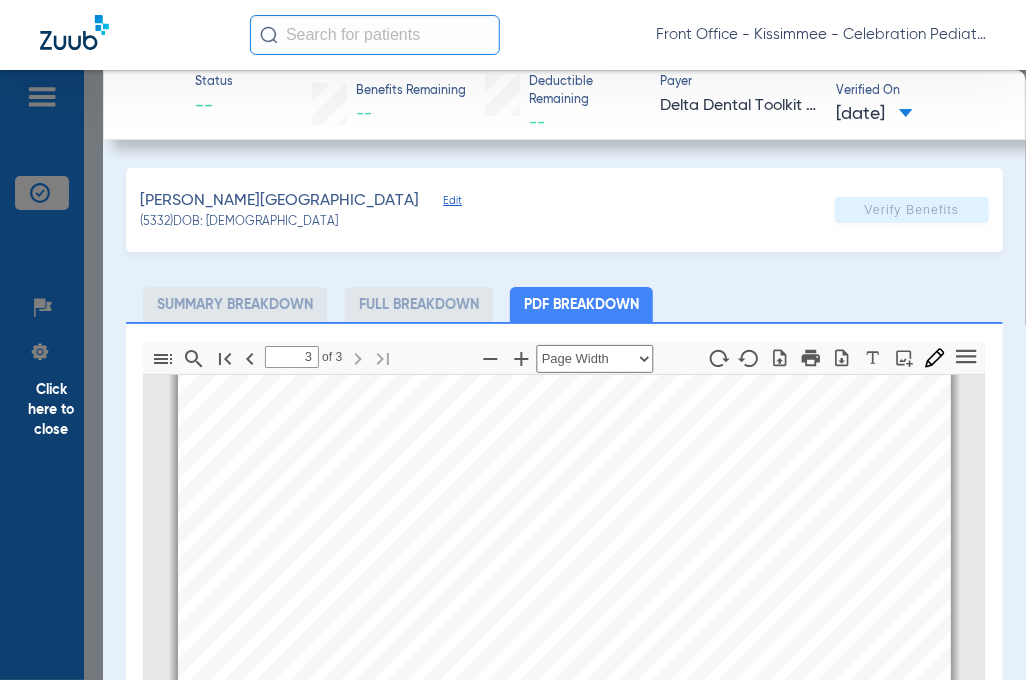 scroll, scrollTop: 2392, scrollLeft: 0, axis: vertical 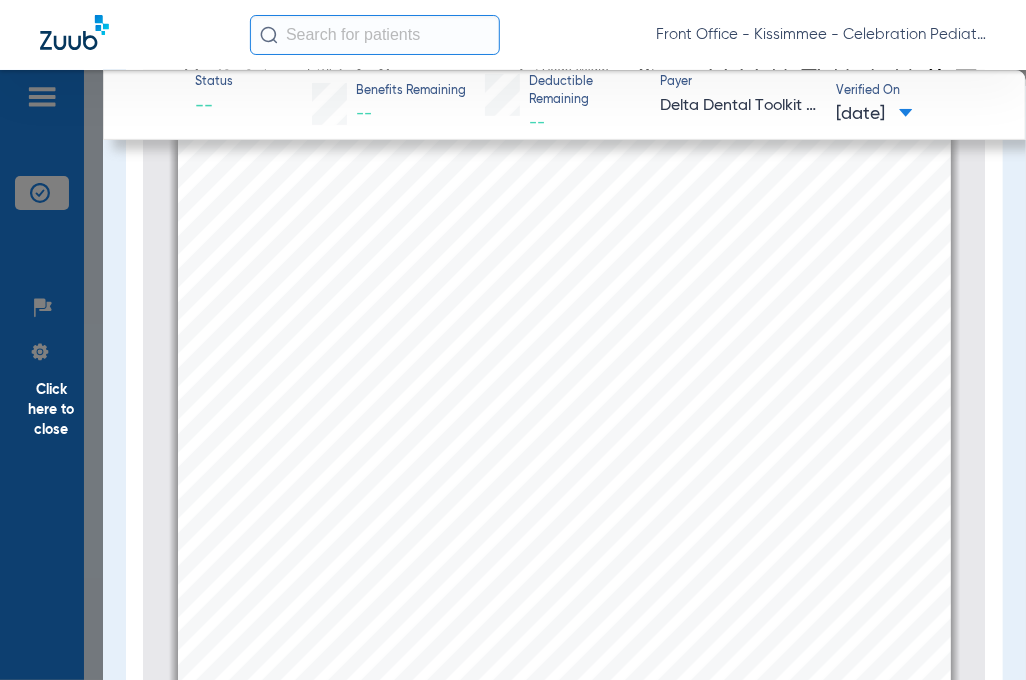 click on "mbb_20250717220515_82246566_DOT   Page 1 Eligibility and Benefits are based on information available on [DATE] . This is an overview of benefits that should be reviewed in its entirety, and not a guarantee of payment. Refer to the patient's summary plan description (SPD) for detailed benefits, limitations, and exclusions. Estimated patient out of pocket expenses can be determined by the submission of a pre-treatment estimate. DDMN Eligibility Member Name:   [PERSON_NAME] Patient Name:   [PERSON_NAME] Court Relationship:   Dependent Client Name:   [PERSON_NAME] Hearing Technologies Client Number:   420190-7000 Product:   Delta Dental PPO plus Premier Currently Eligible:   Yes as of [DATE] Claims Mailing Address Delta Dental P.O. [STREET_ADDRESS] Payer ID   07000 Contact your clearing house if you have any issues with this payer ID Client Information:   The Employer has selected the following benefit plan. Eligibility is not a guarantee of coverage as actual benefit payments are   No" at bounding box center (564, 505) 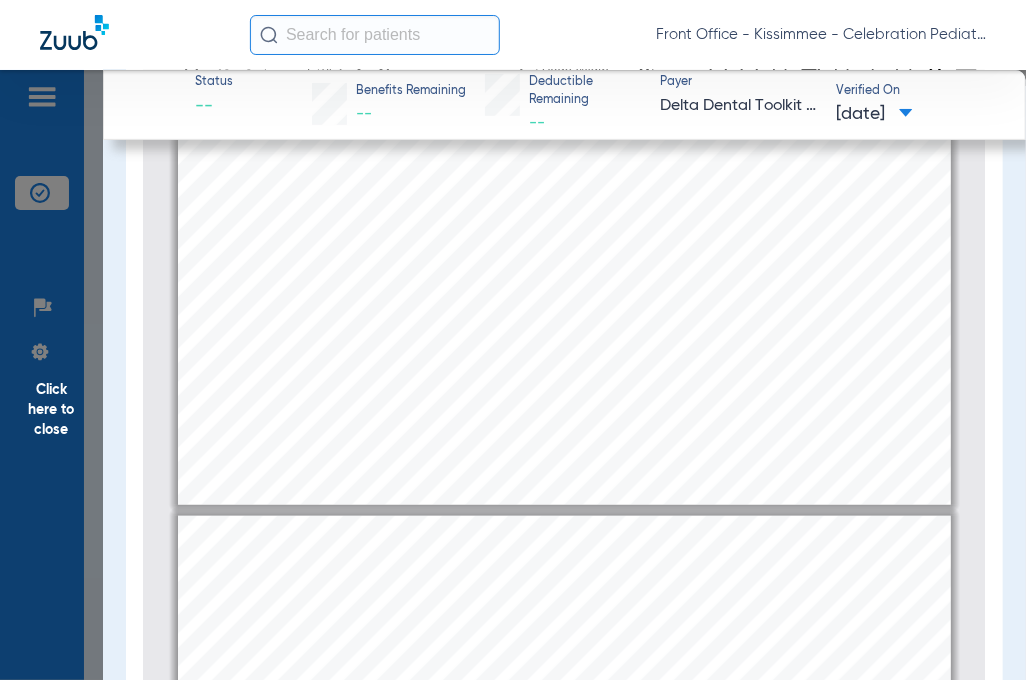 type on "2" 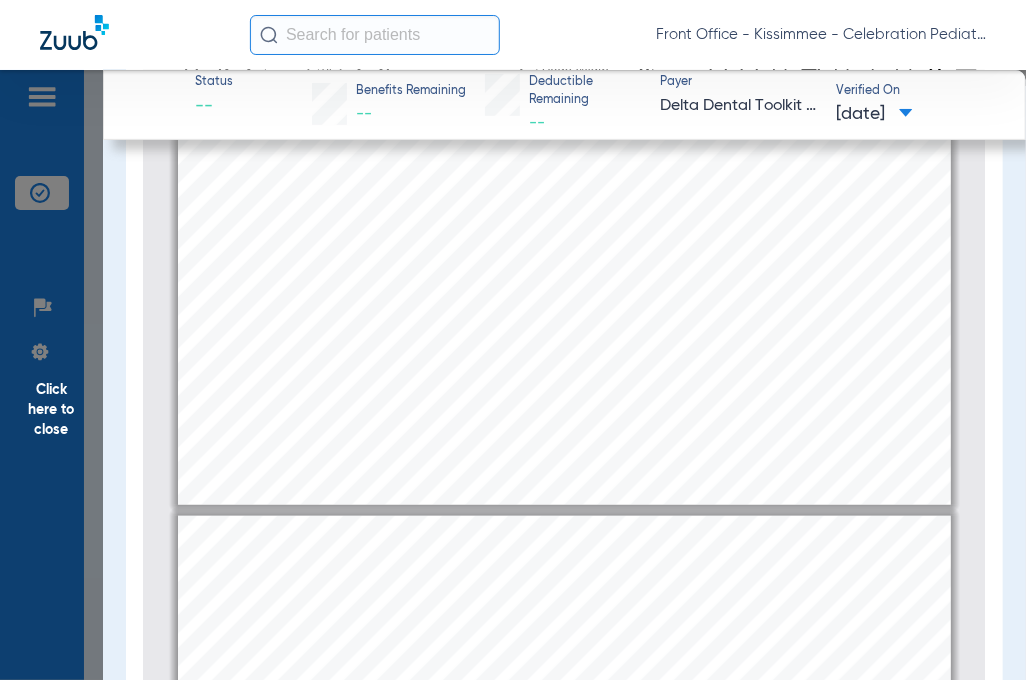 scroll, scrollTop: 792, scrollLeft: 0, axis: vertical 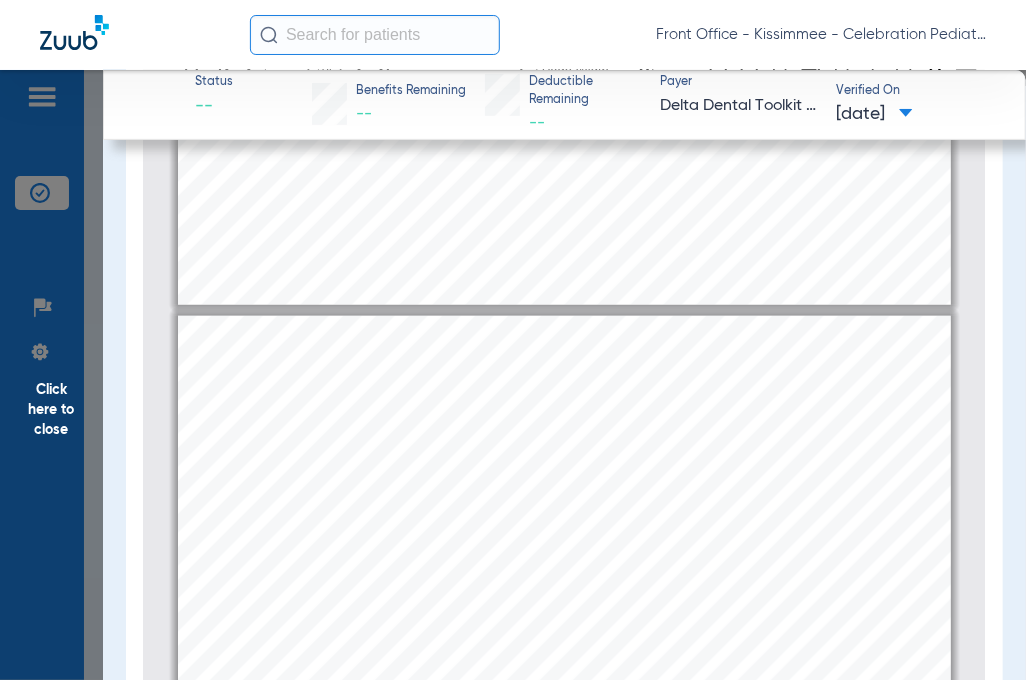 click on "Click here to close" 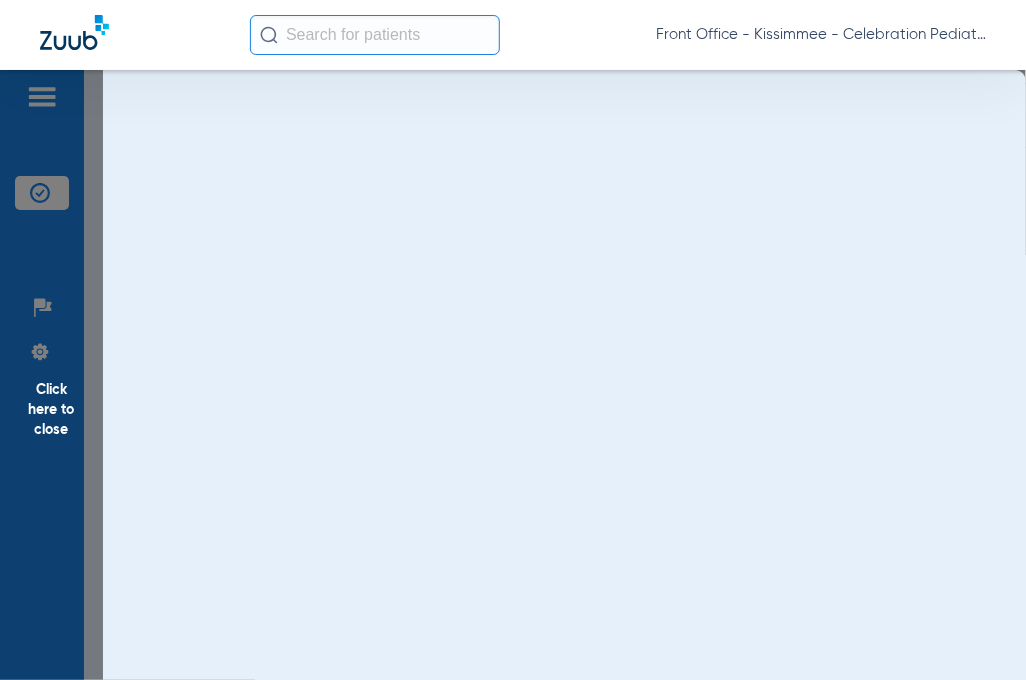 scroll, scrollTop: 0, scrollLeft: 0, axis: both 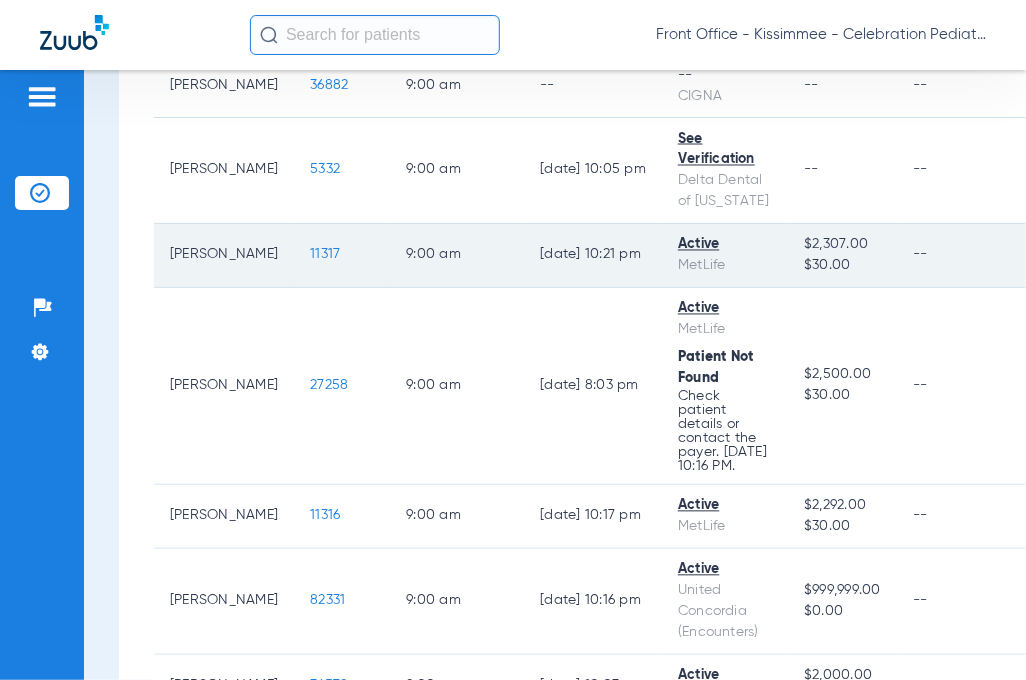 click on "11317" 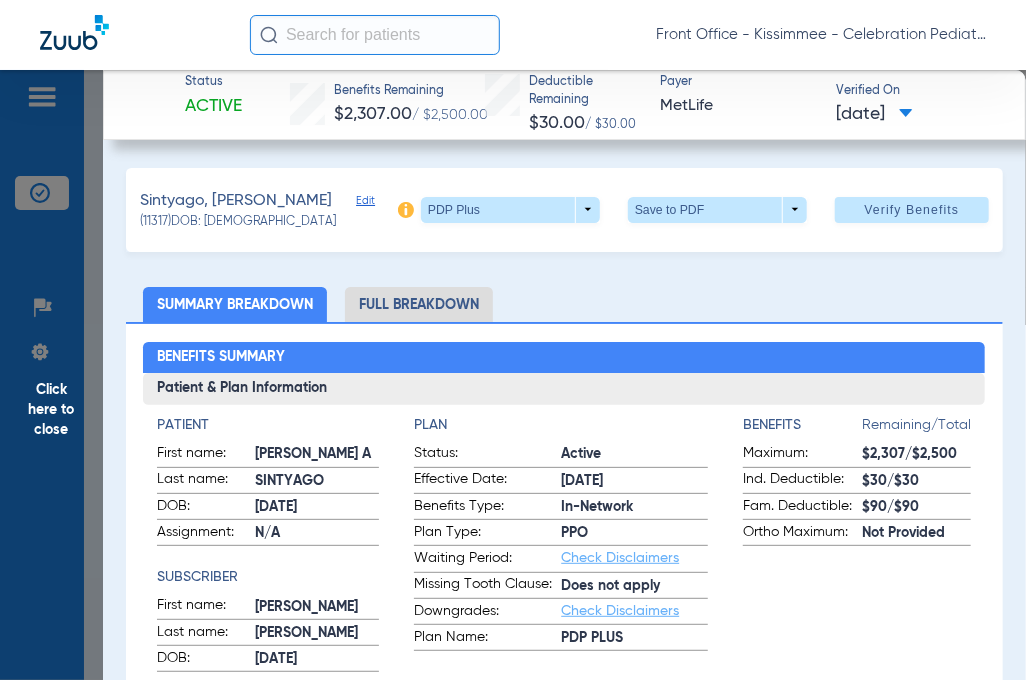click on "Full Breakdown" 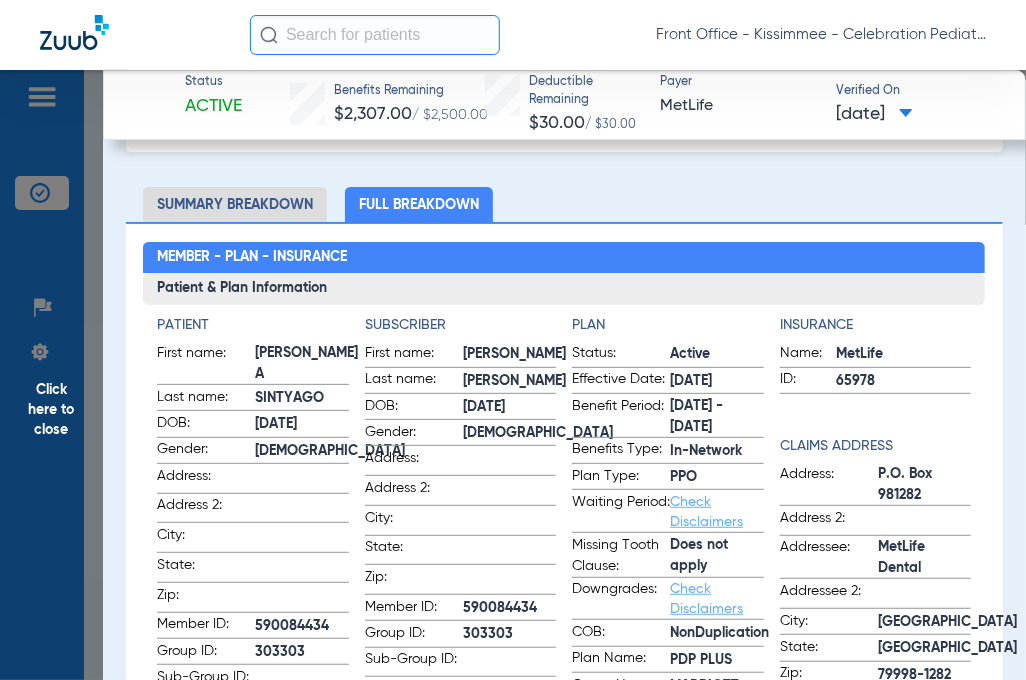 scroll, scrollTop: 200, scrollLeft: 0, axis: vertical 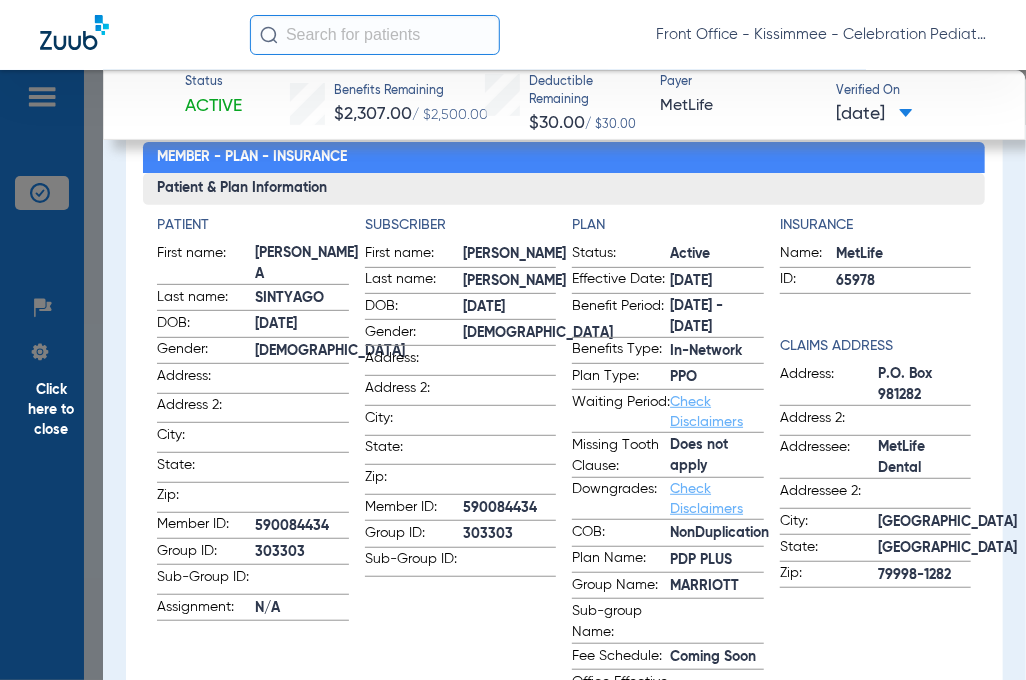 click on "Subscriber First name:  [PERSON_NAME]  Last name:  [PERSON_NAME]  DOB:  [DEMOGRAPHIC_DATA]  Gender:  [DEMOGRAPHIC_DATA]  Address:    Address 2:    City:    State:    Zip:    Member ID:  590084434  Group ID:  303303  Sub-Group ID:" 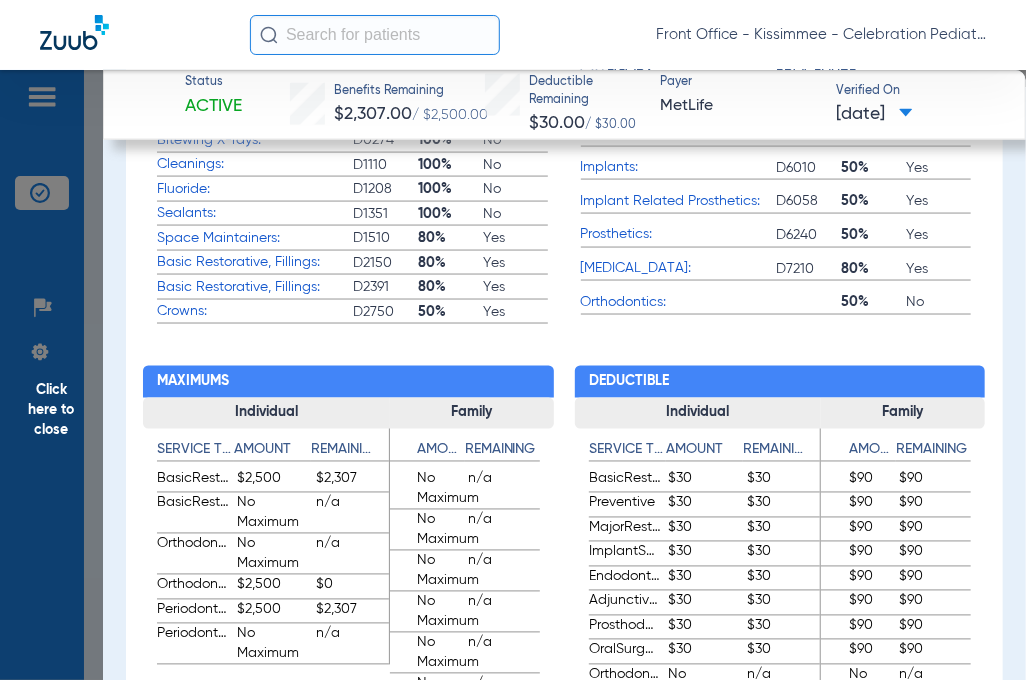 scroll, scrollTop: 900, scrollLeft: 0, axis: vertical 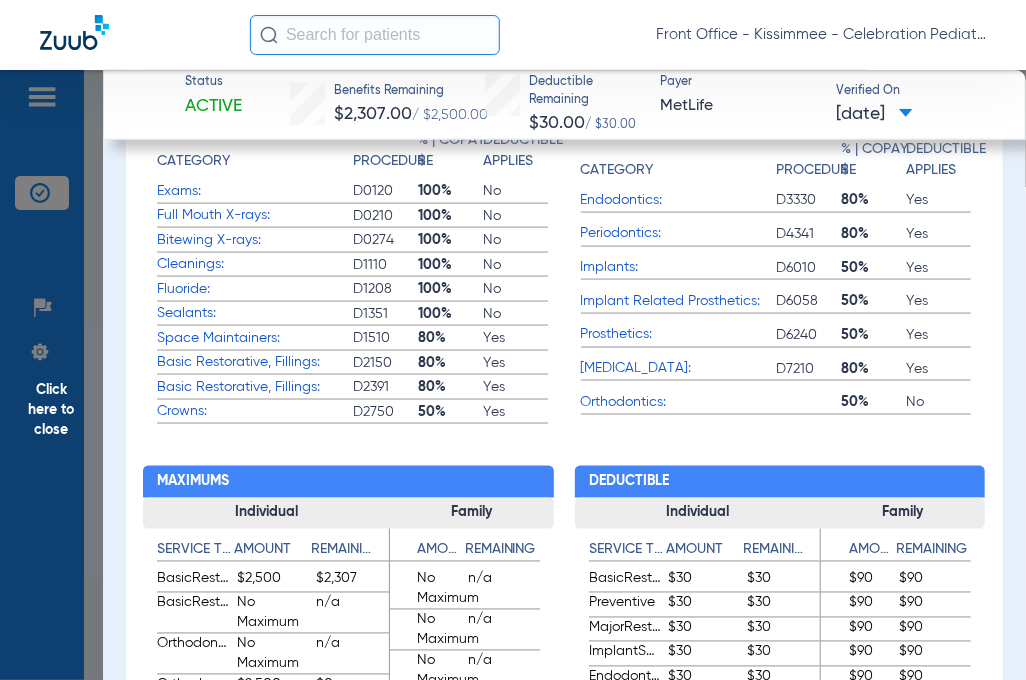 click on "Deductible Individual Service Type Amount Remaining  BasicRestorative   $30   $30   Preventive   $30   $30   MajorRestorative   $30   $30   ImplantService   $30   $30   Endodontics   $30   $30   AdjunctiveGeneralServices   $30   $30   ProsthodonticsFixed   $30   $30   OralSurgery   $30   $30   Orthodontics   No Deductible   n/a   PeriodonticsNonSurgical   $30   $30   PeriodonticsSurgical   $30   $30  Family Service Type Amount Remaining  BasicRestorative   $90   $90   Preventive   $90   $90   MajorRestorative   $90   $90   ImplantService   $90   $90   Endodontics   $90   $90   AdjunctiveGeneralServices   $90   $90   ProsthodonticsFixed   $90   $90   OralSurgery   $90   $90   Orthodontics   No Deductible   n/a   PeriodonticsNonSurgical   $90   $90   PeriodonticsSurgical   $90   $90" 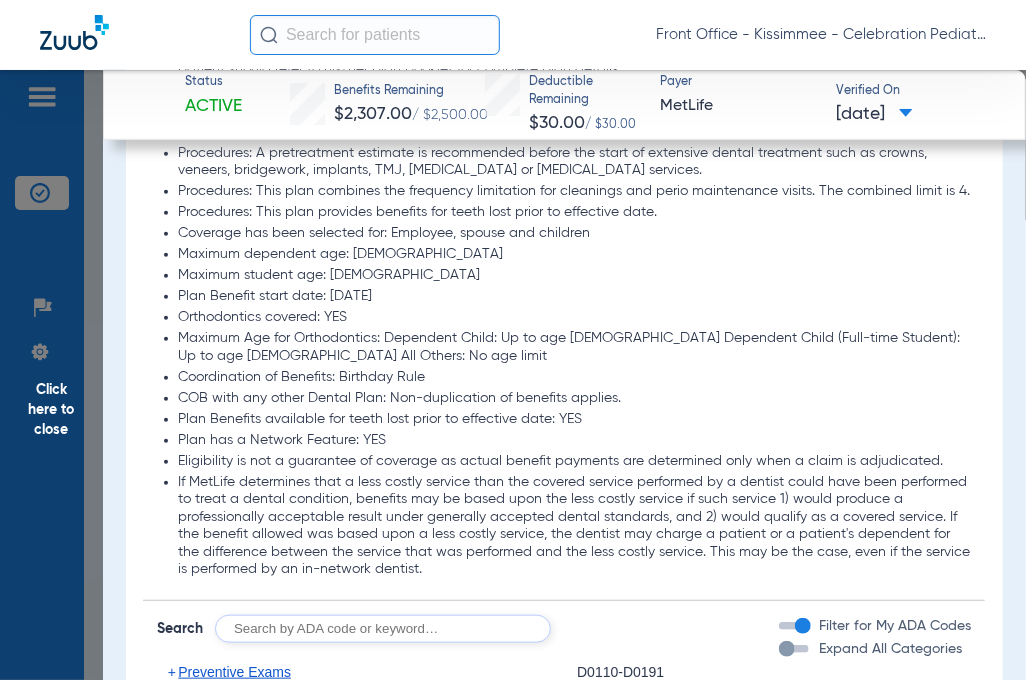 scroll, scrollTop: 3100, scrollLeft: 0, axis: vertical 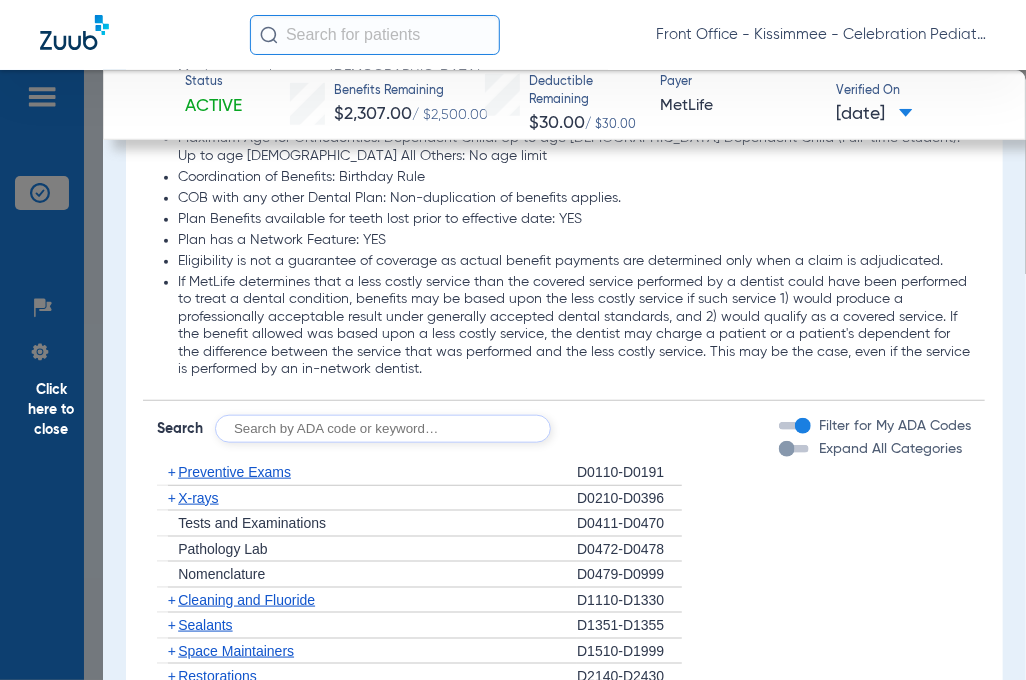 click at bounding box center [787, 449] 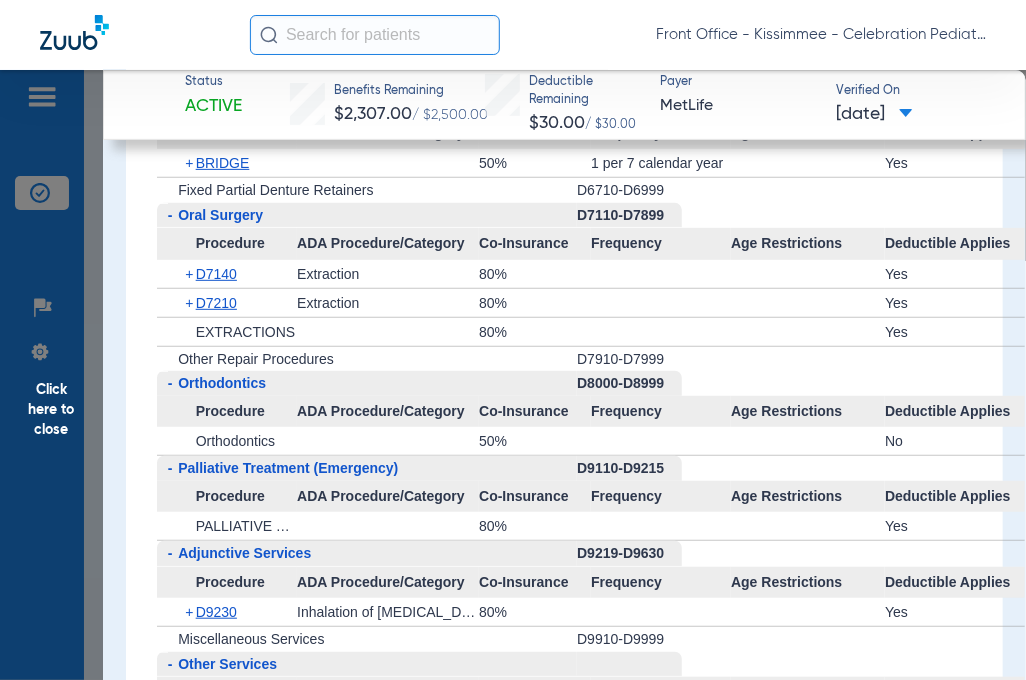 scroll, scrollTop: 5600, scrollLeft: 0, axis: vertical 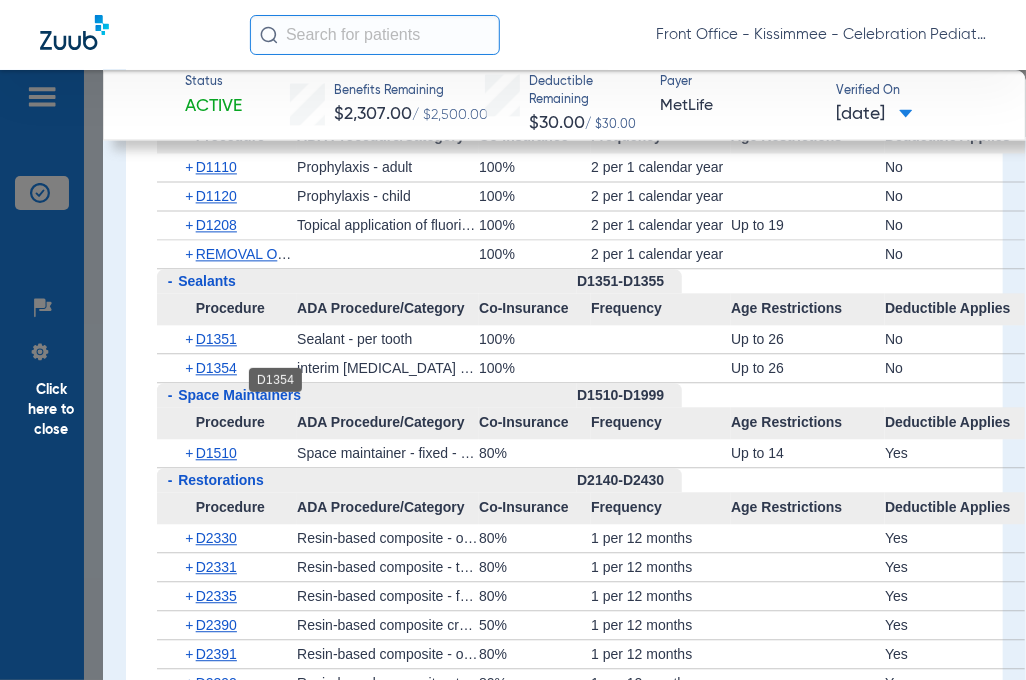 click on "D1354" 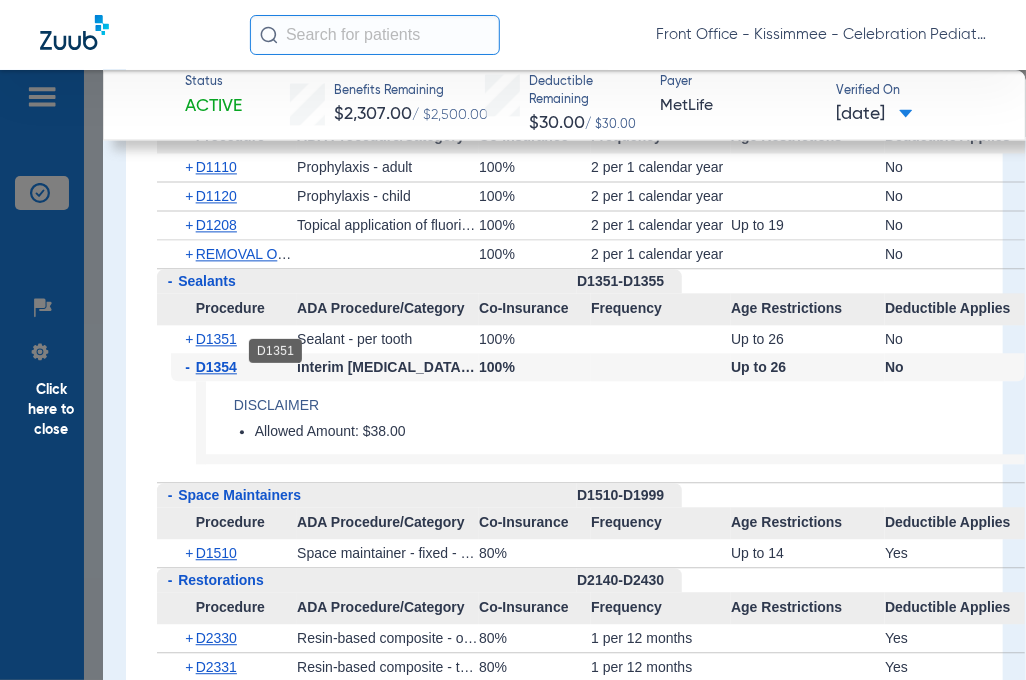 click on "D1351" 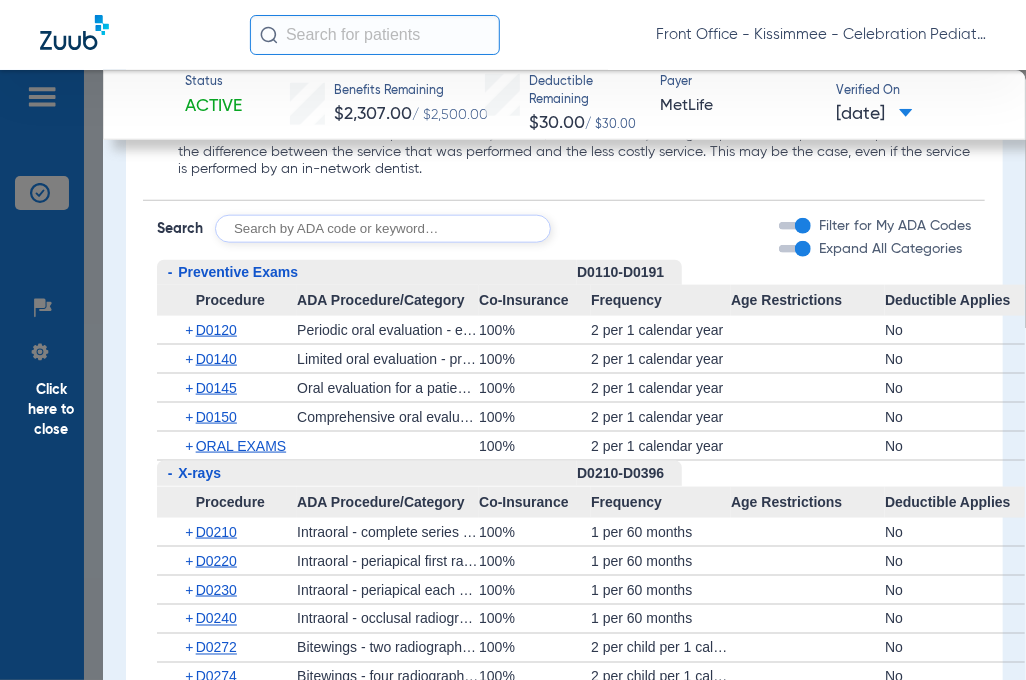 scroll, scrollTop: 3400, scrollLeft: 0, axis: vertical 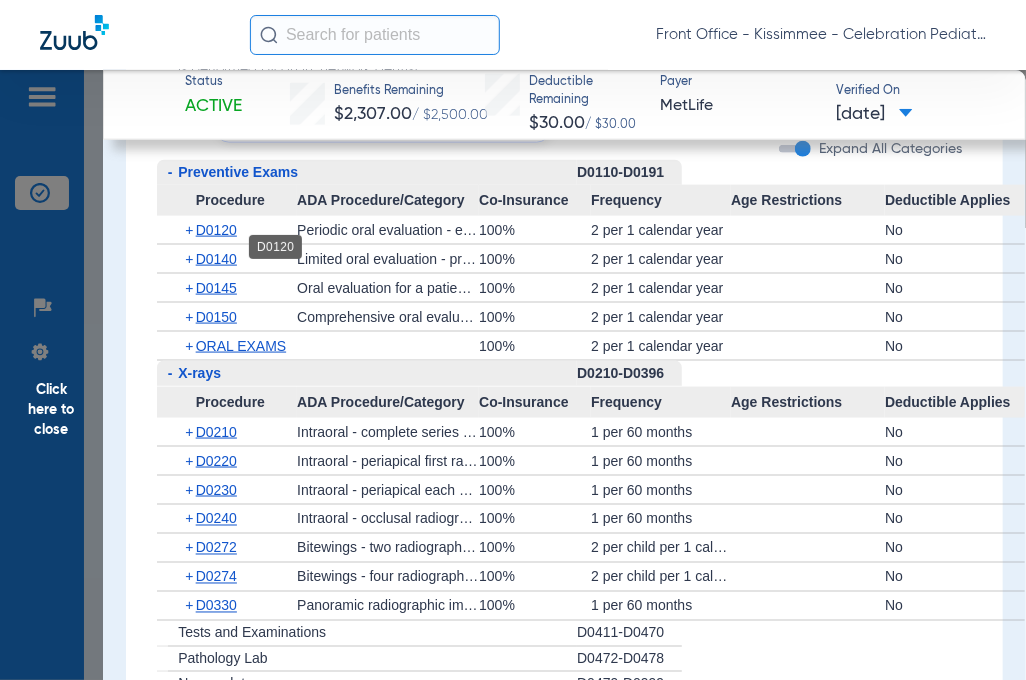 click on "D0120" 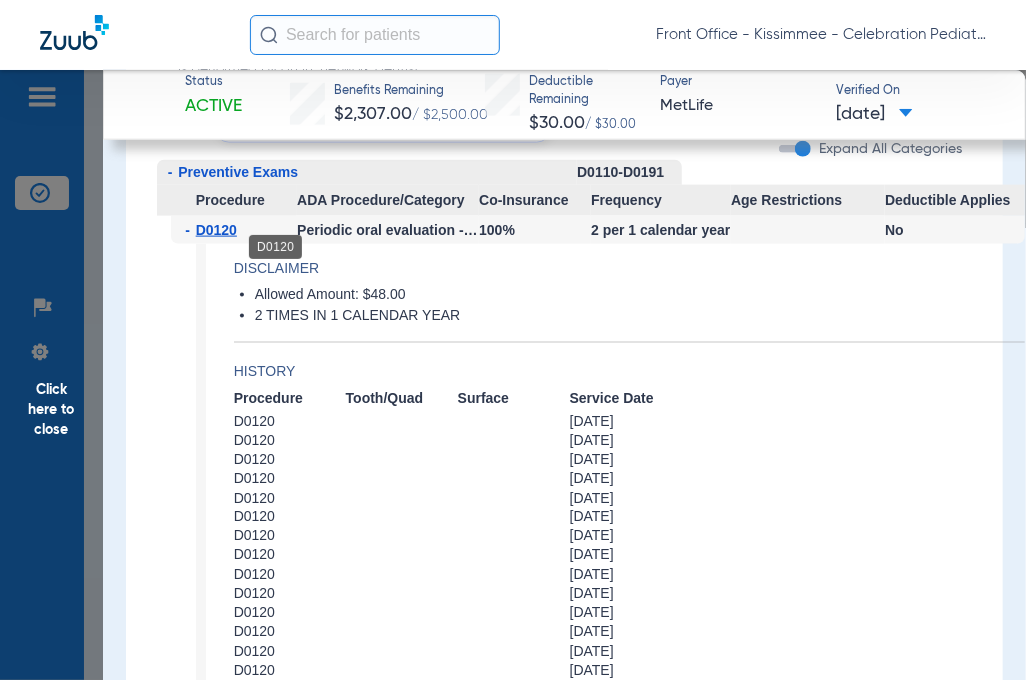 click on "D0120" 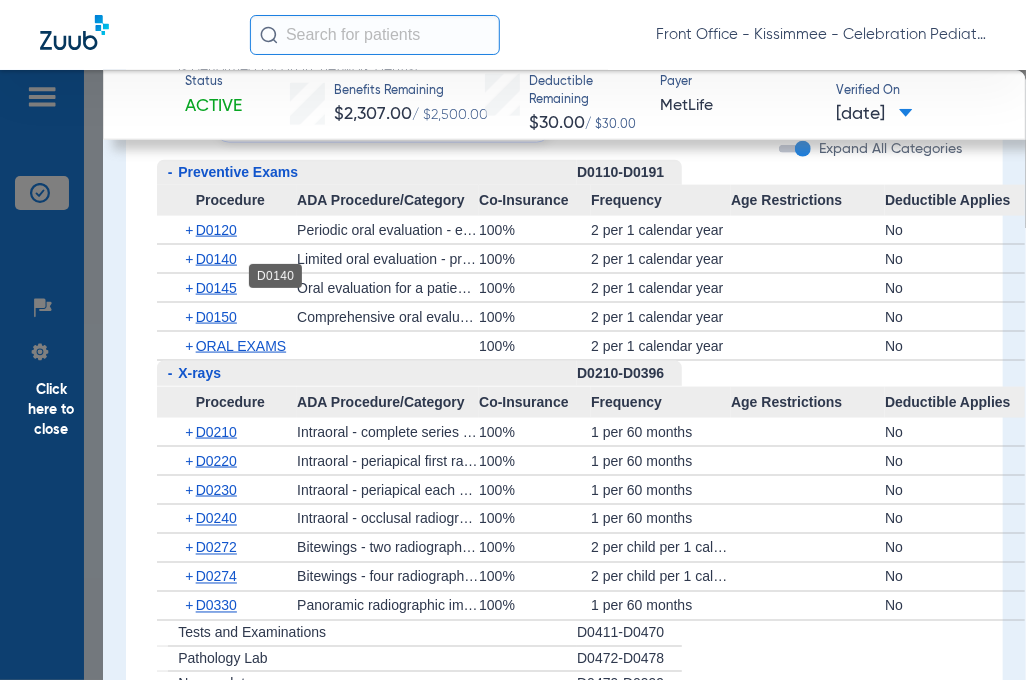 click on "D0140" 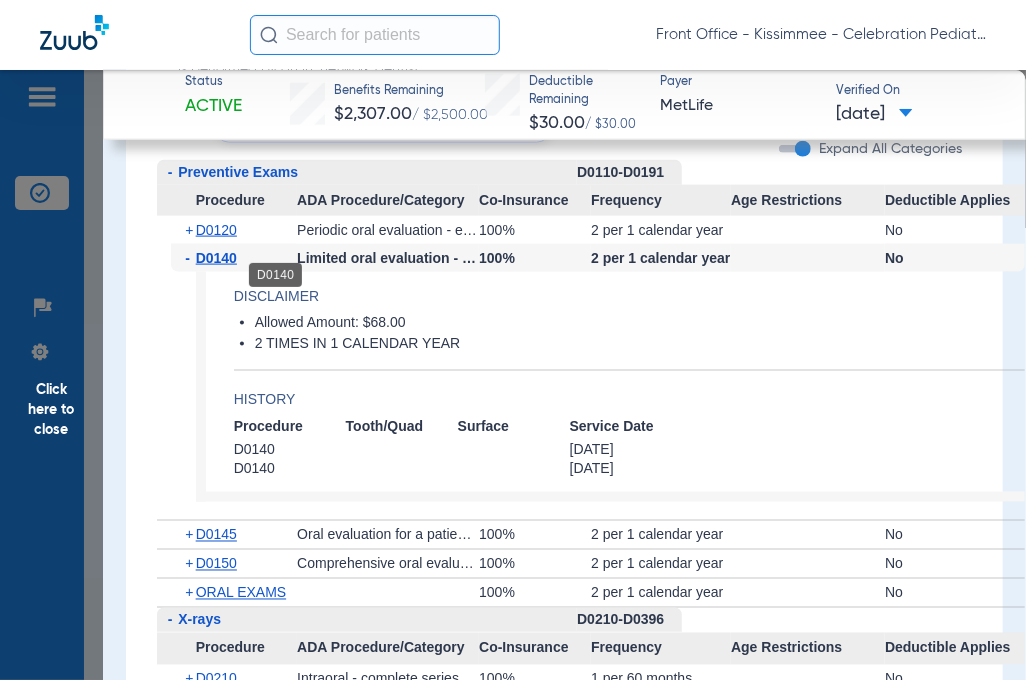 click on "D0140" 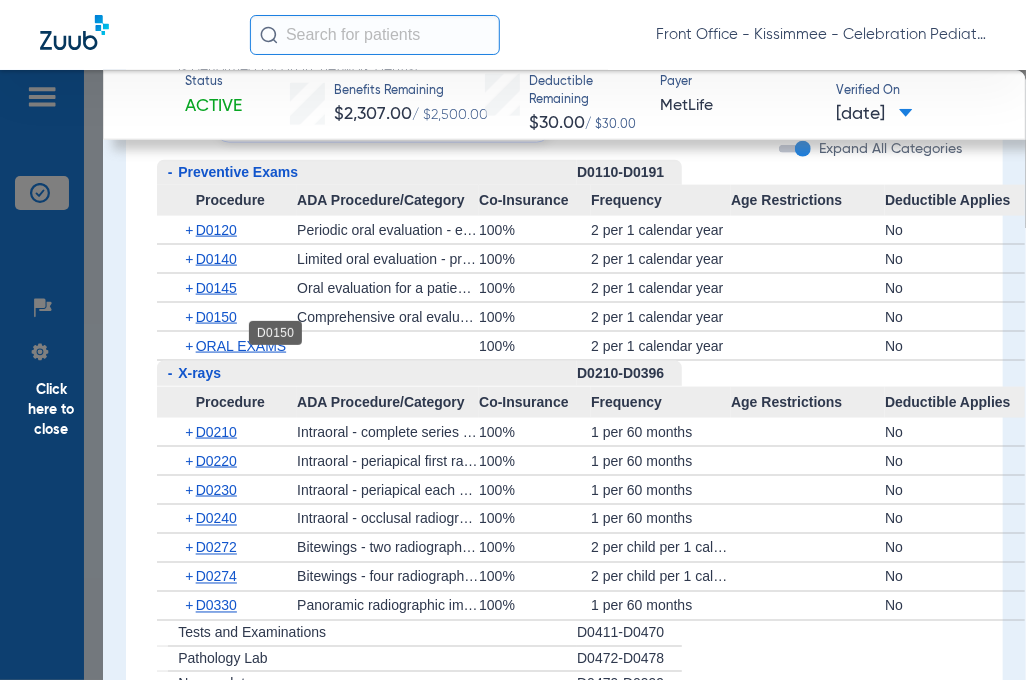 click on "D0150" 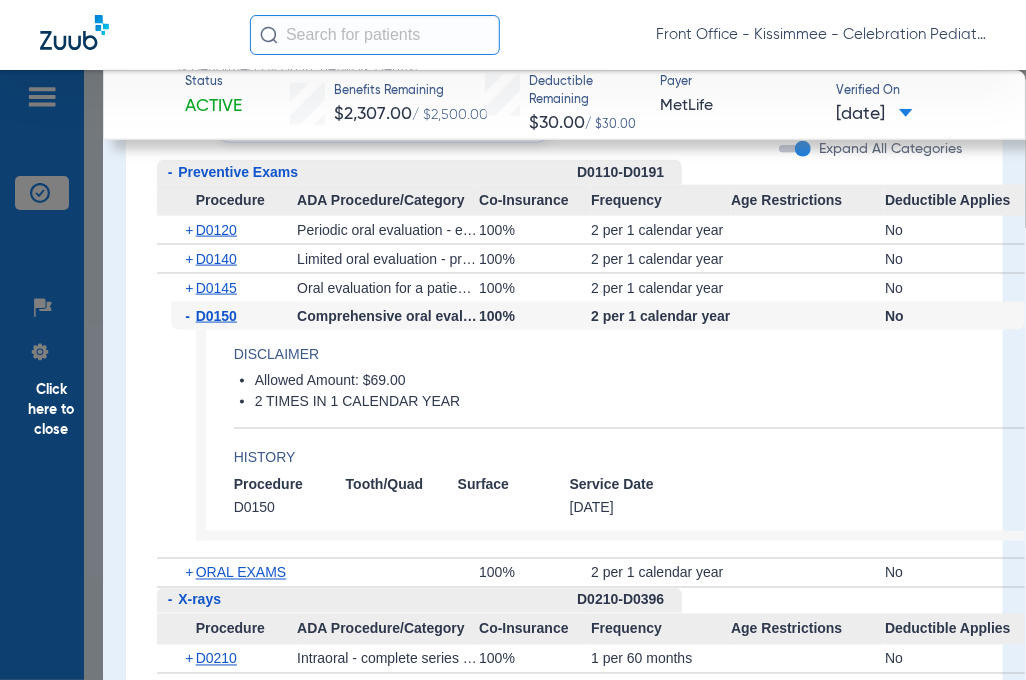 click on "D0150" 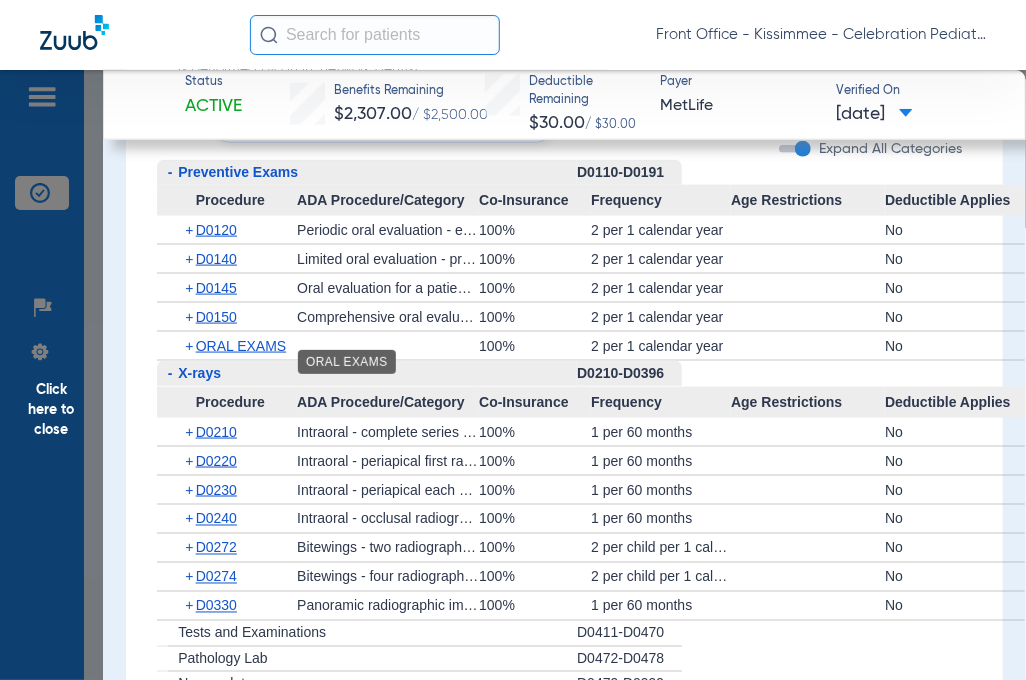 scroll, scrollTop: 3500, scrollLeft: 0, axis: vertical 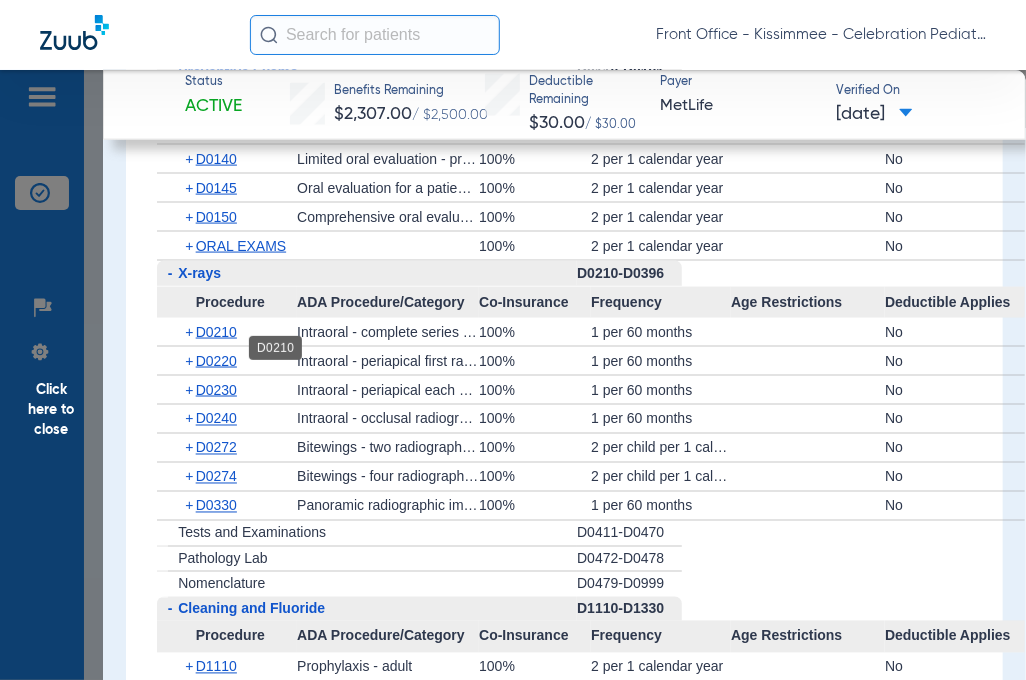 click on "D0210" 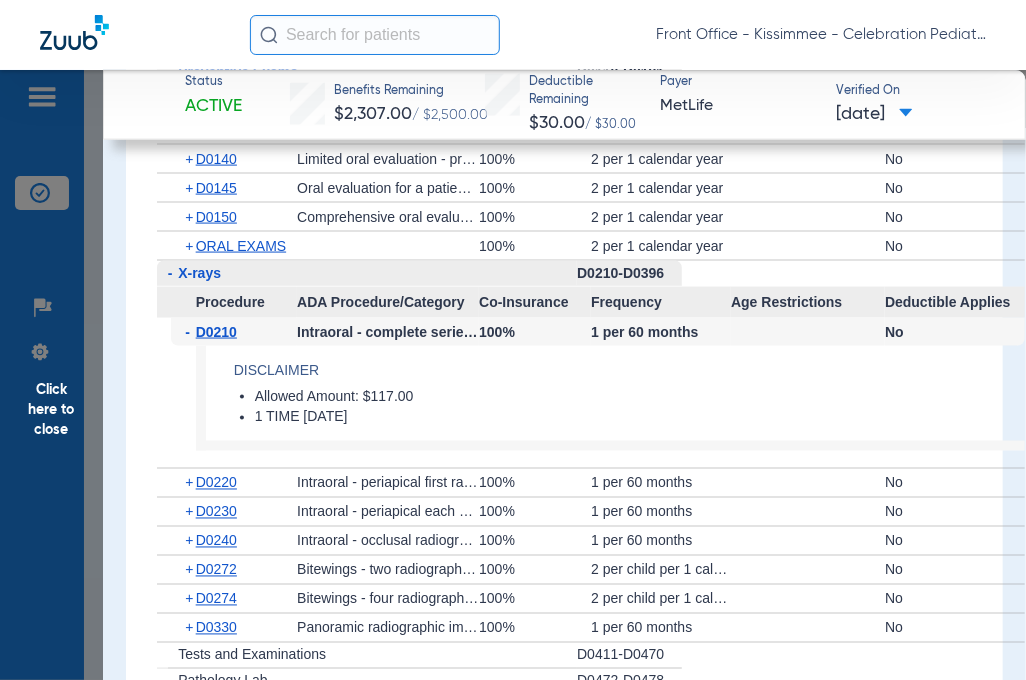 click on "D0210" 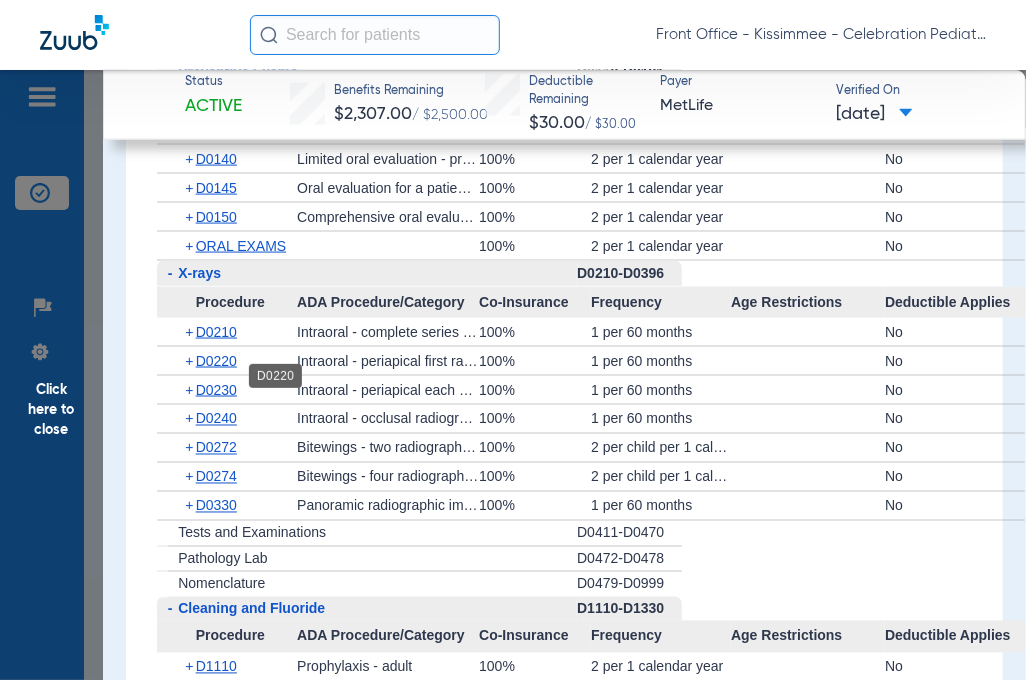click on "D0220" 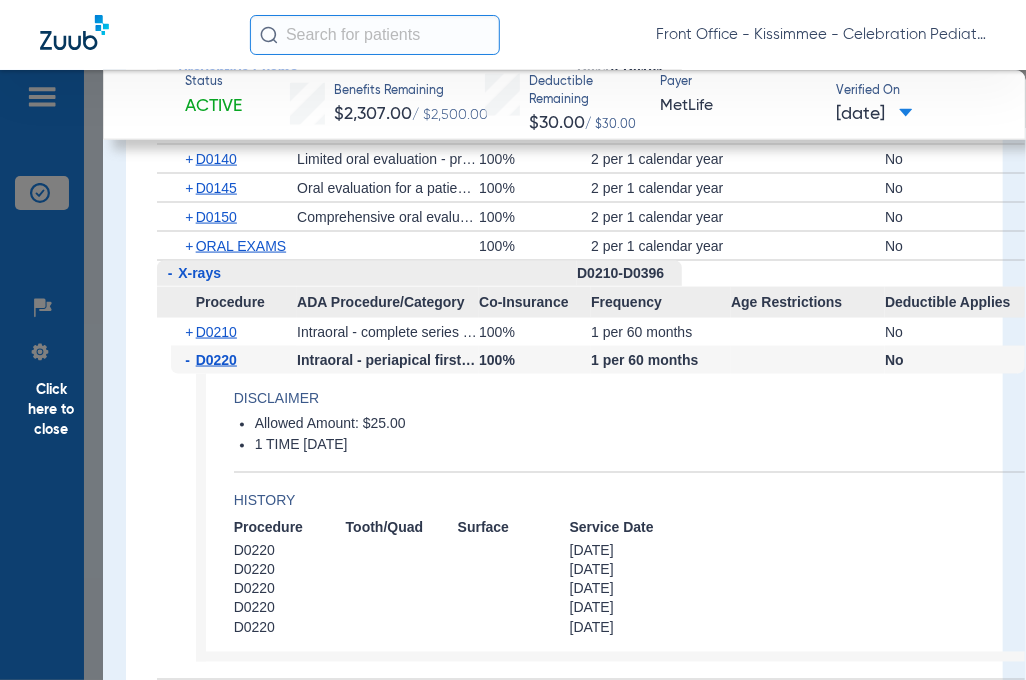 click on "D0220" 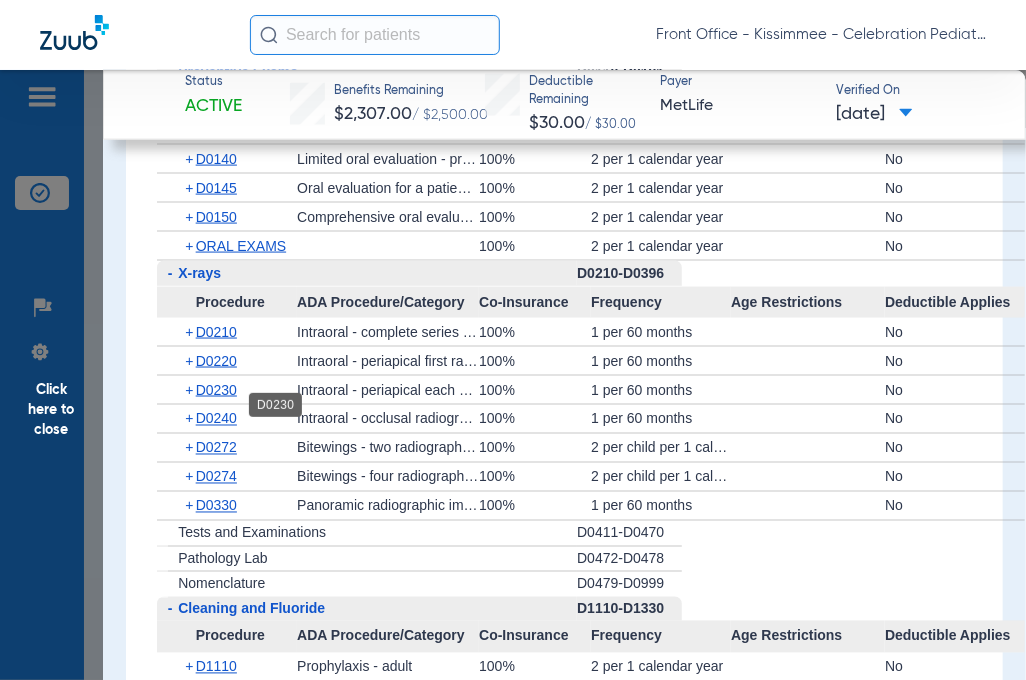 click on "D0230" 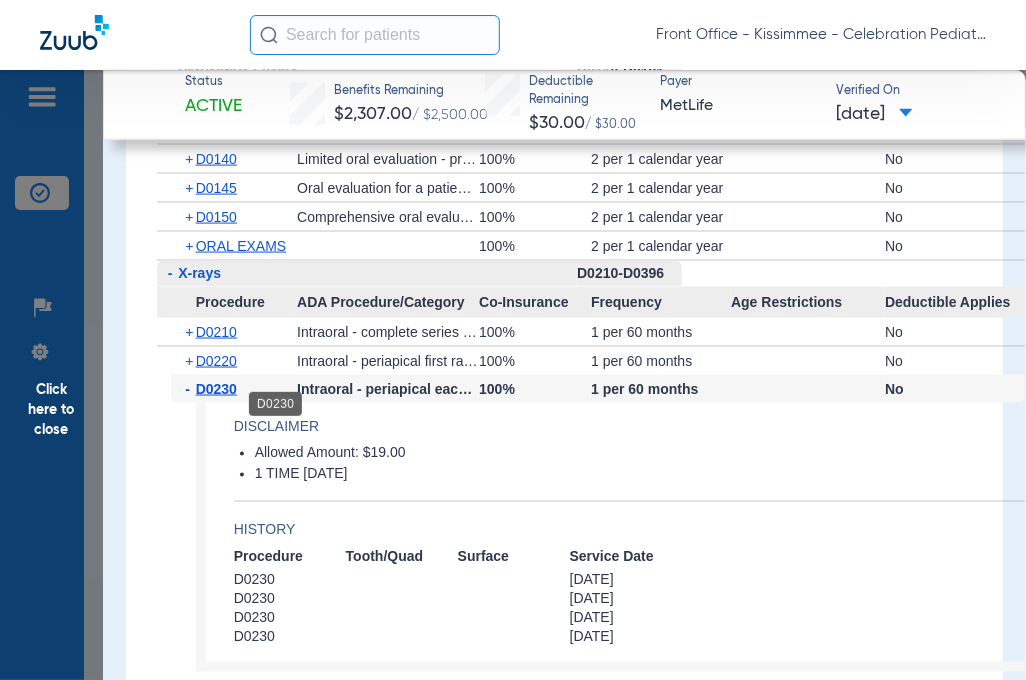 click on "D0230" 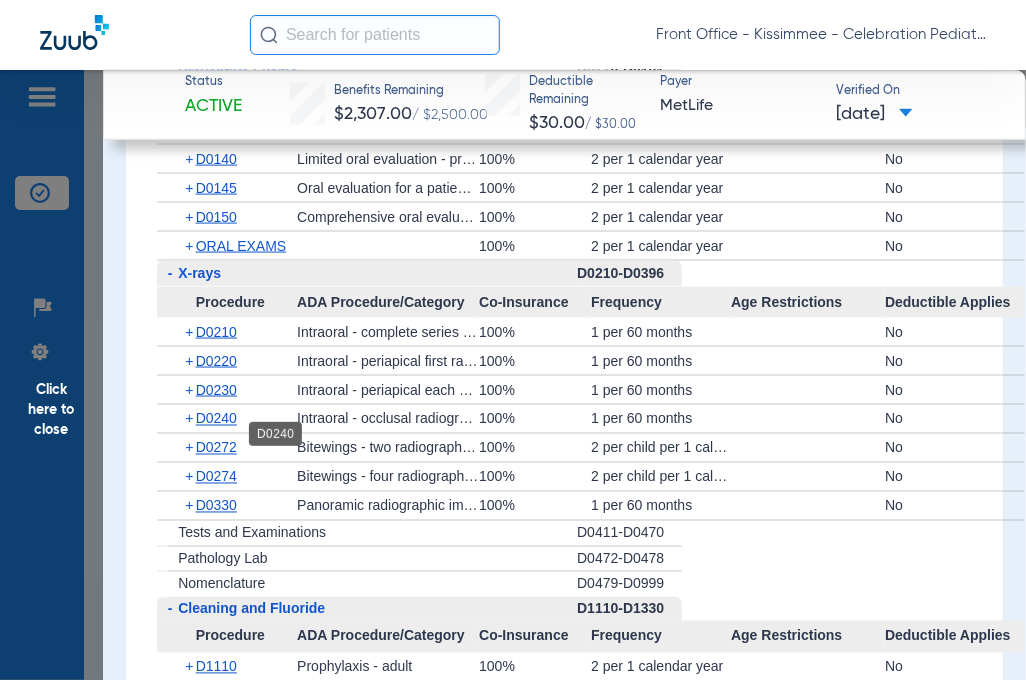 click on "D0240" 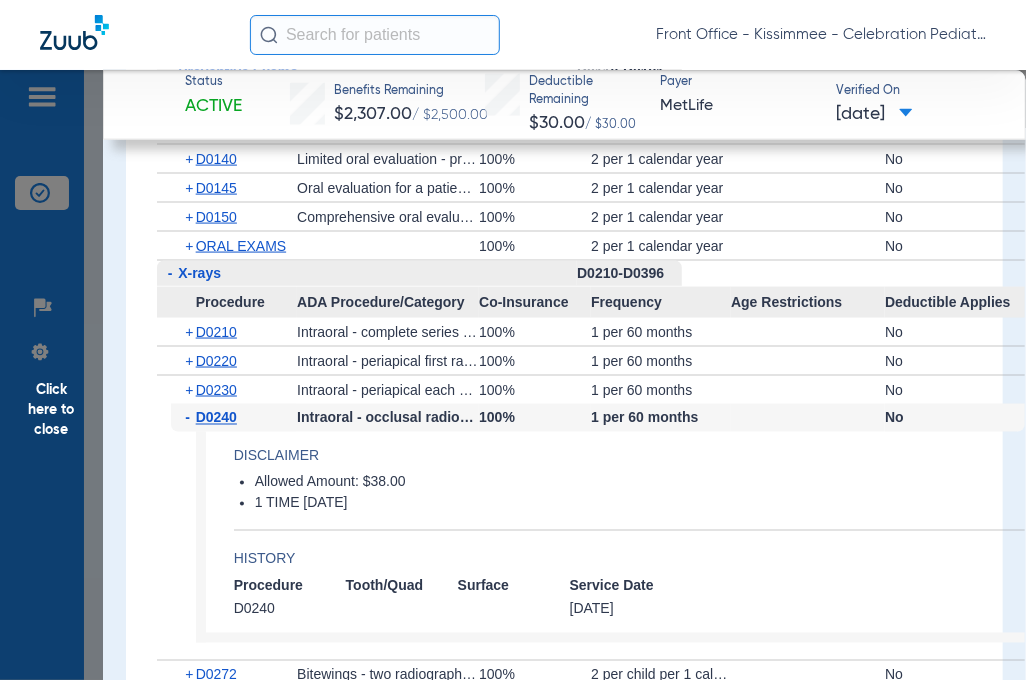 click on "D0240" 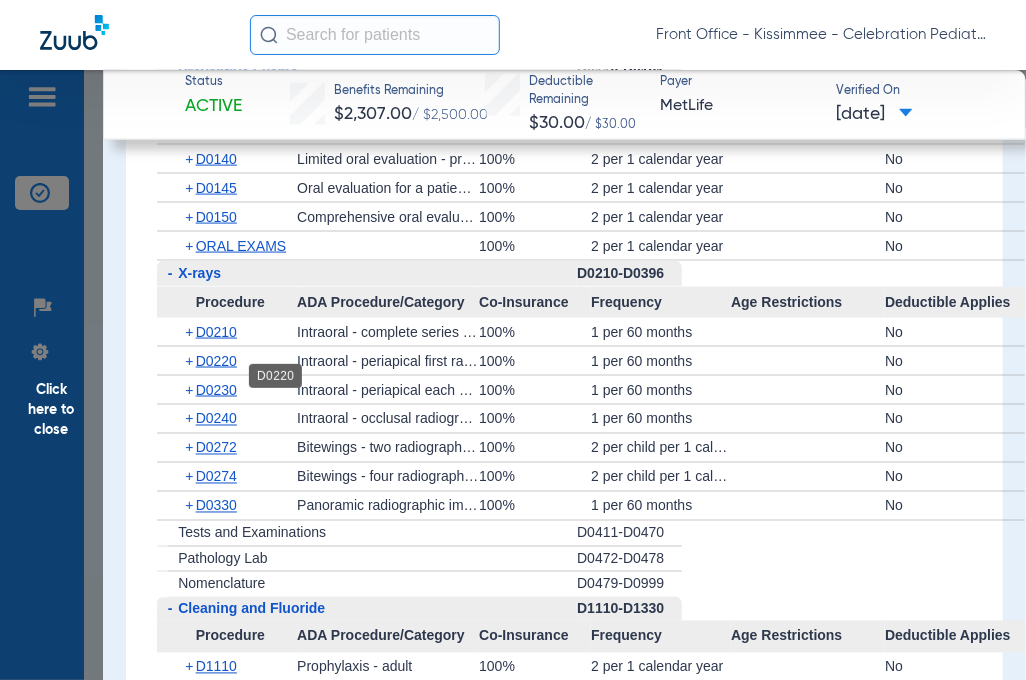 click on "D0220" 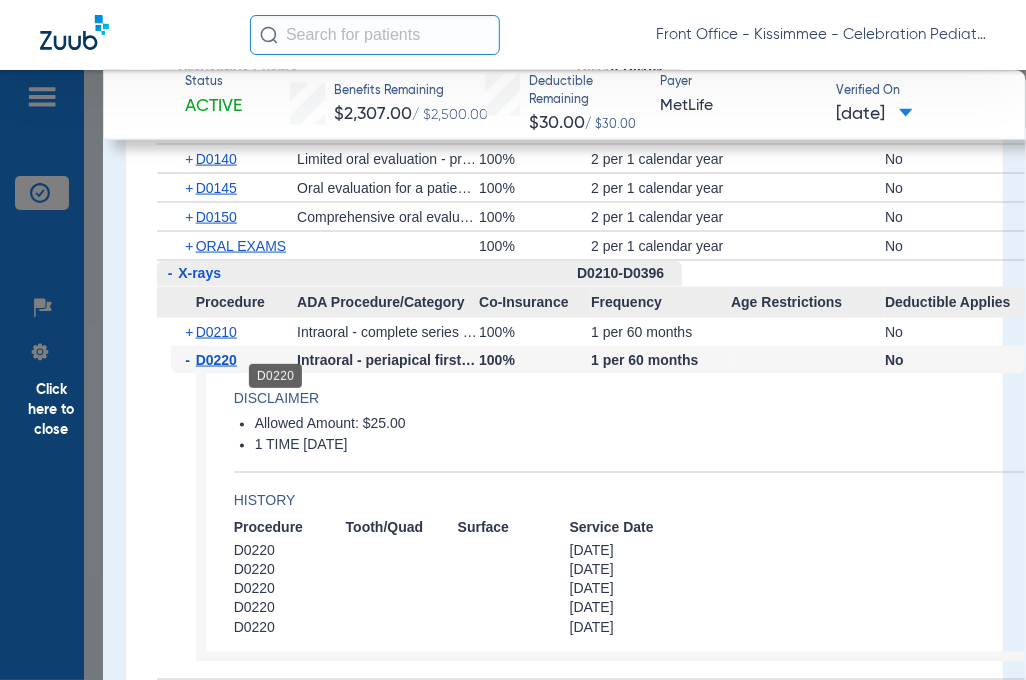 click on "D0220" 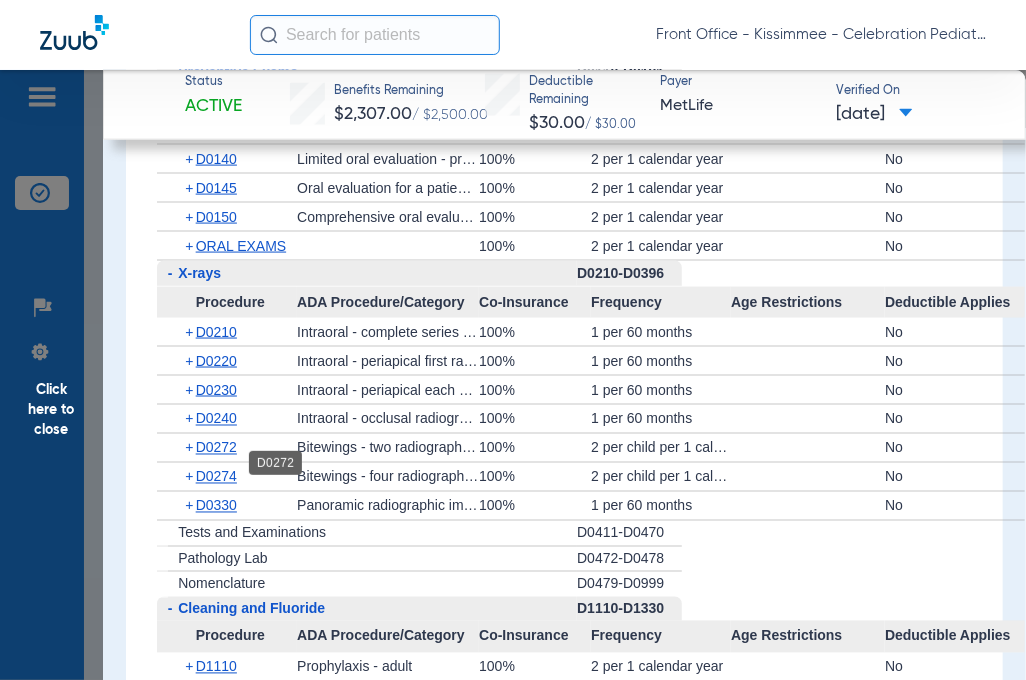 click on "D0272" 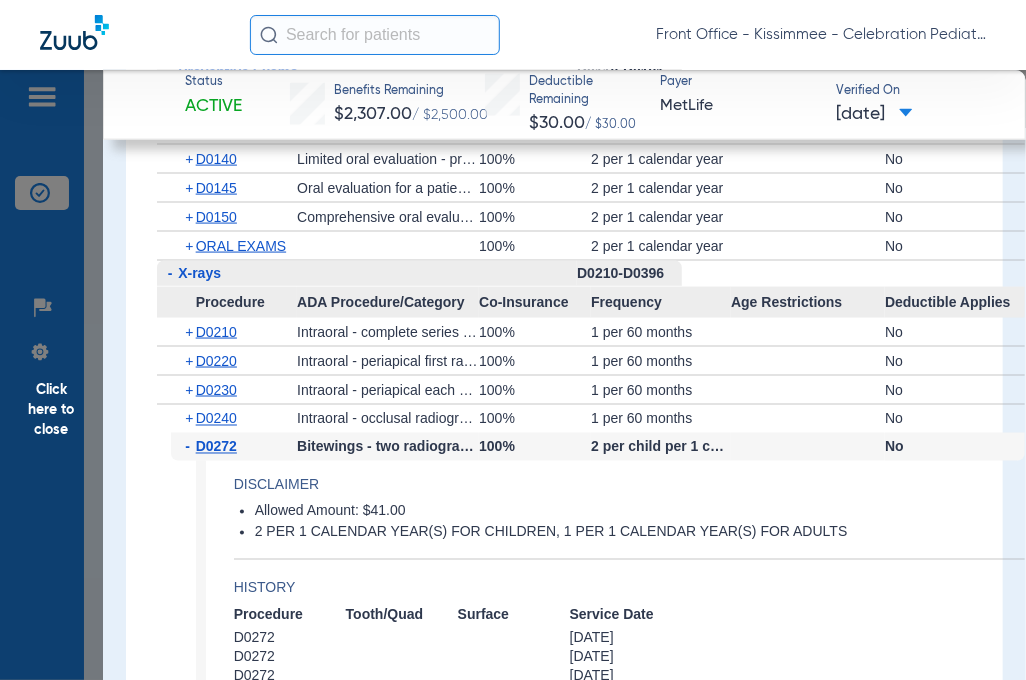 click on "D0272" 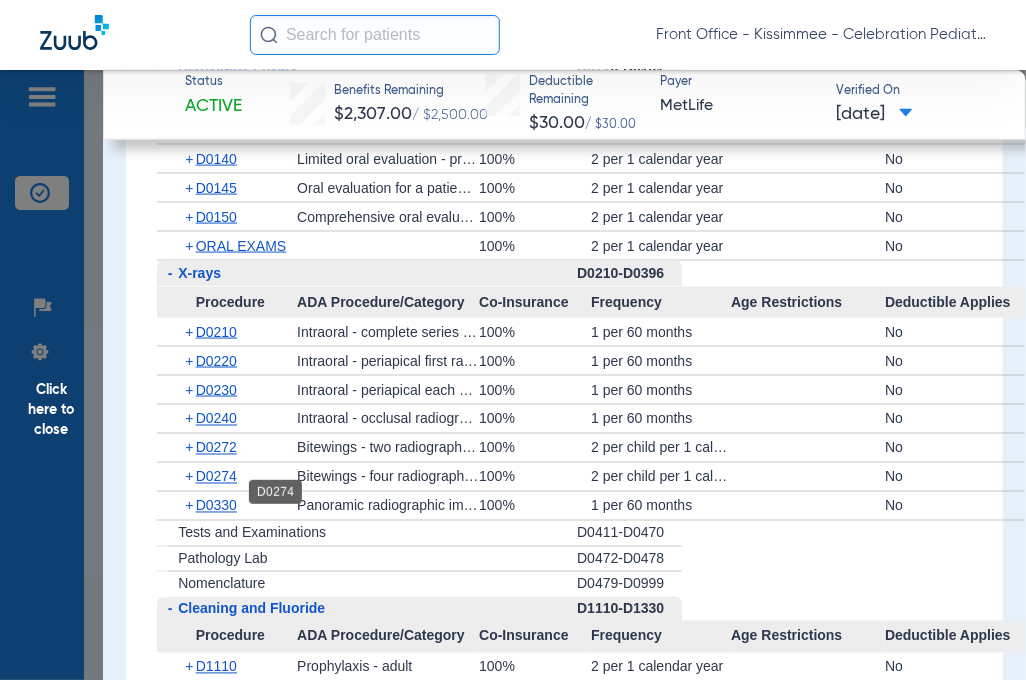 click on "D0274" 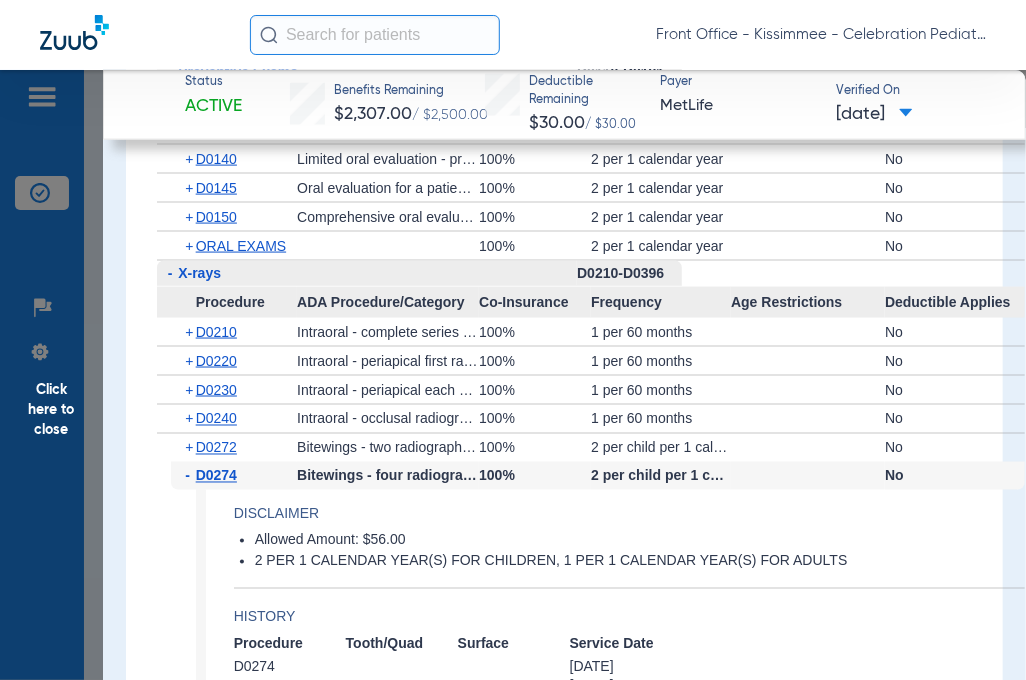 scroll, scrollTop: 3700, scrollLeft: 0, axis: vertical 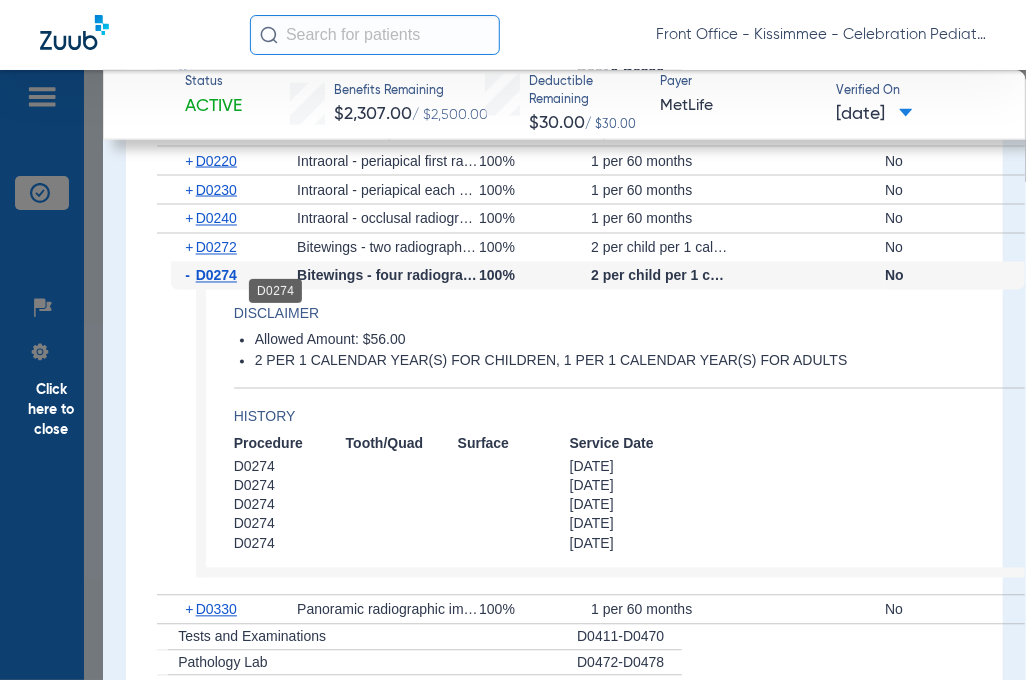 click on "D0274" 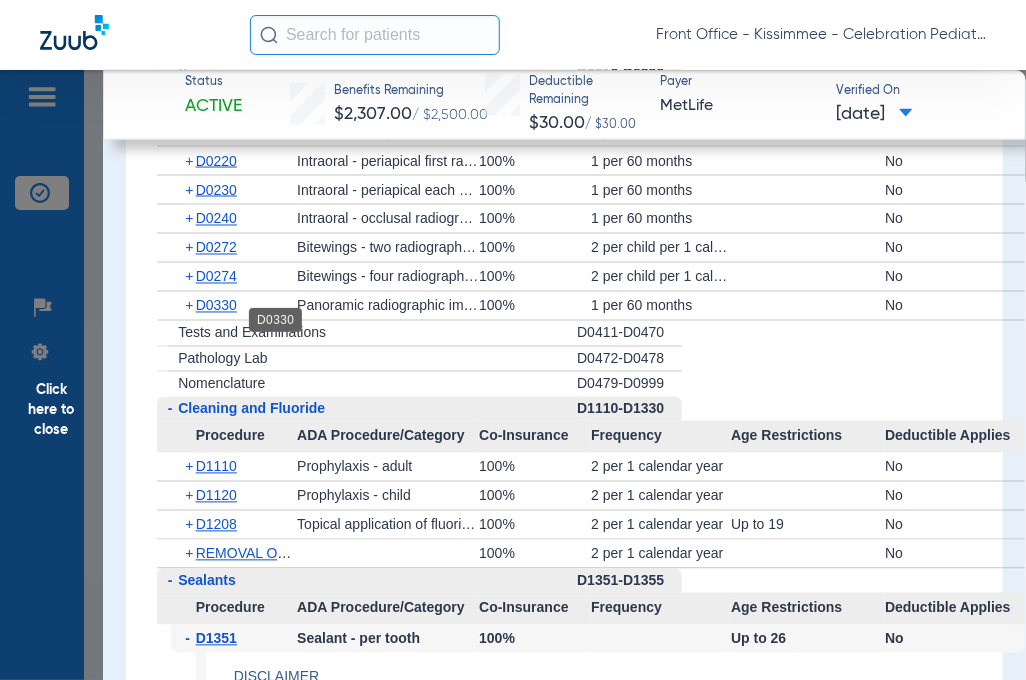 click on "D0330" 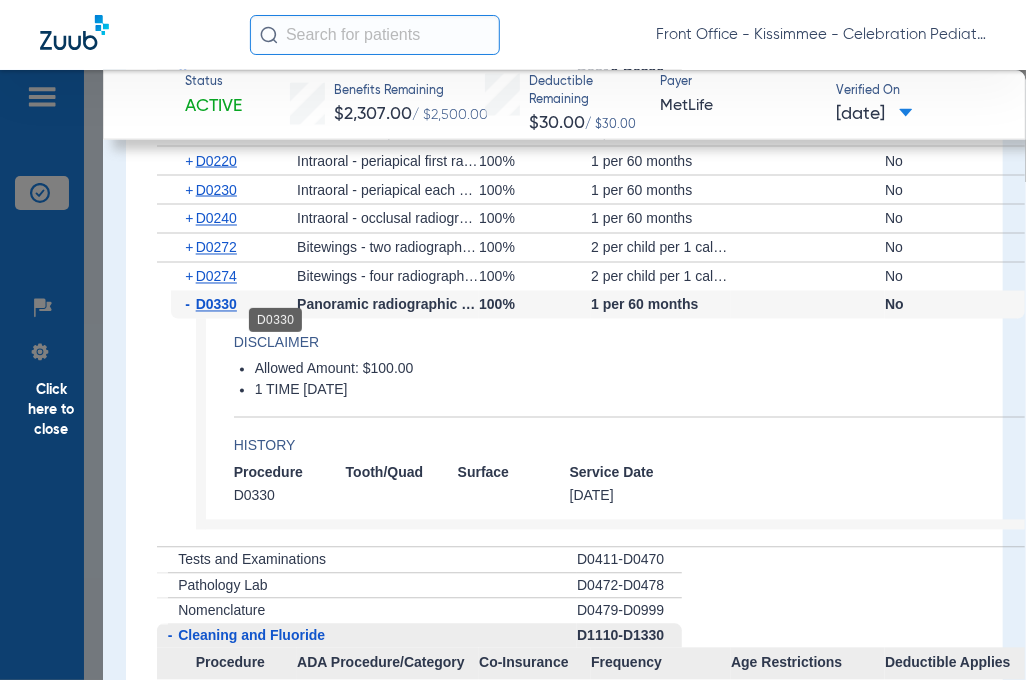 scroll, scrollTop: 3600, scrollLeft: 0, axis: vertical 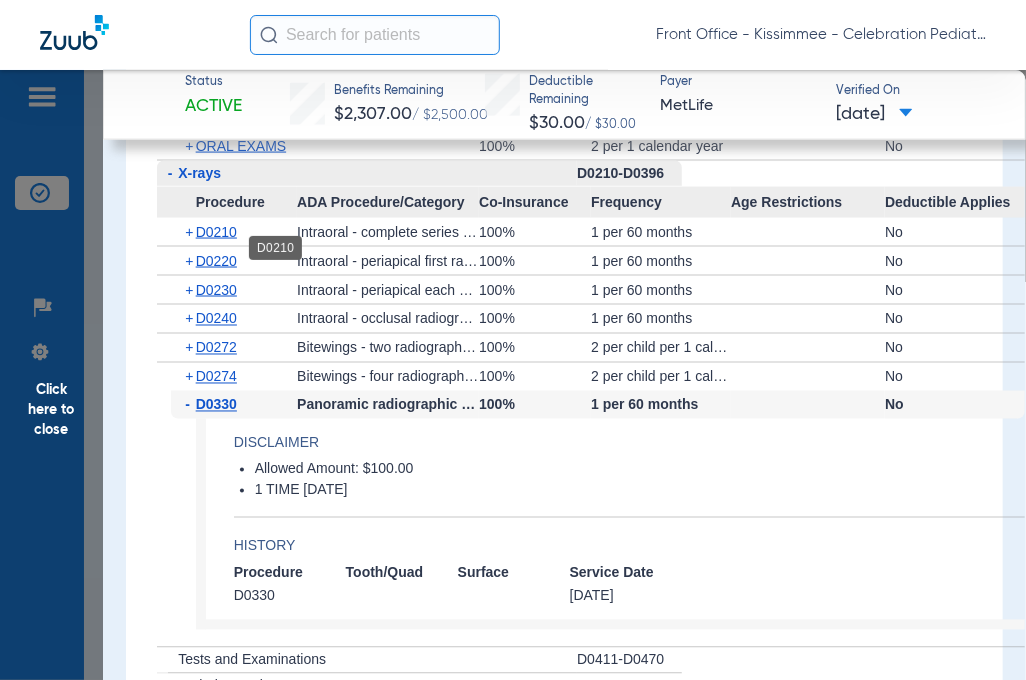 click on "D0210" 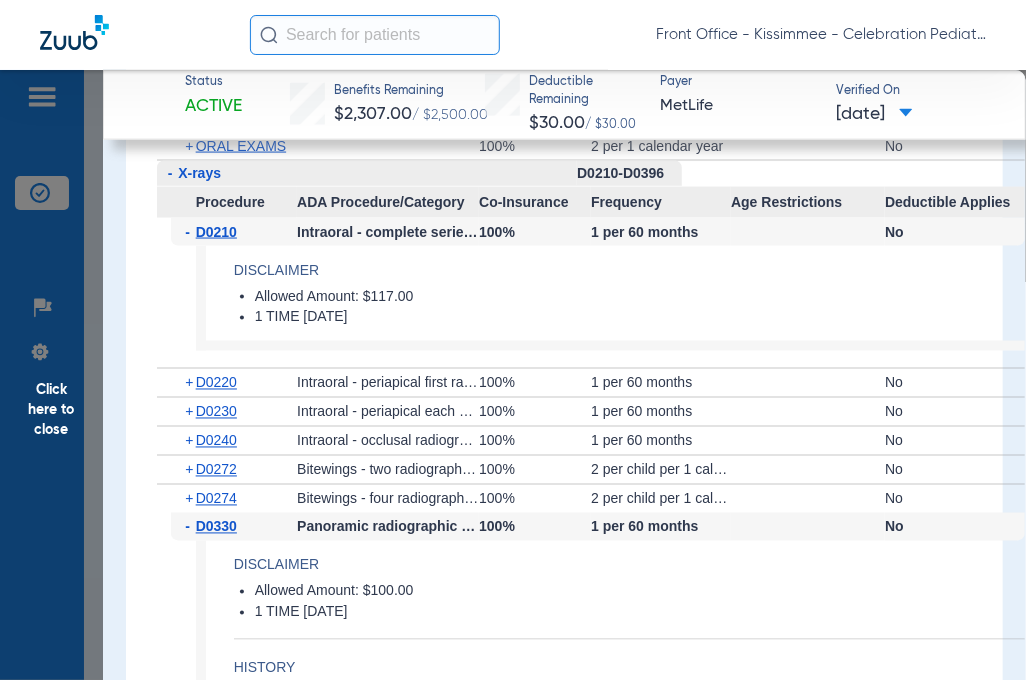 click on "D0210" 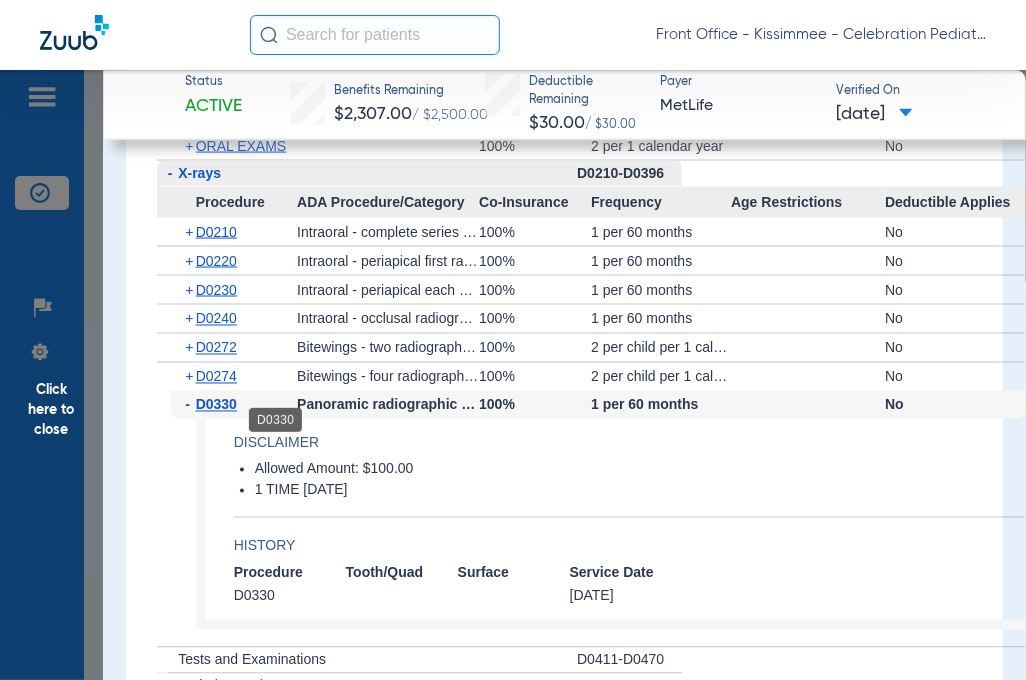 click on "D0330" 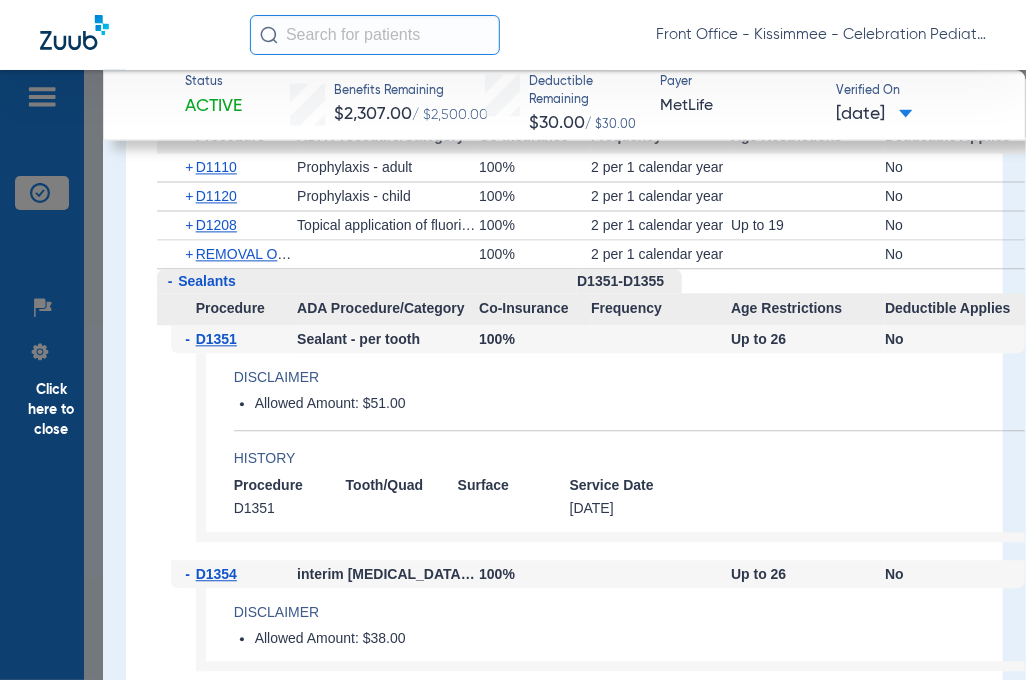 scroll, scrollTop: 3900, scrollLeft: 0, axis: vertical 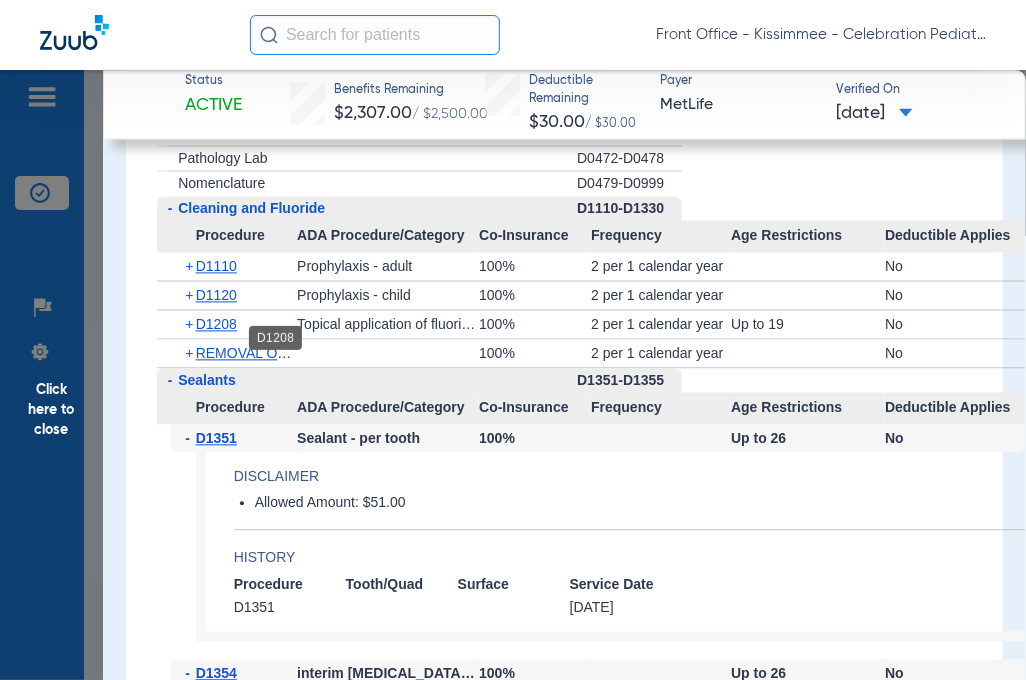 click on "D1208" 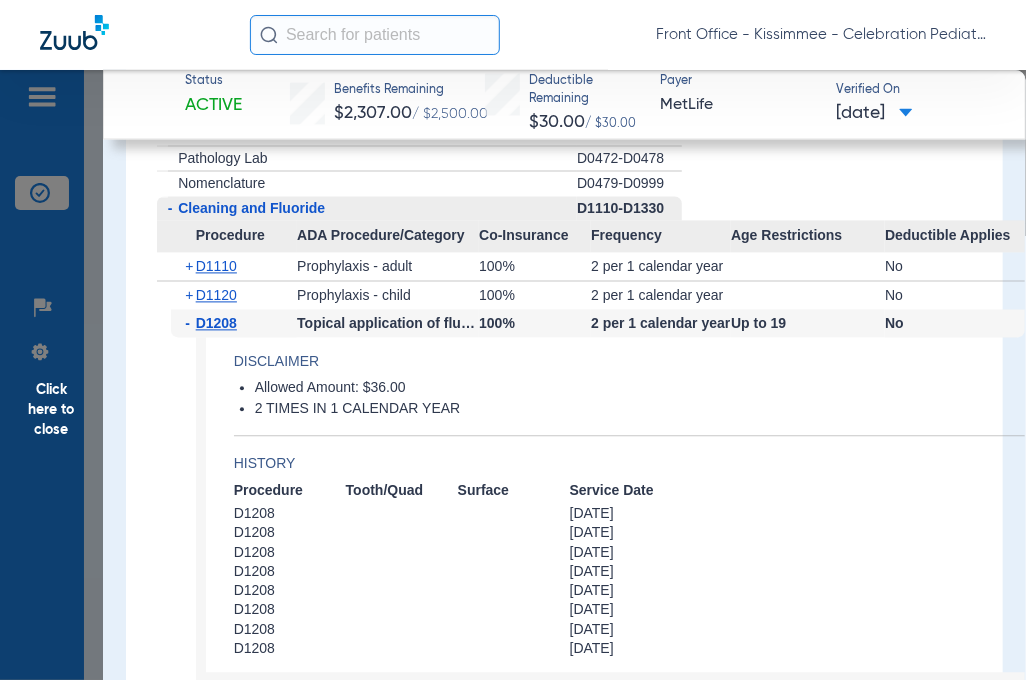 click on "Click here to close" 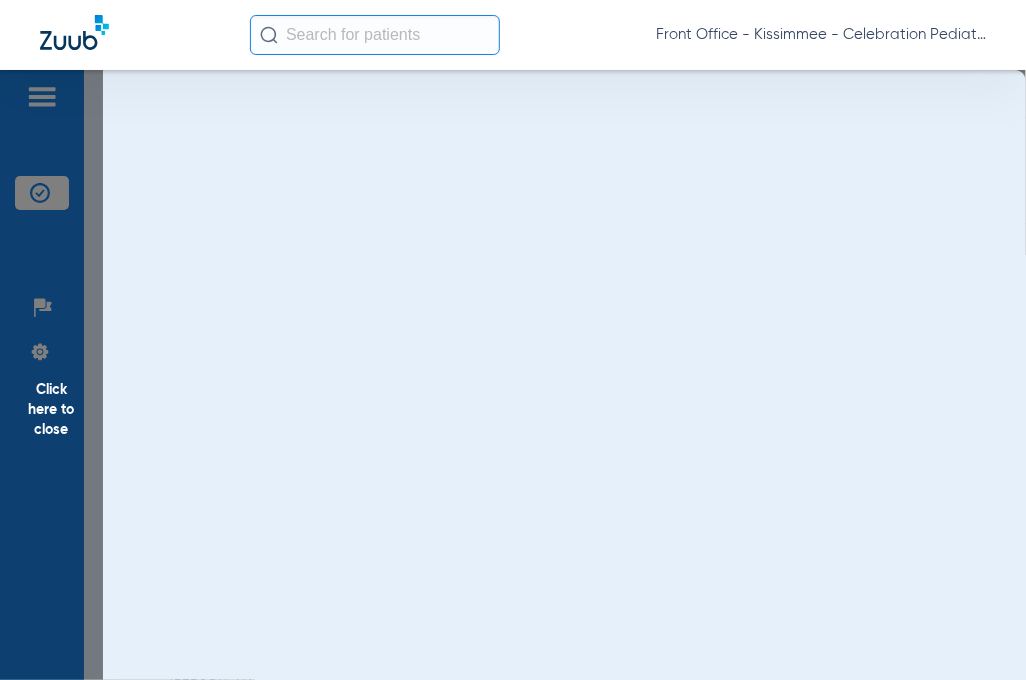 scroll, scrollTop: 0, scrollLeft: 0, axis: both 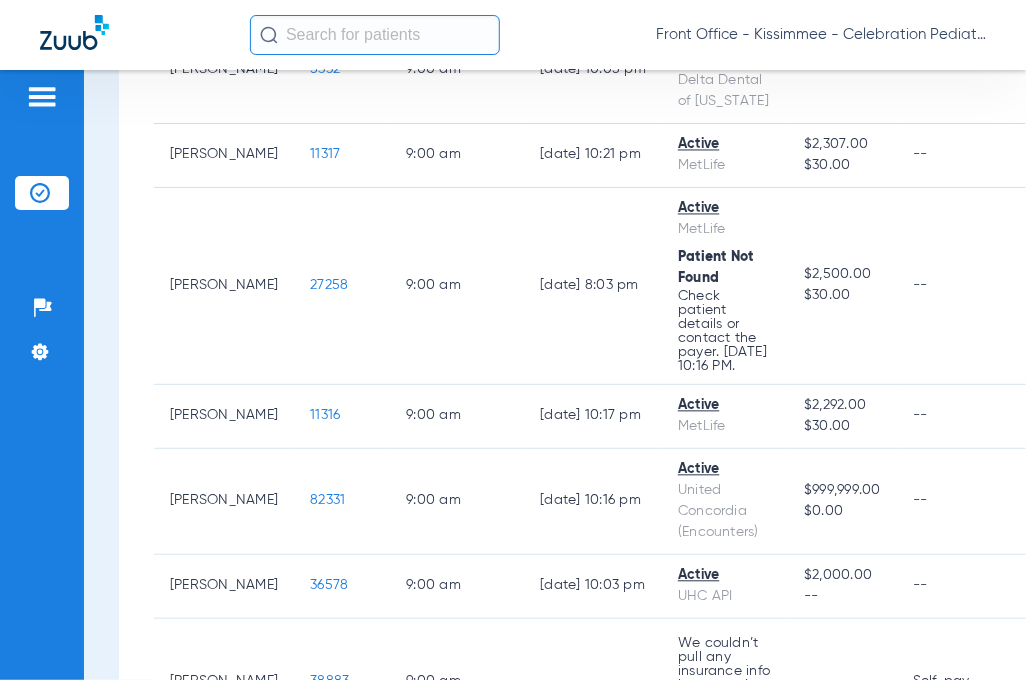 click on "Front Office - Kissimmee - Celebration Pediatric Dentistry" 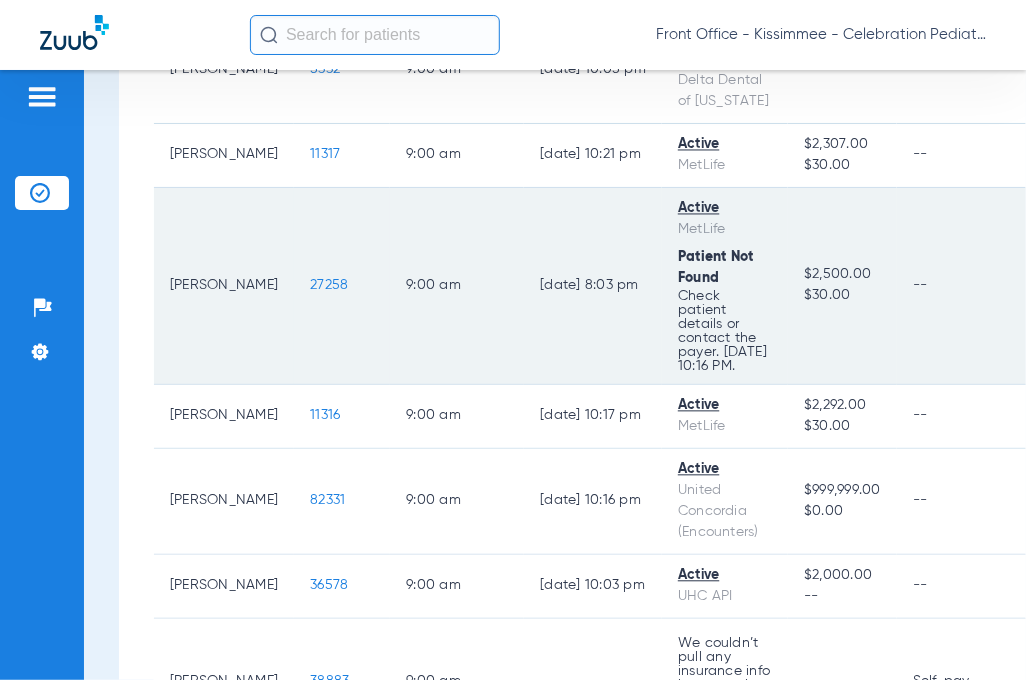 click on "27258" 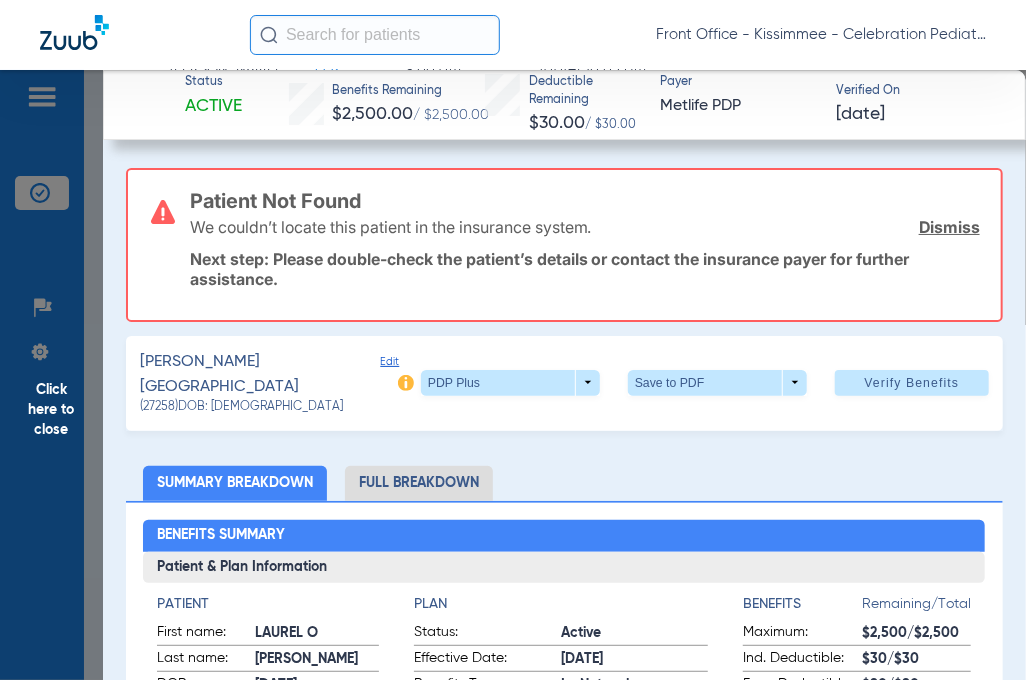 click on "Full Breakdown" 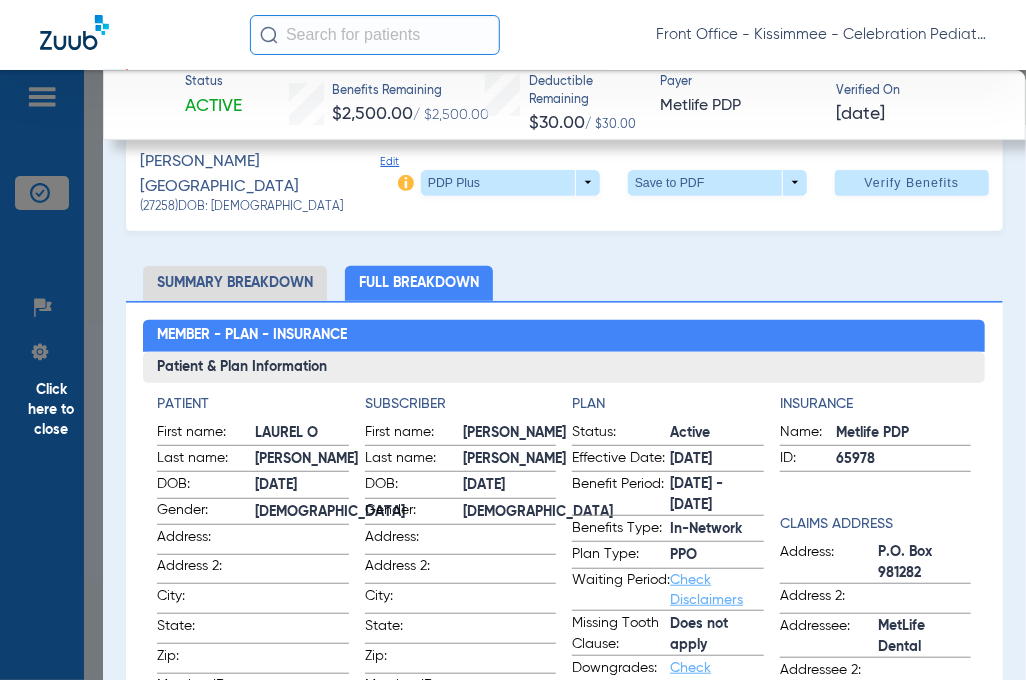 scroll, scrollTop: 367, scrollLeft: 0, axis: vertical 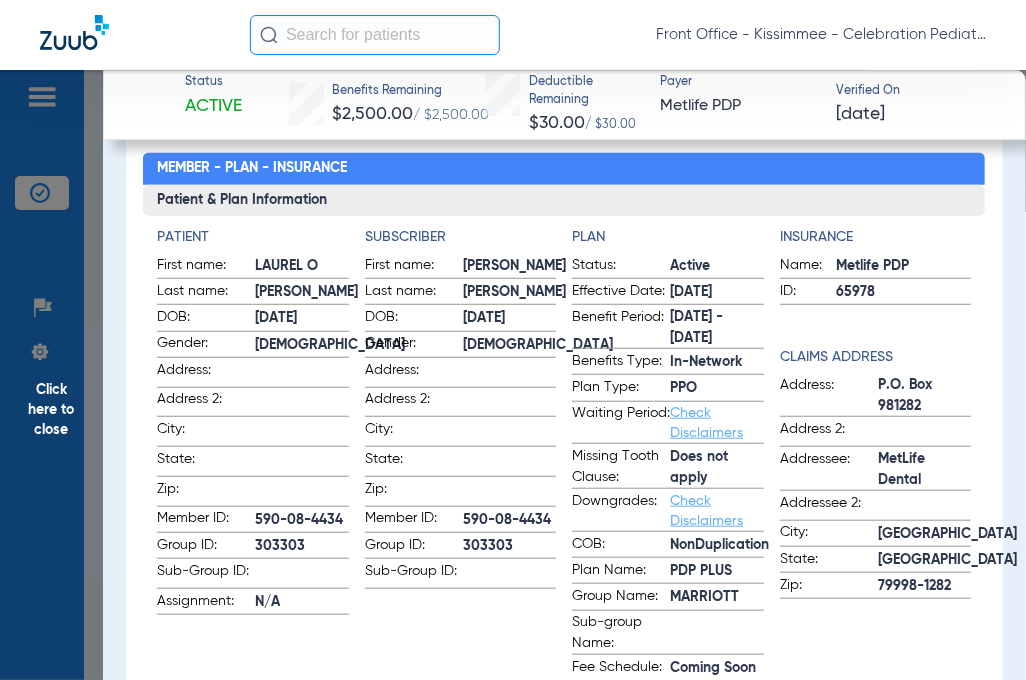 click on "Front Office - Kissimmee - Celebration Pediatric Dentistry" 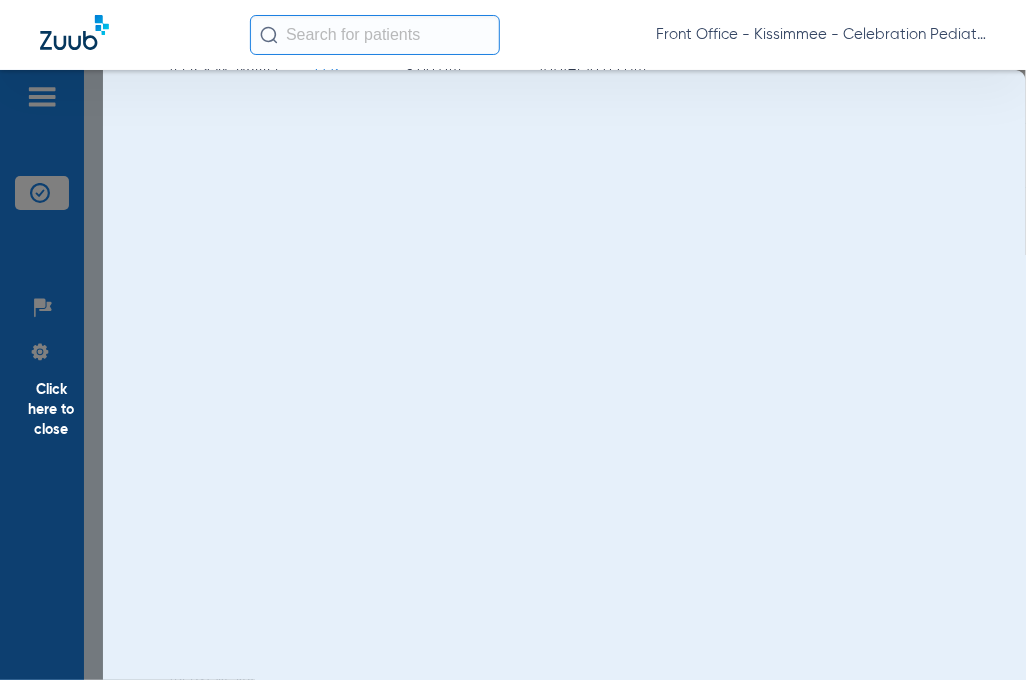 scroll, scrollTop: 0, scrollLeft: 0, axis: both 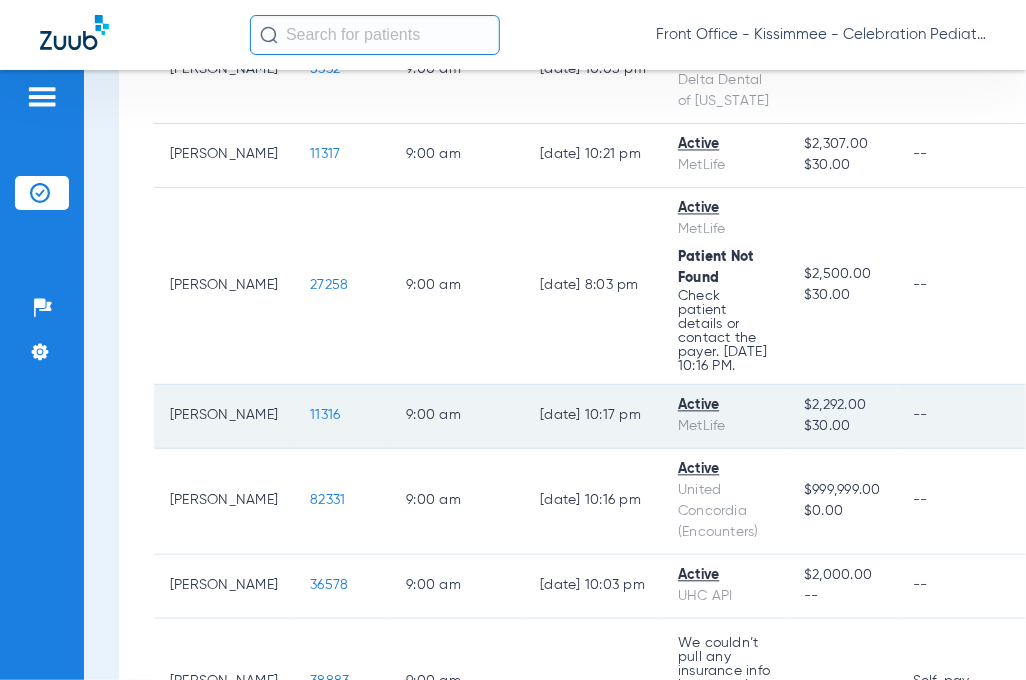 click on "11316" 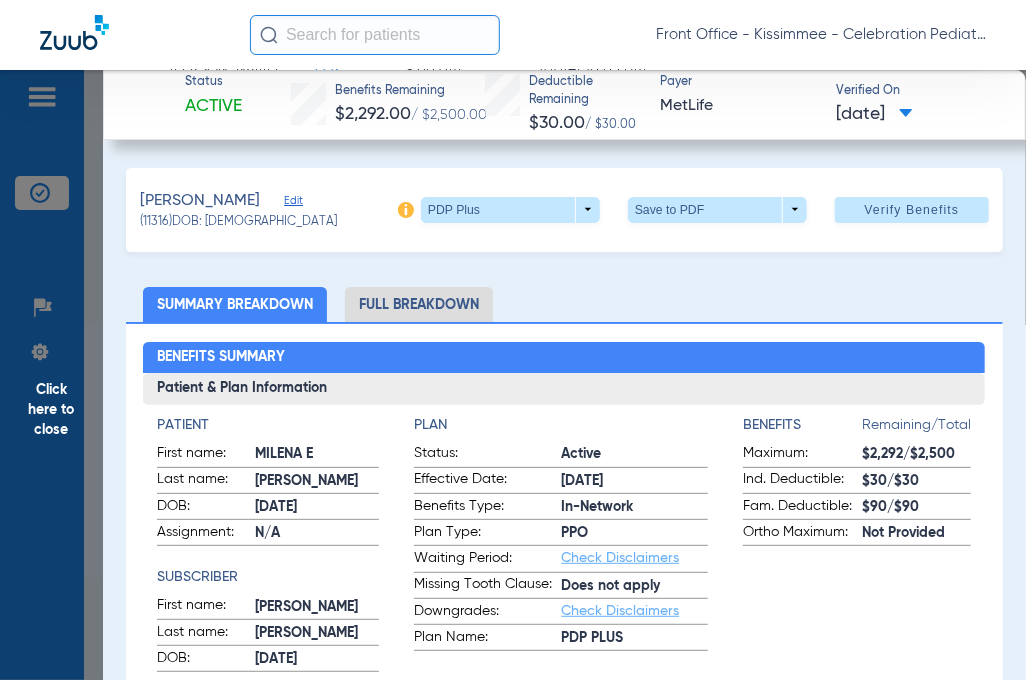 click on "Full Breakdown" 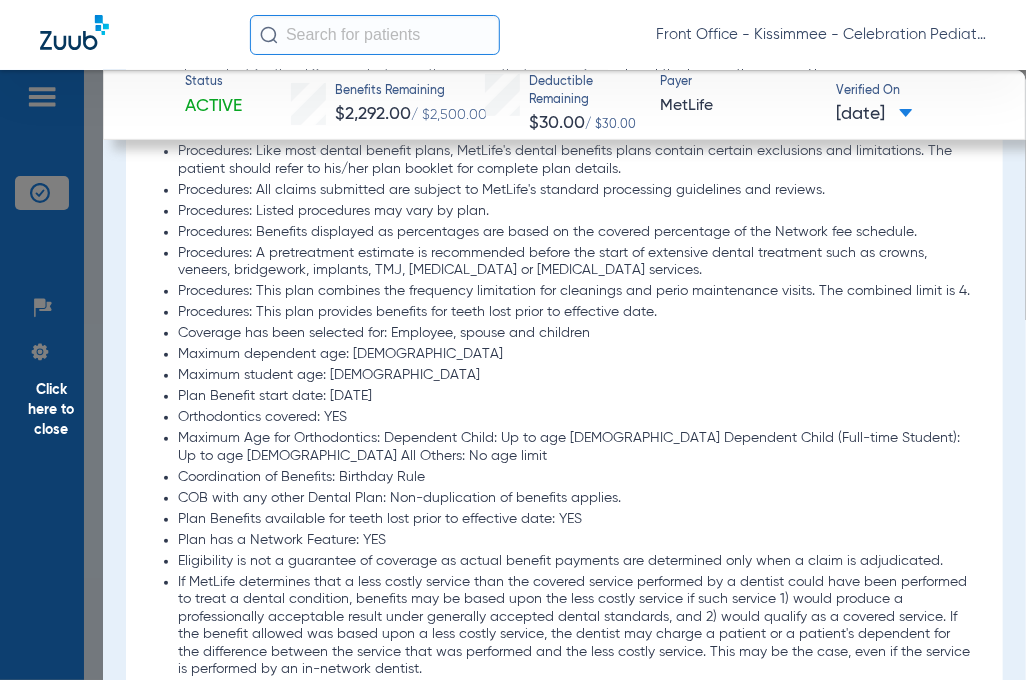 scroll, scrollTop: 3000, scrollLeft: 0, axis: vertical 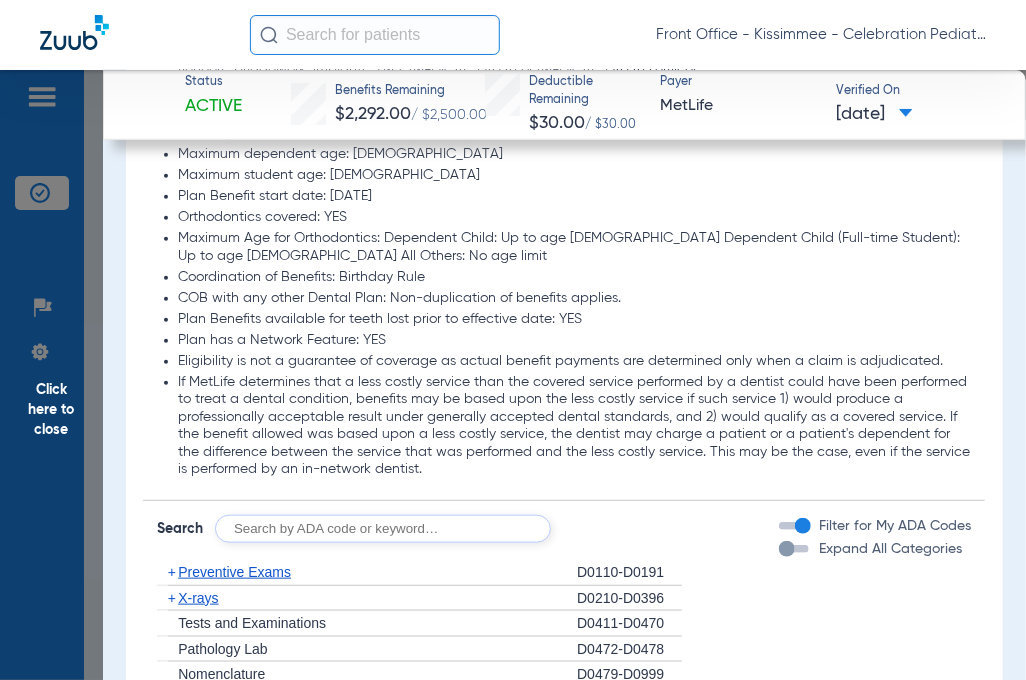 drag, startPoint x: 775, startPoint y: 563, endPoint x: 788, endPoint y: 562, distance: 13.038404 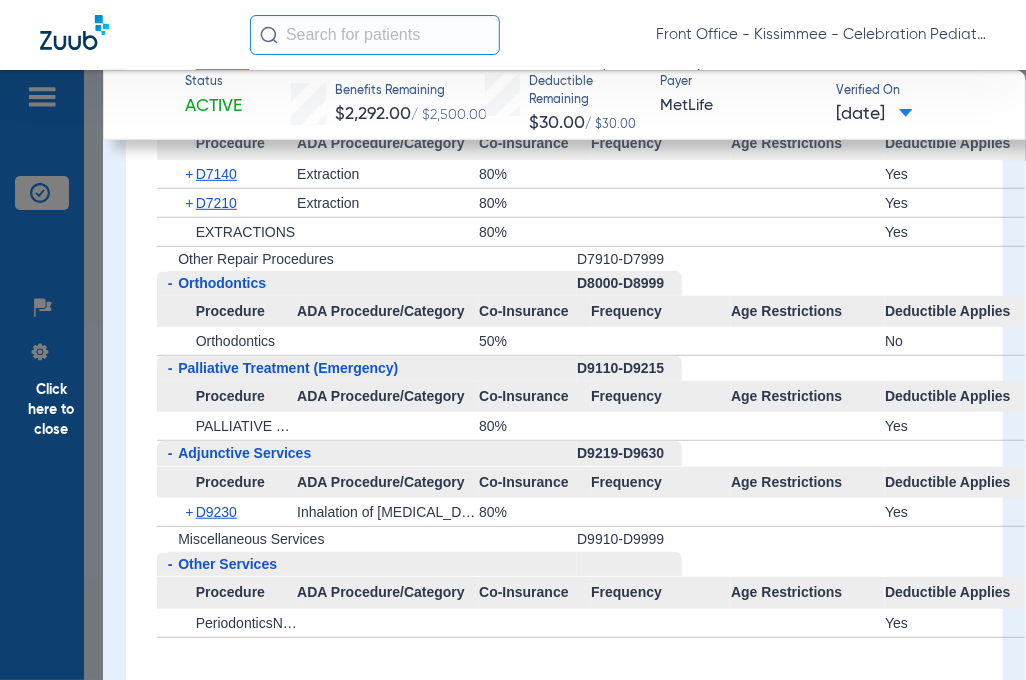 scroll, scrollTop: 5600, scrollLeft: 0, axis: vertical 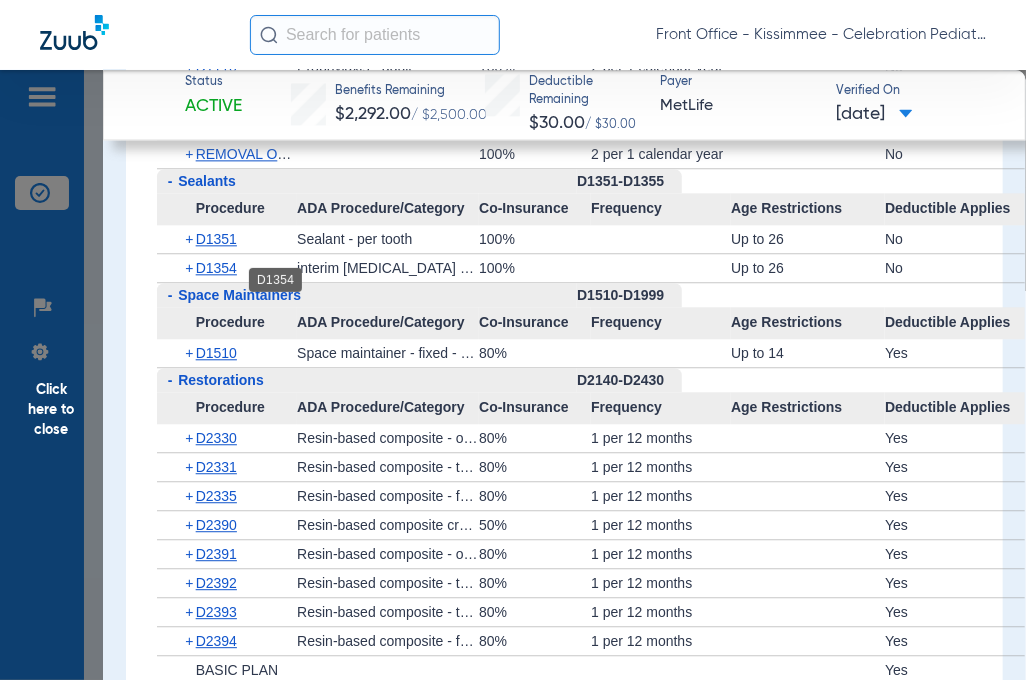 click on "D1354" 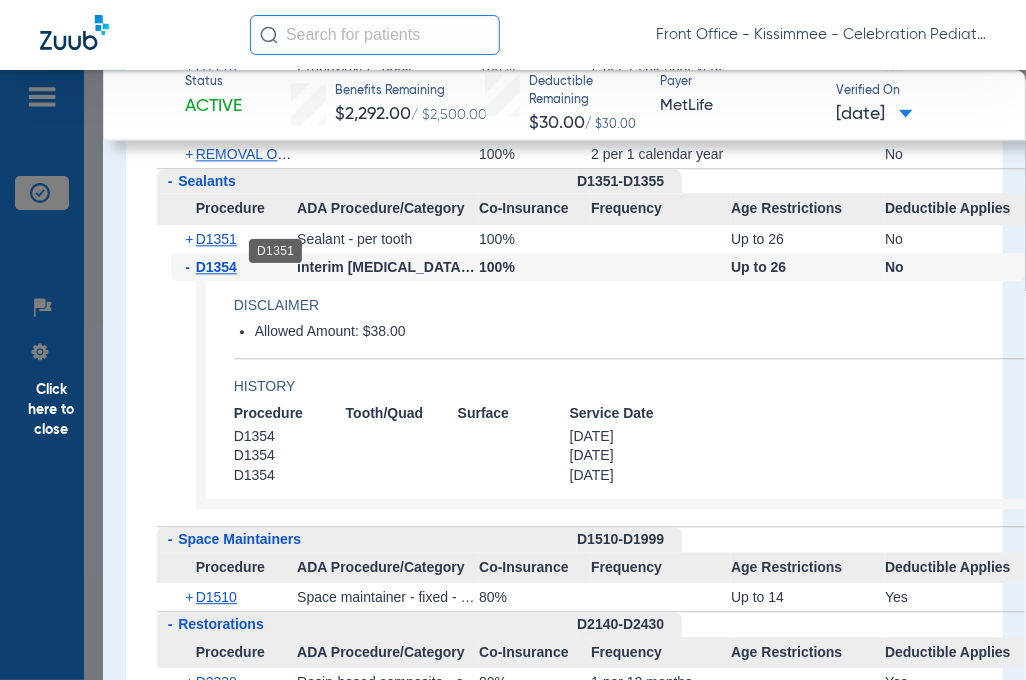 click on "D1351" 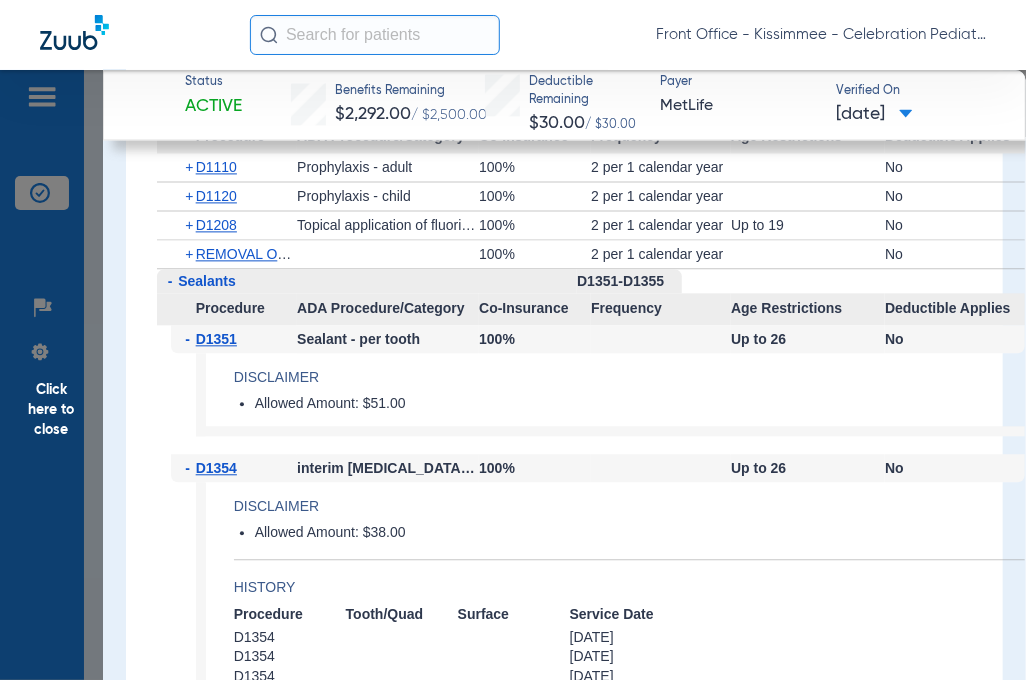 scroll, scrollTop: 3800, scrollLeft: 0, axis: vertical 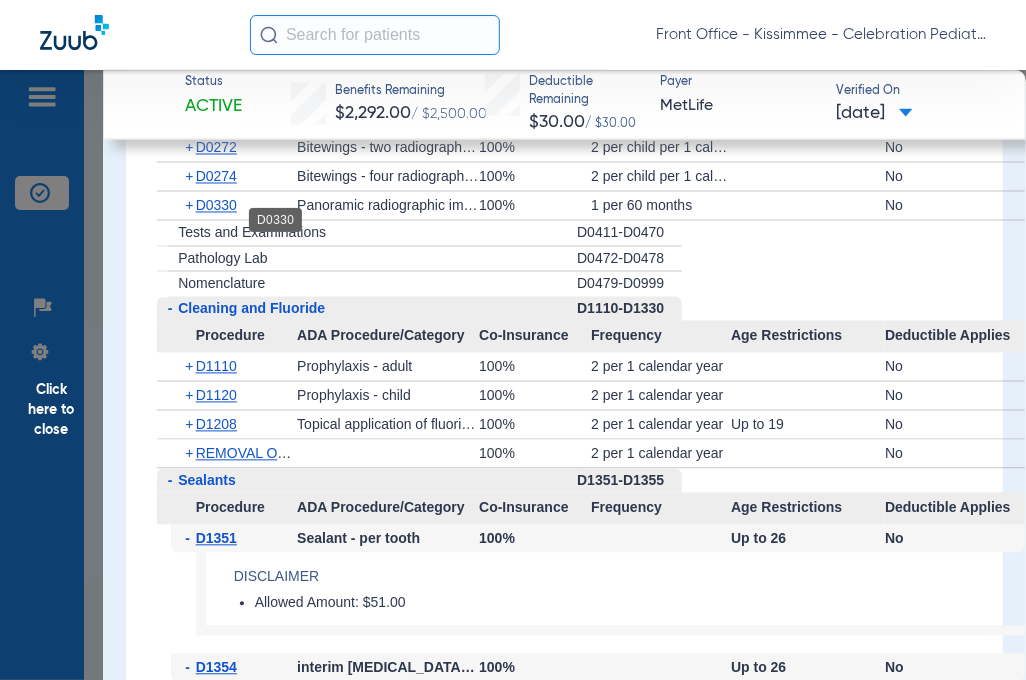 click on "D0330" 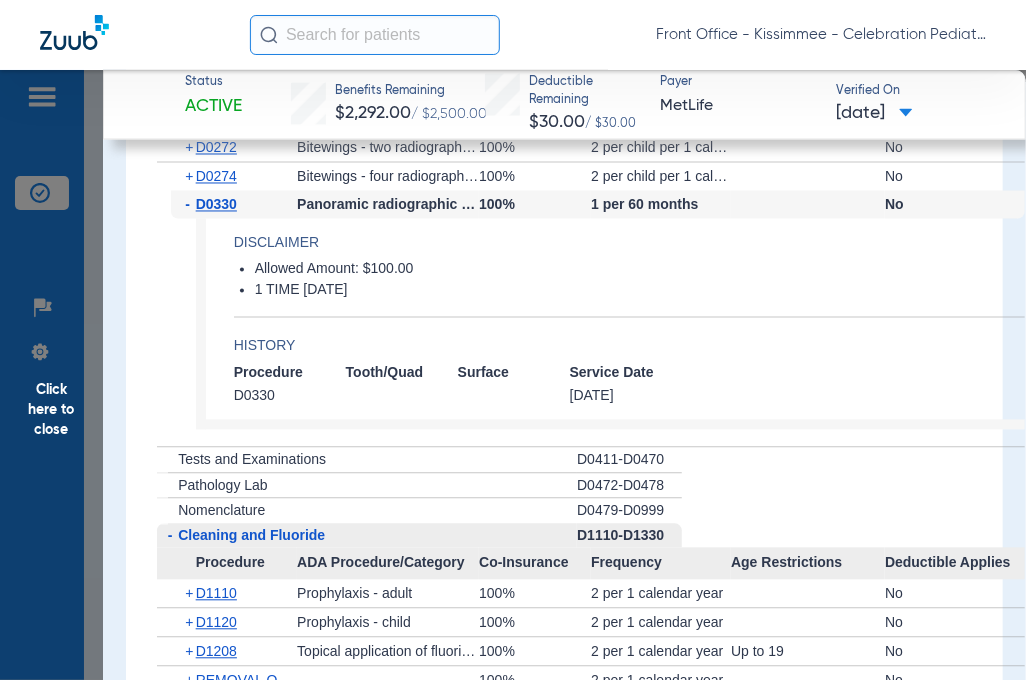 scroll, scrollTop: 3600, scrollLeft: 0, axis: vertical 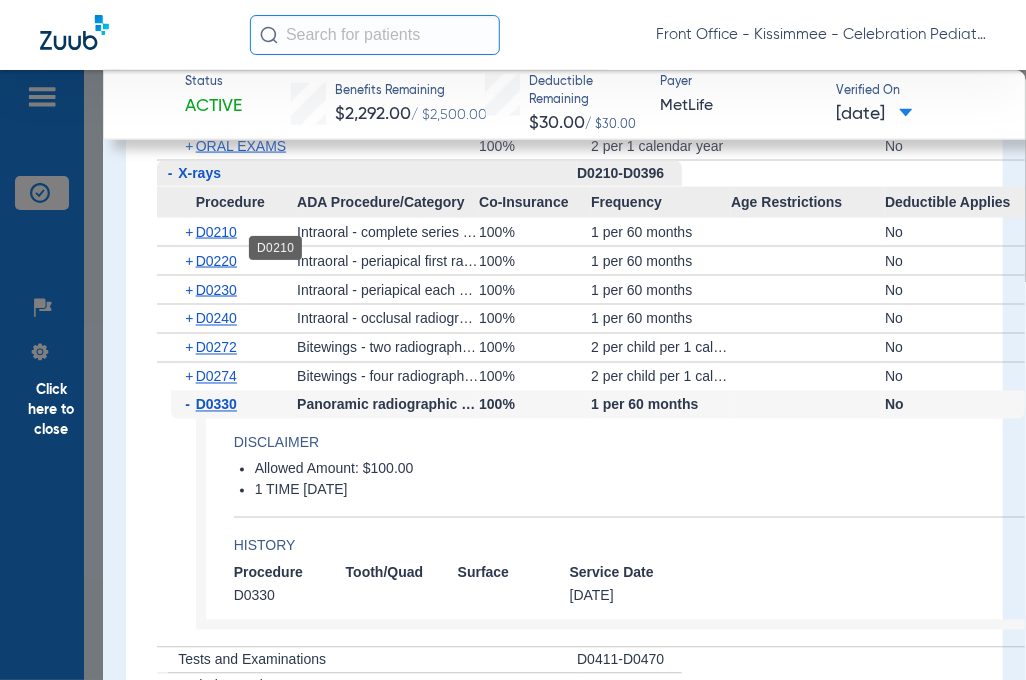 click on "D0210" 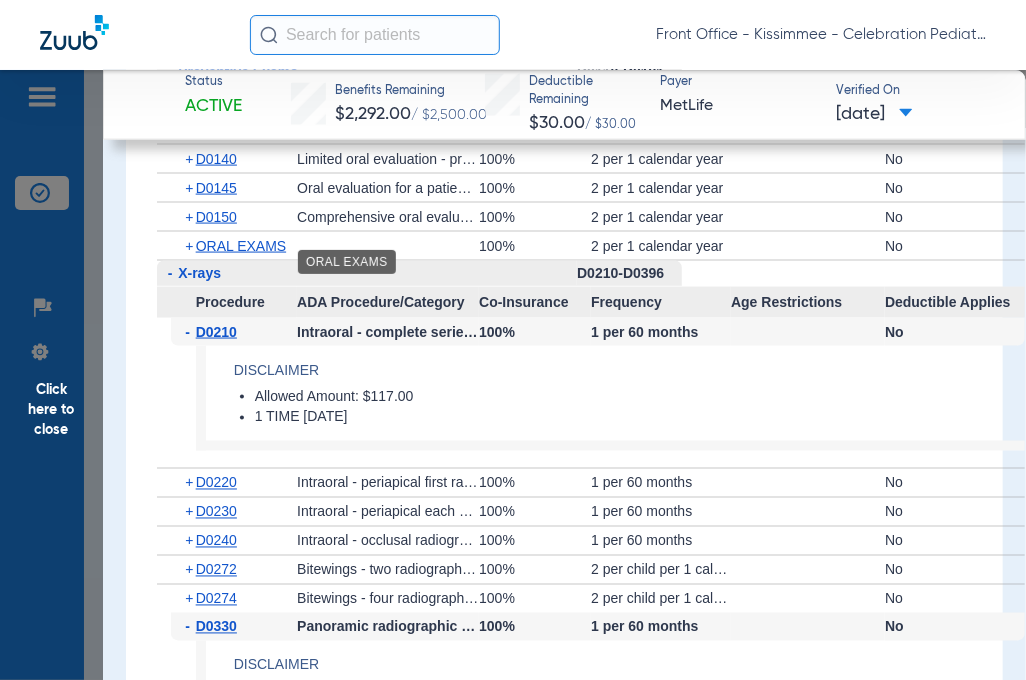 scroll, scrollTop: 3400, scrollLeft: 0, axis: vertical 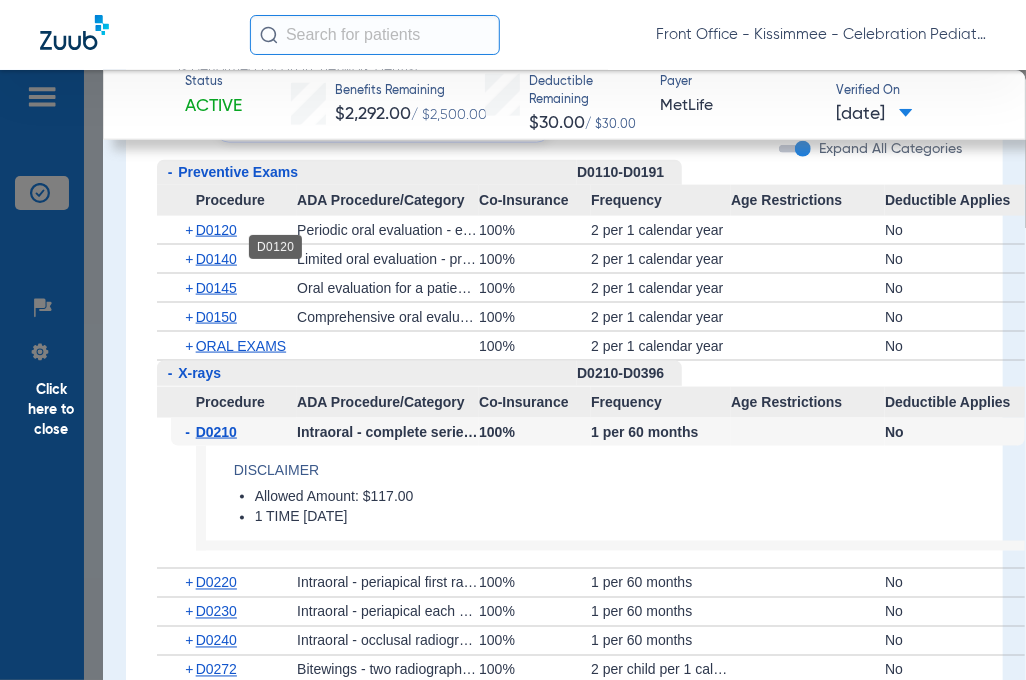 click on "D0120" 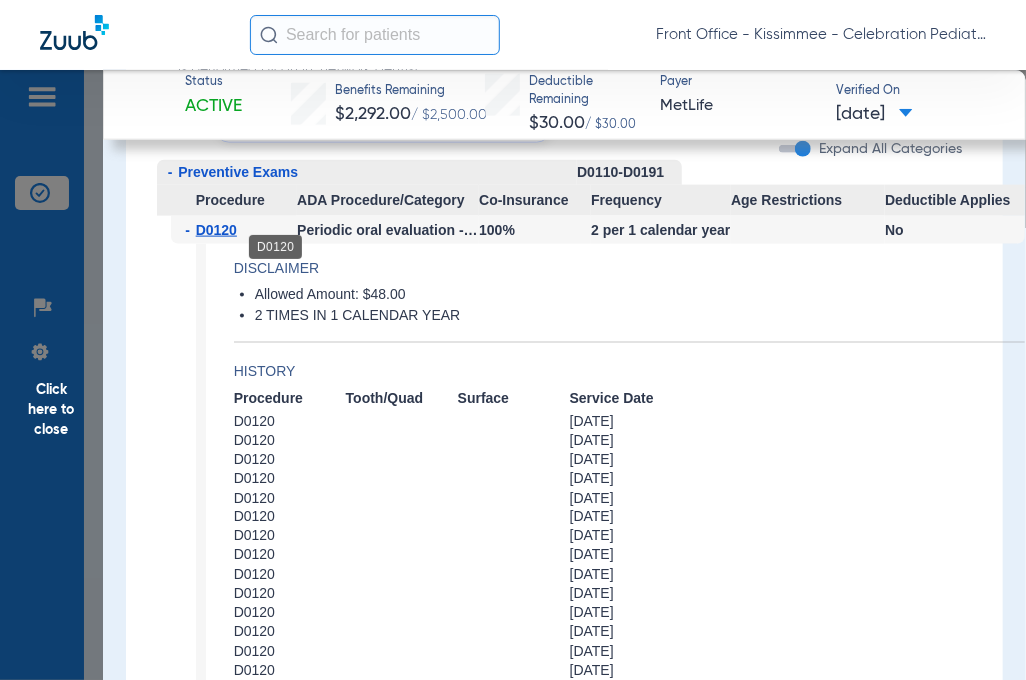 click on "D0120" 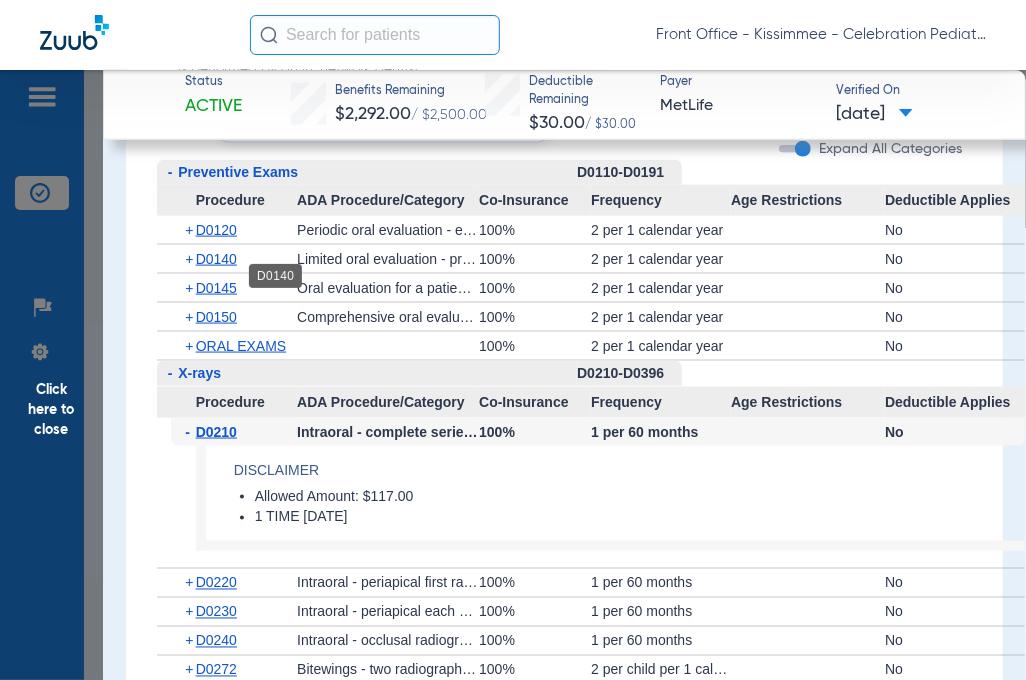 click on "D0140" 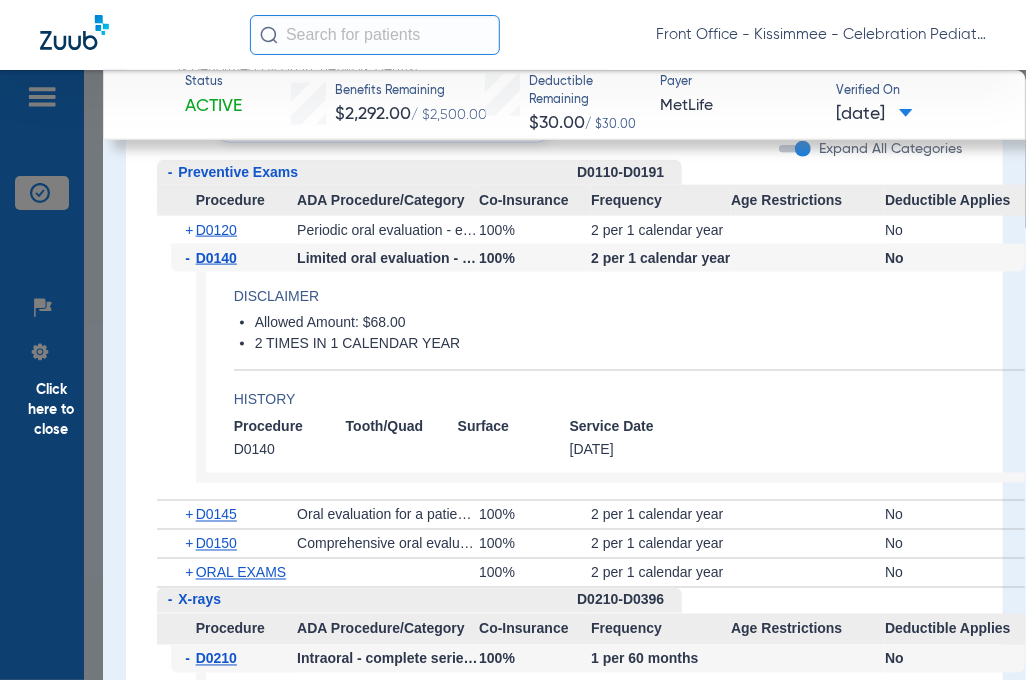 click on "D0140" 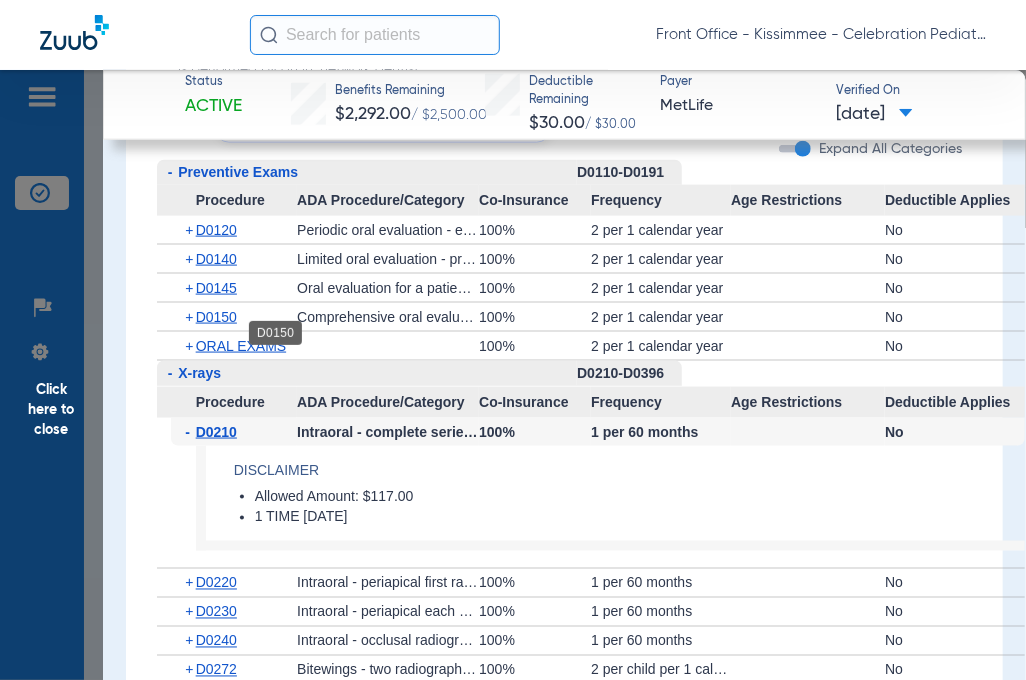 click on "D0150" 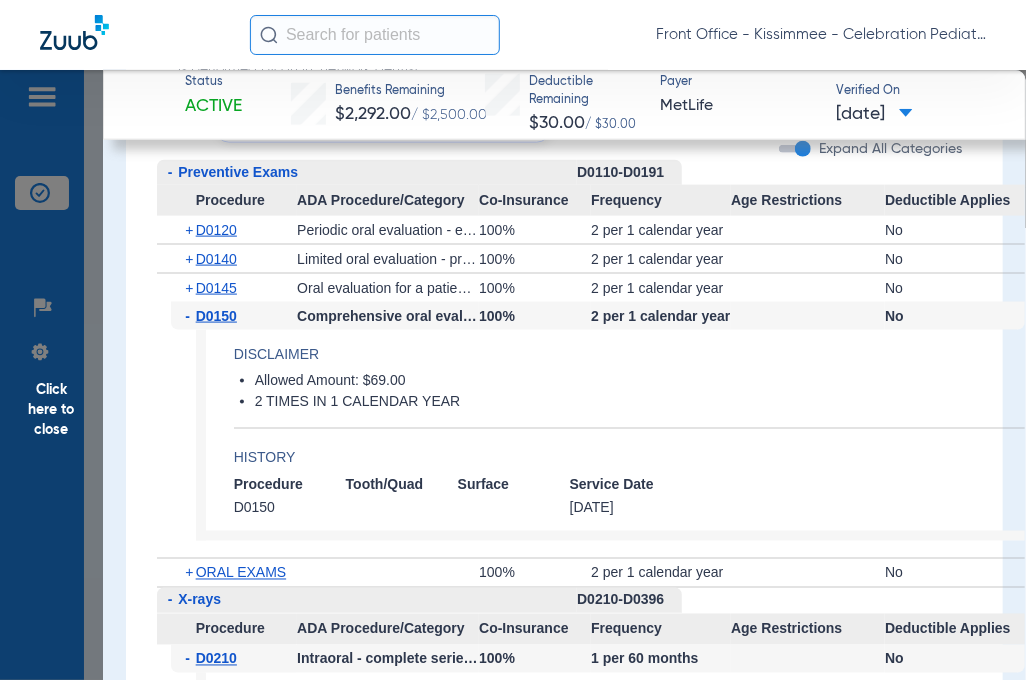 click on "D0150" 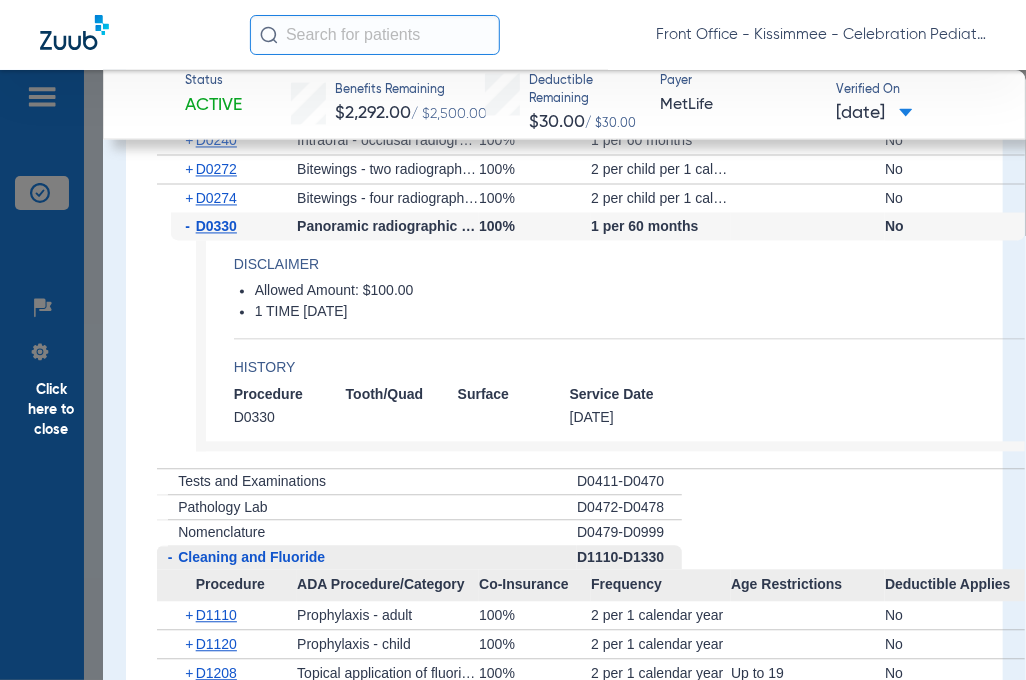 scroll, scrollTop: 3800, scrollLeft: 0, axis: vertical 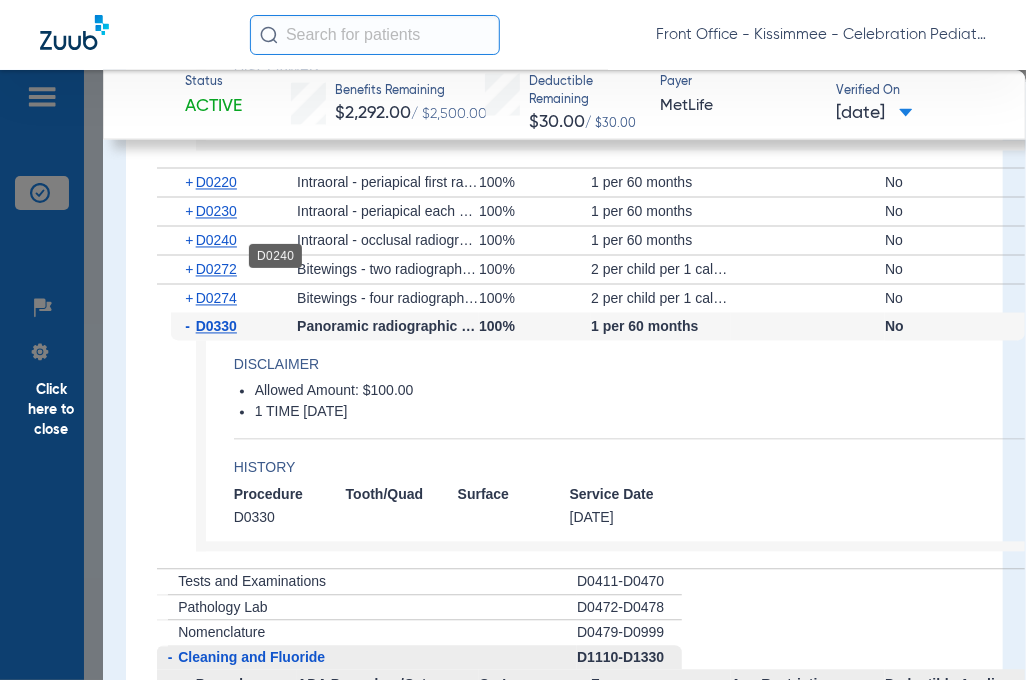 click on "D0240" 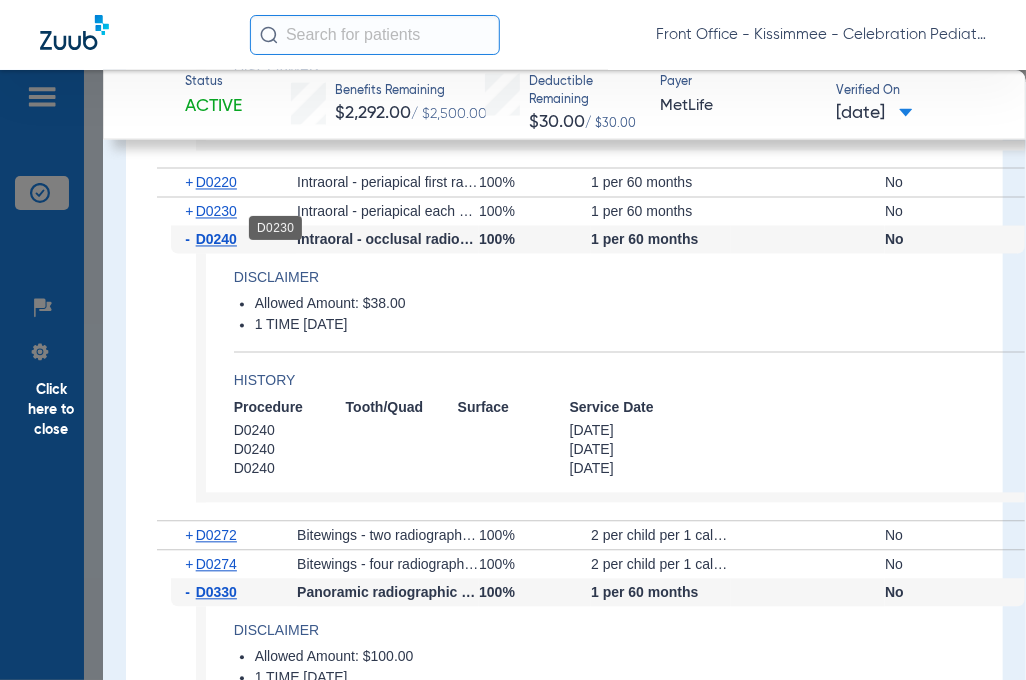click on "D0230" 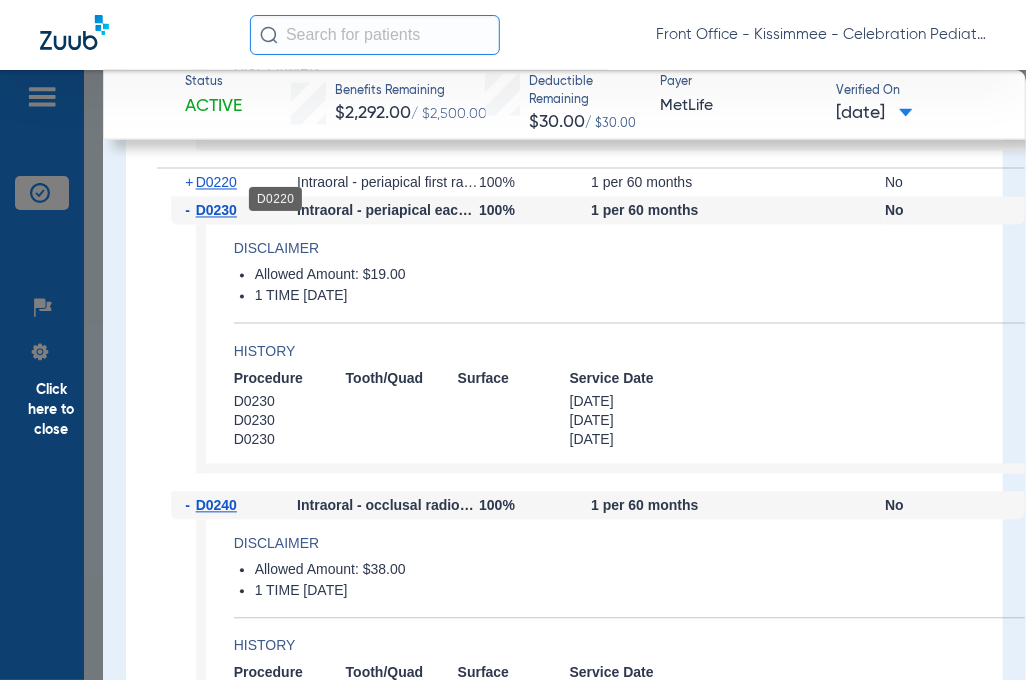 click on "D0220" 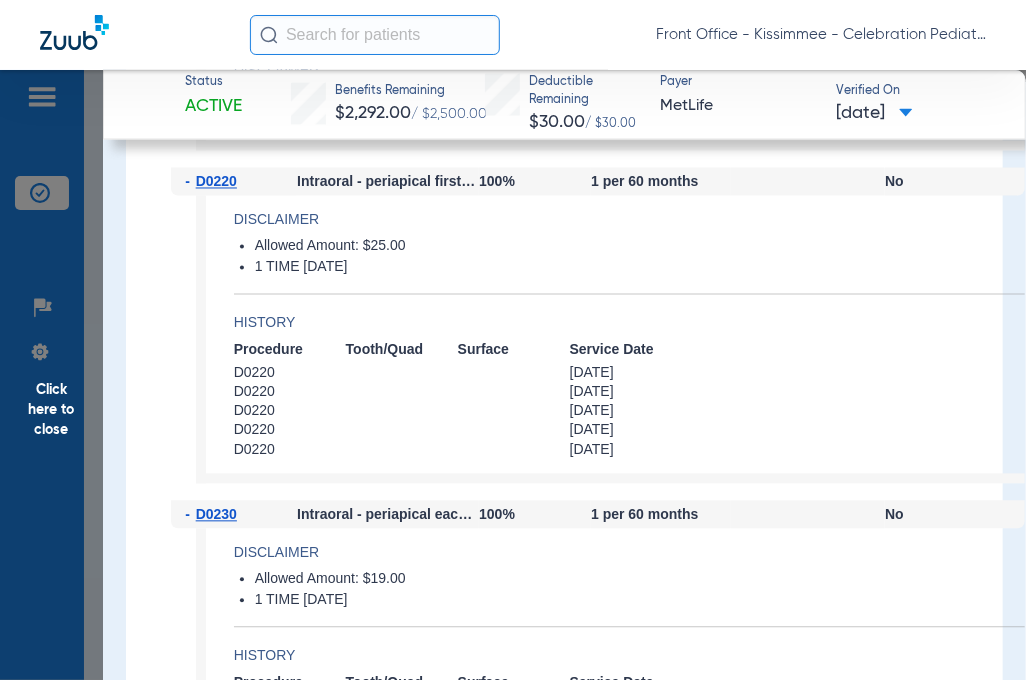 click on "D0220" 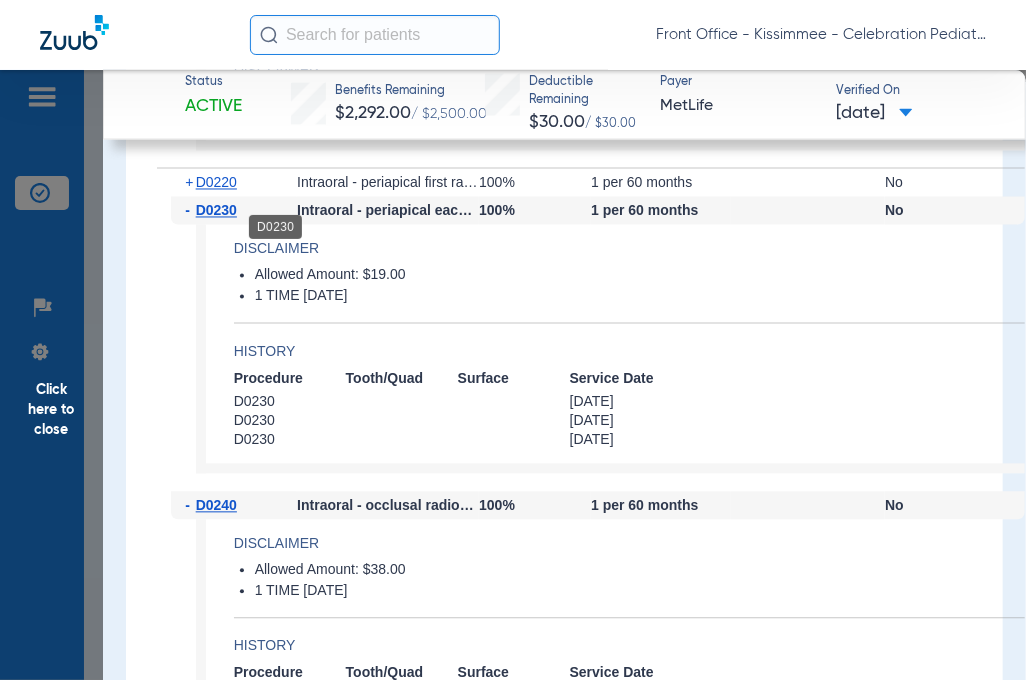 click on "D0230" 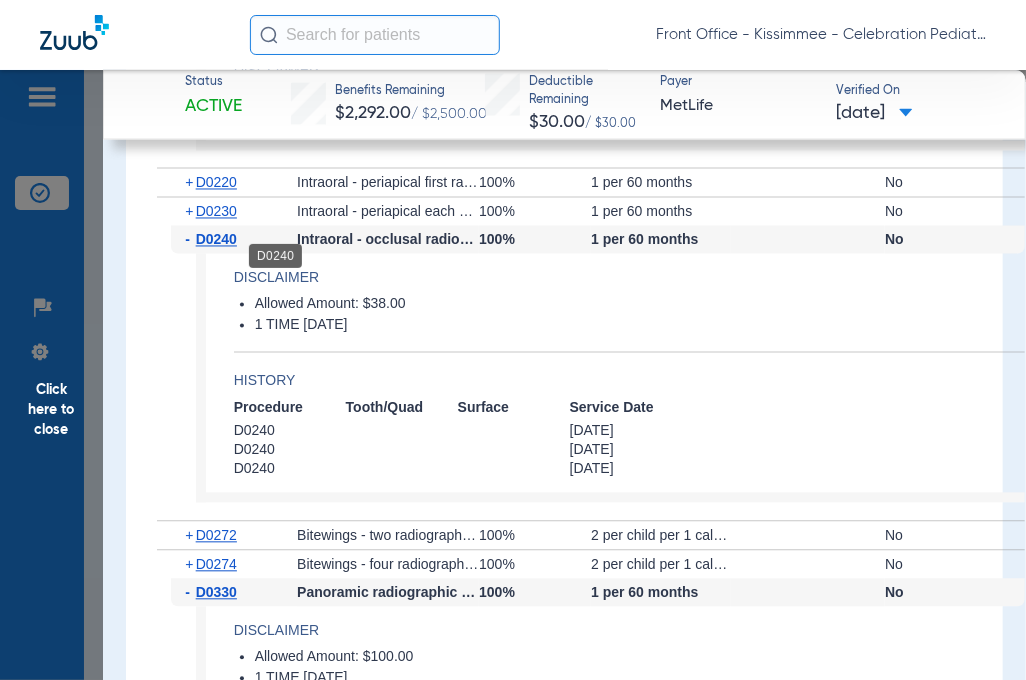 click on "D0240" 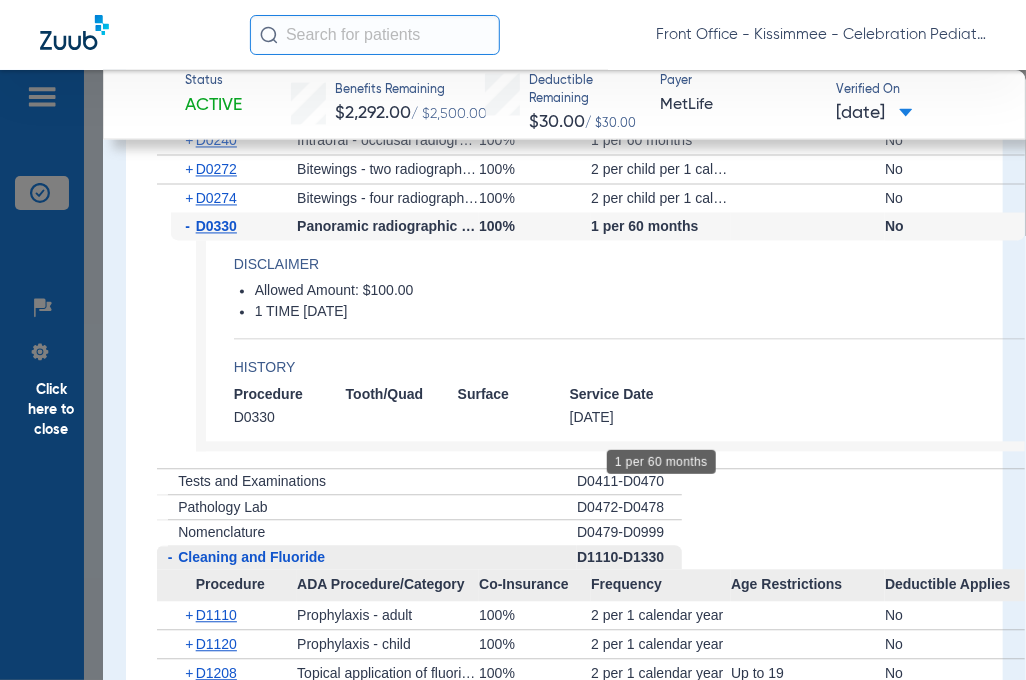 scroll, scrollTop: 4000, scrollLeft: 0, axis: vertical 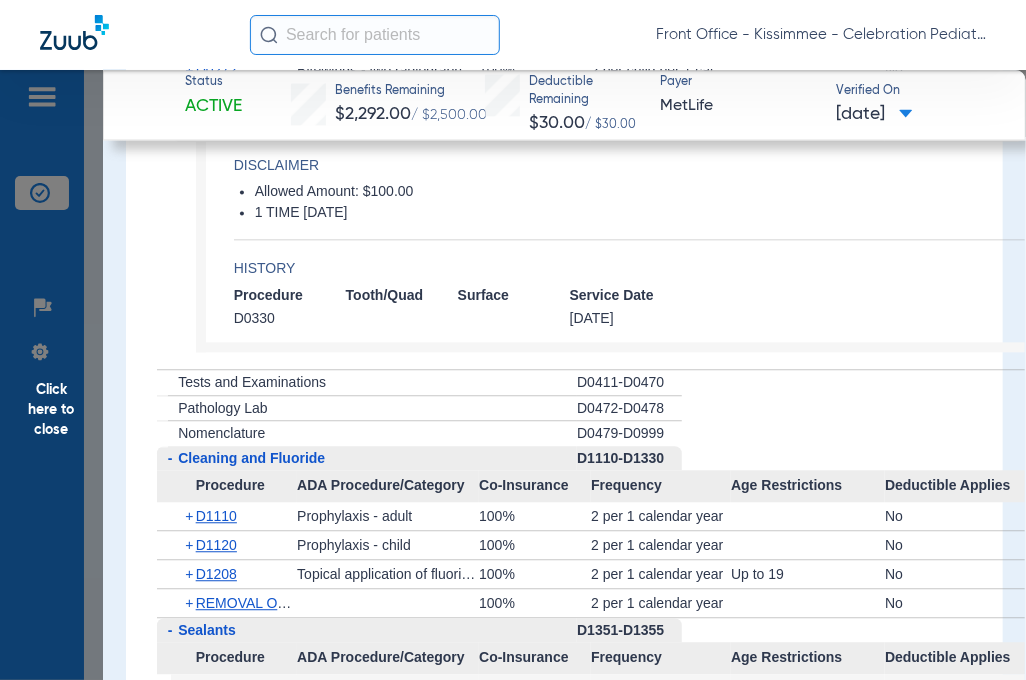 click on "Click here to close" 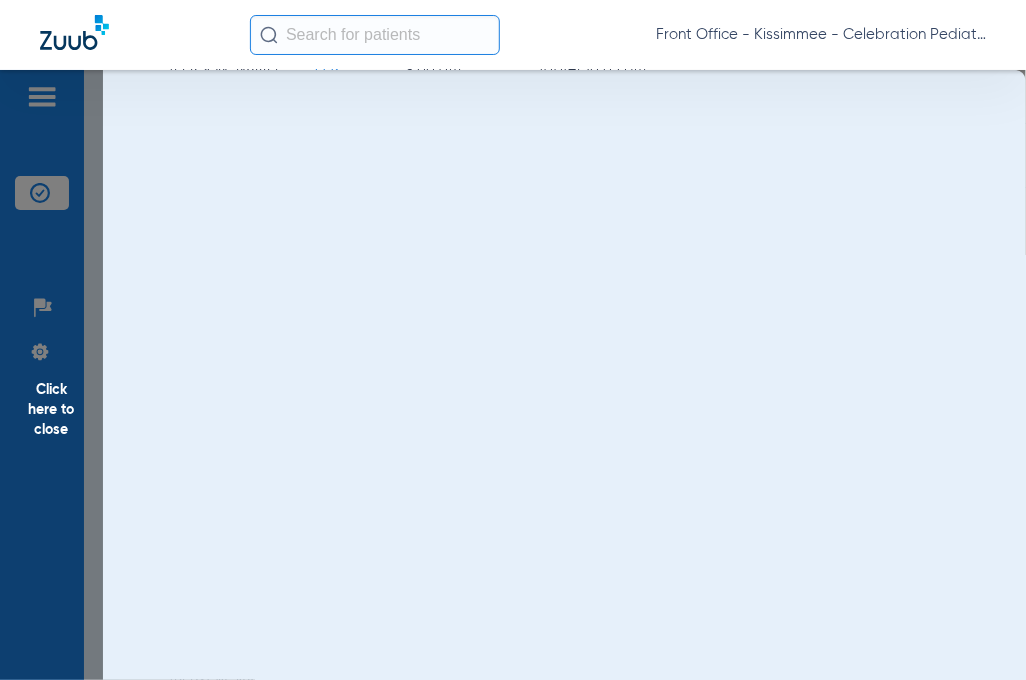 scroll, scrollTop: 0, scrollLeft: 0, axis: both 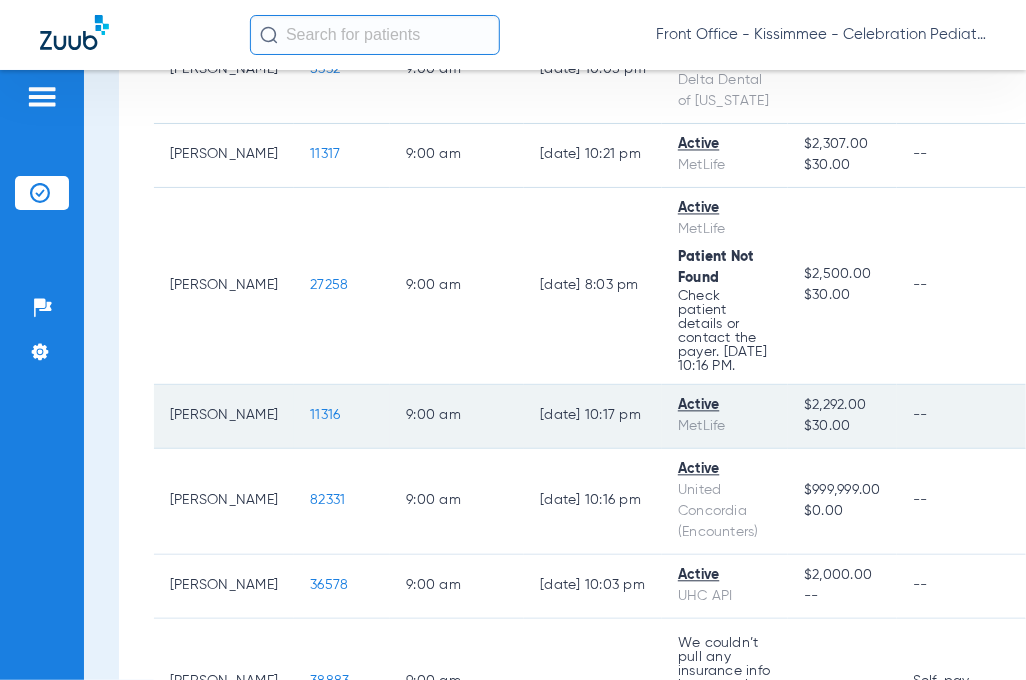 click on "11316" 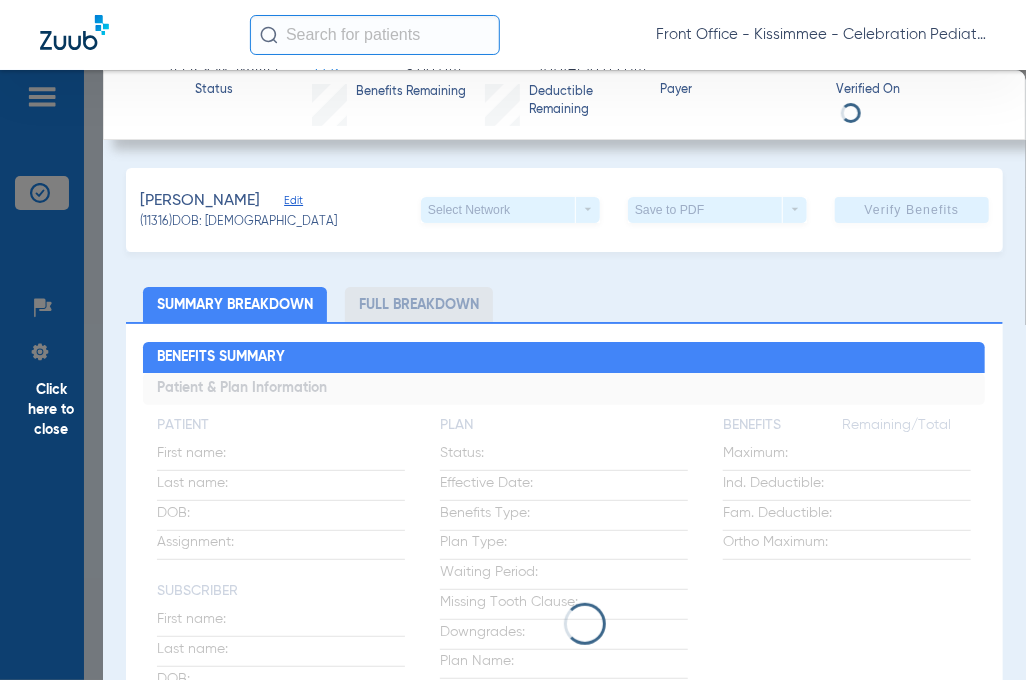 click on "Click here to close" 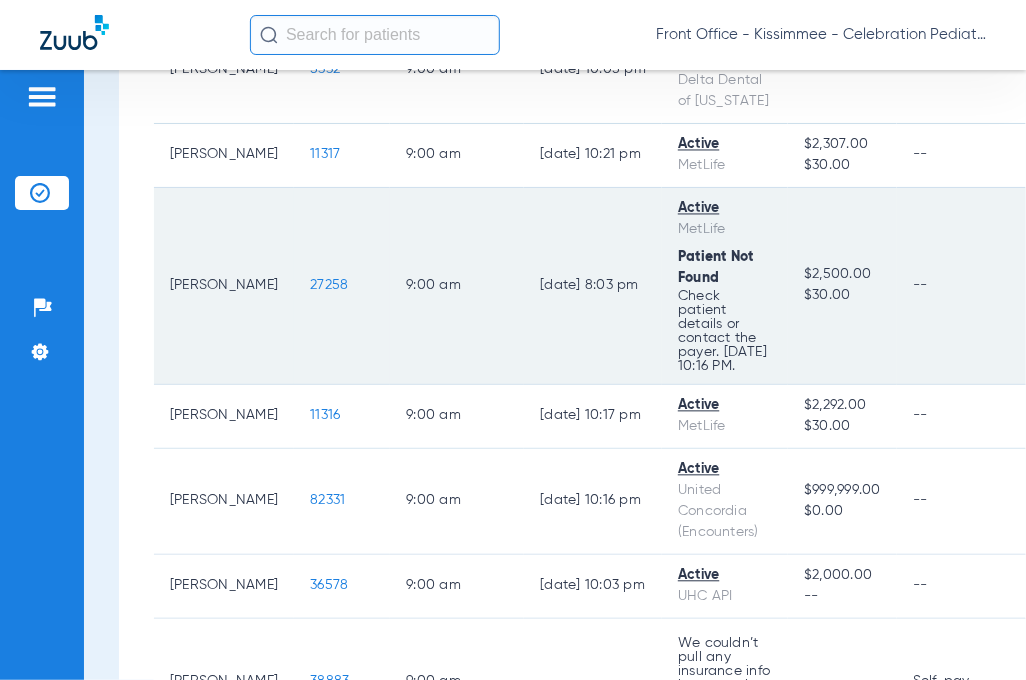 click on "[PERSON_NAME]" 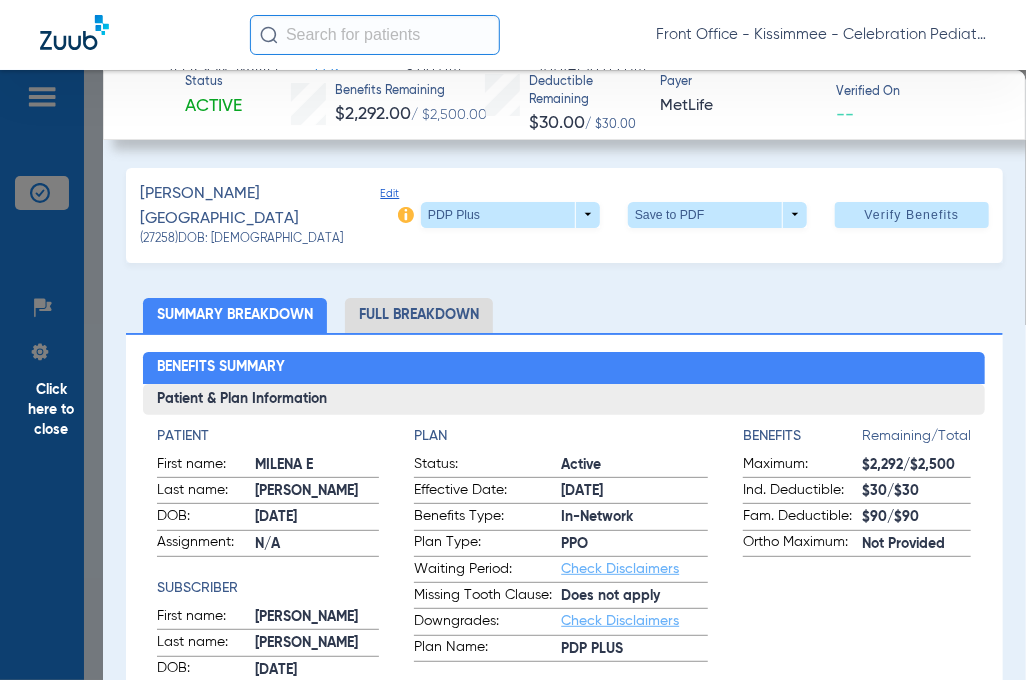 click on "Full Breakdown" 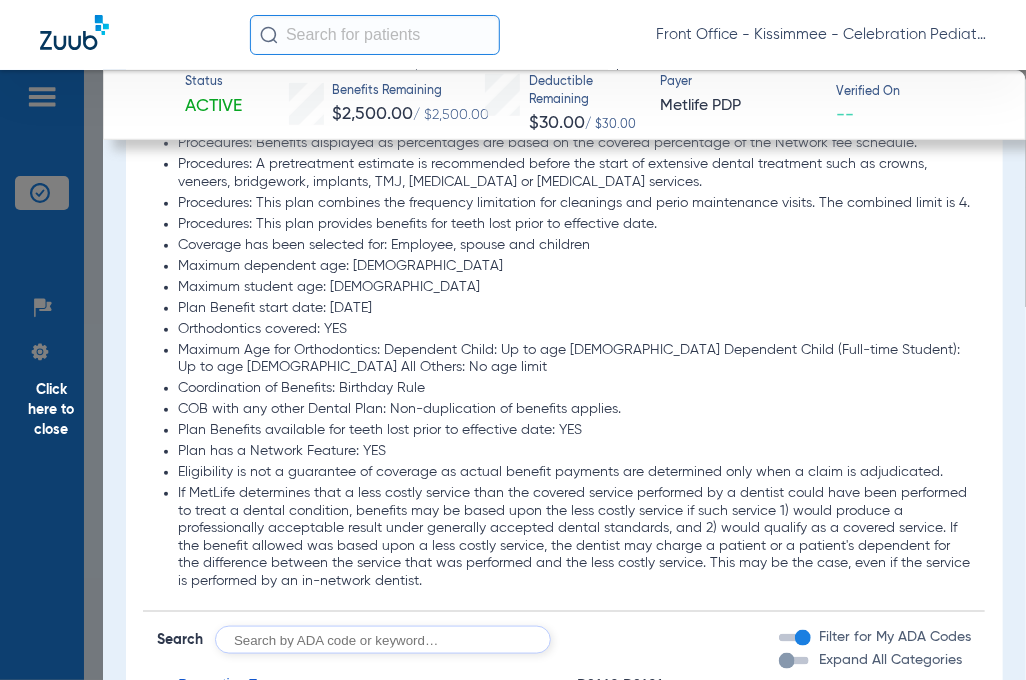 scroll, scrollTop: 3367, scrollLeft: 0, axis: vertical 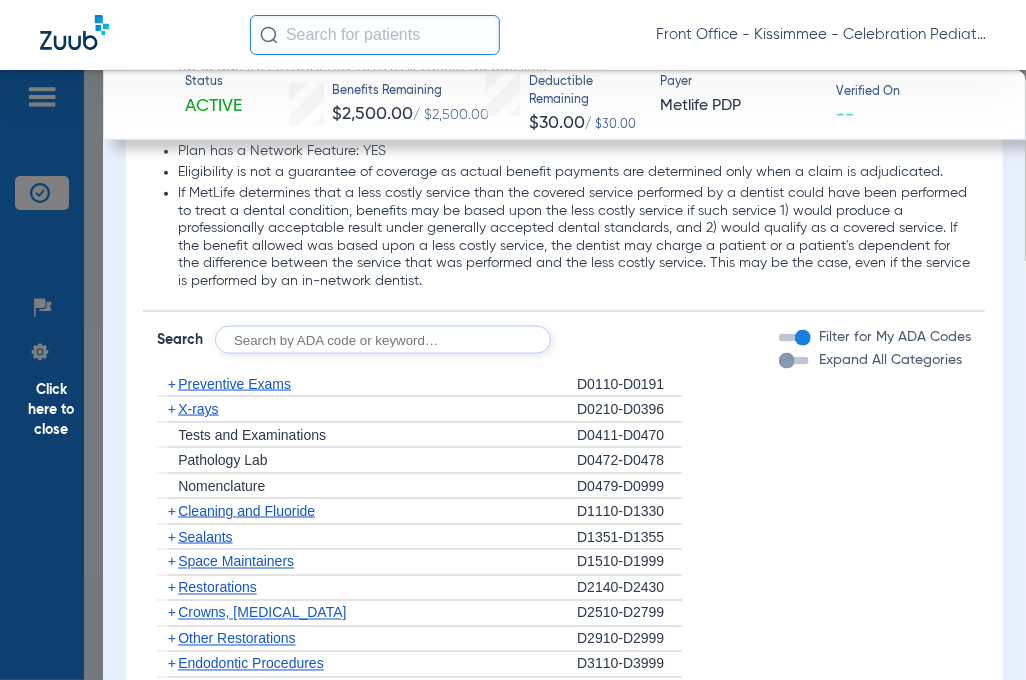 click on "X-rays" 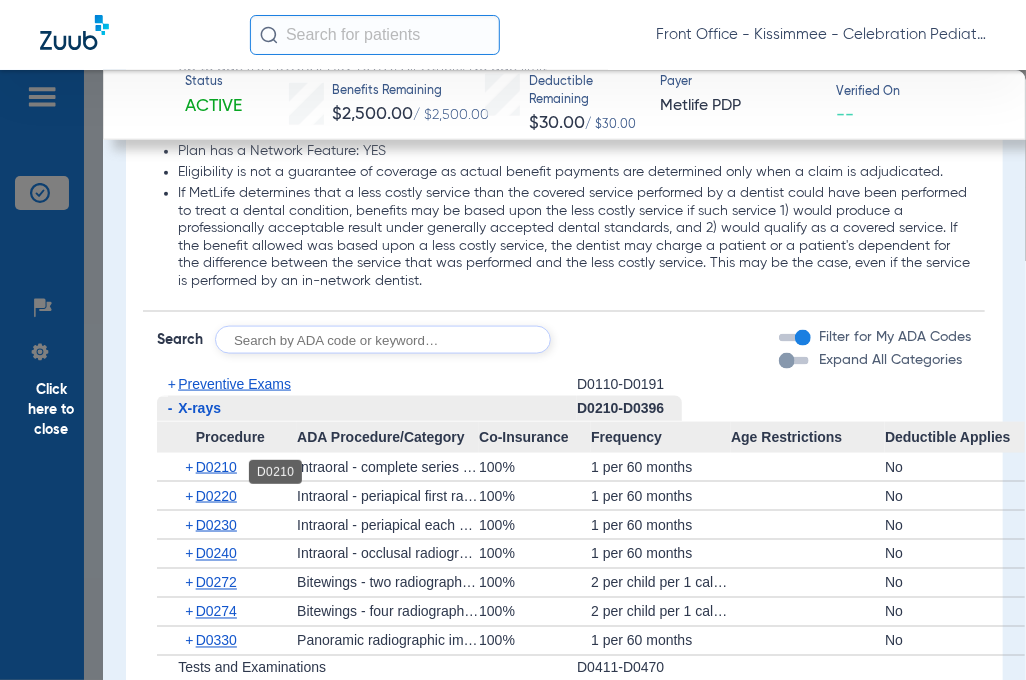click on "D0210" 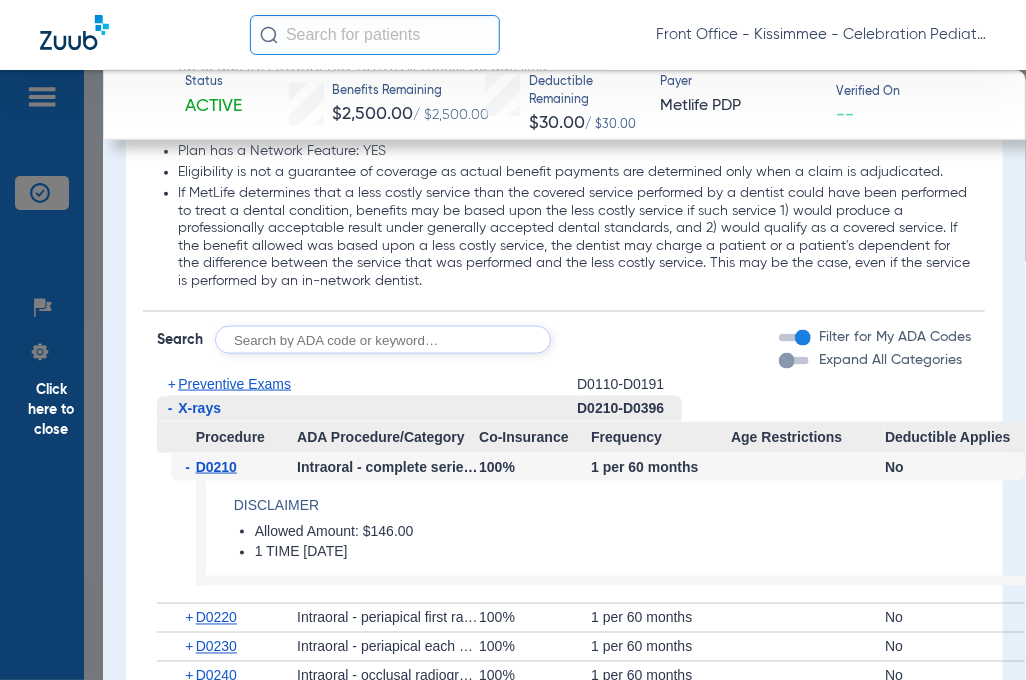 scroll, scrollTop: 3567, scrollLeft: 0, axis: vertical 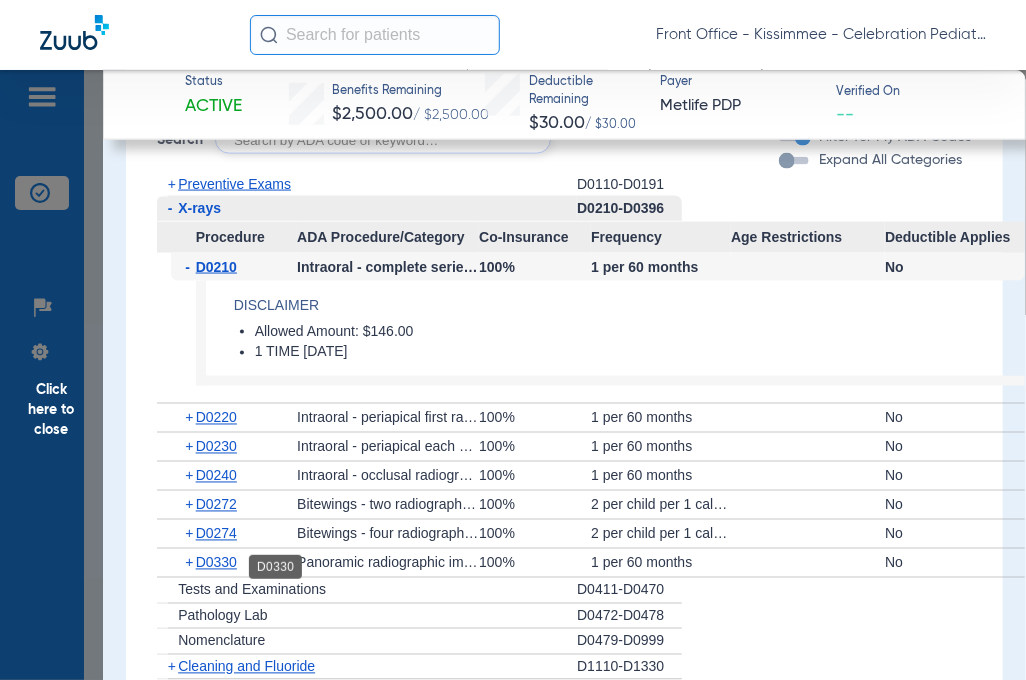 click on "D0330" 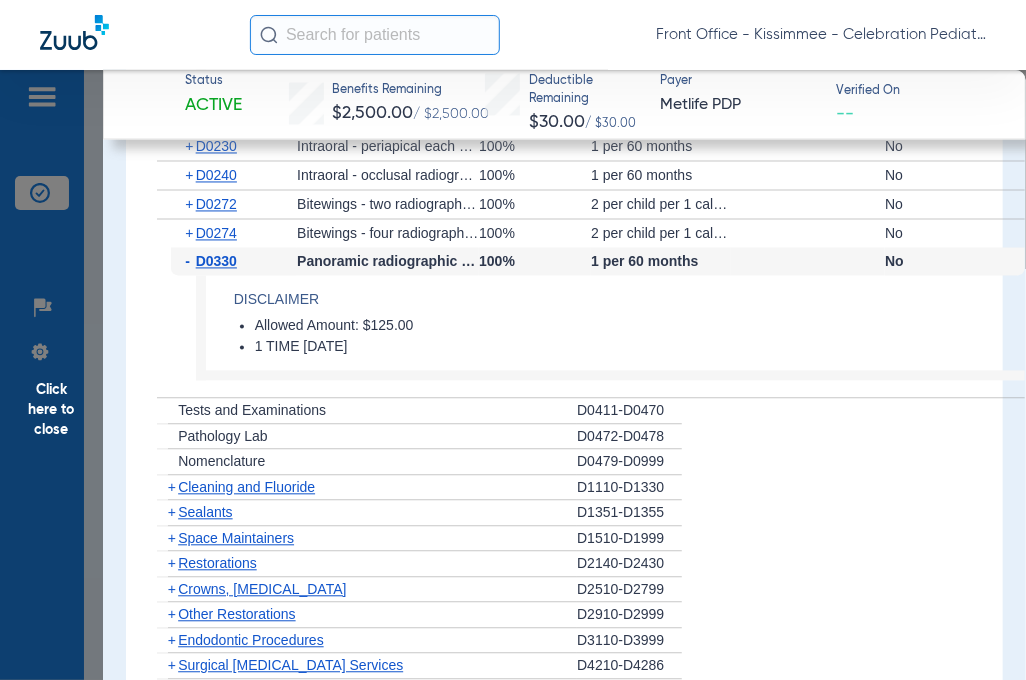 scroll, scrollTop: 3767, scrollLeft: 0, axis: vertical 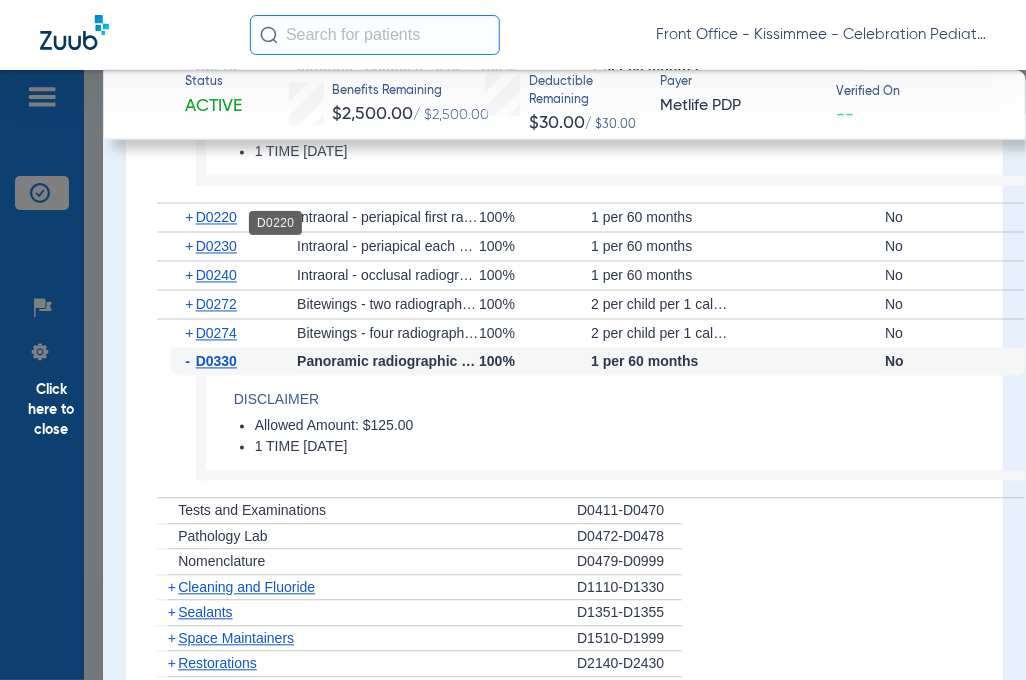 click on "D0220" 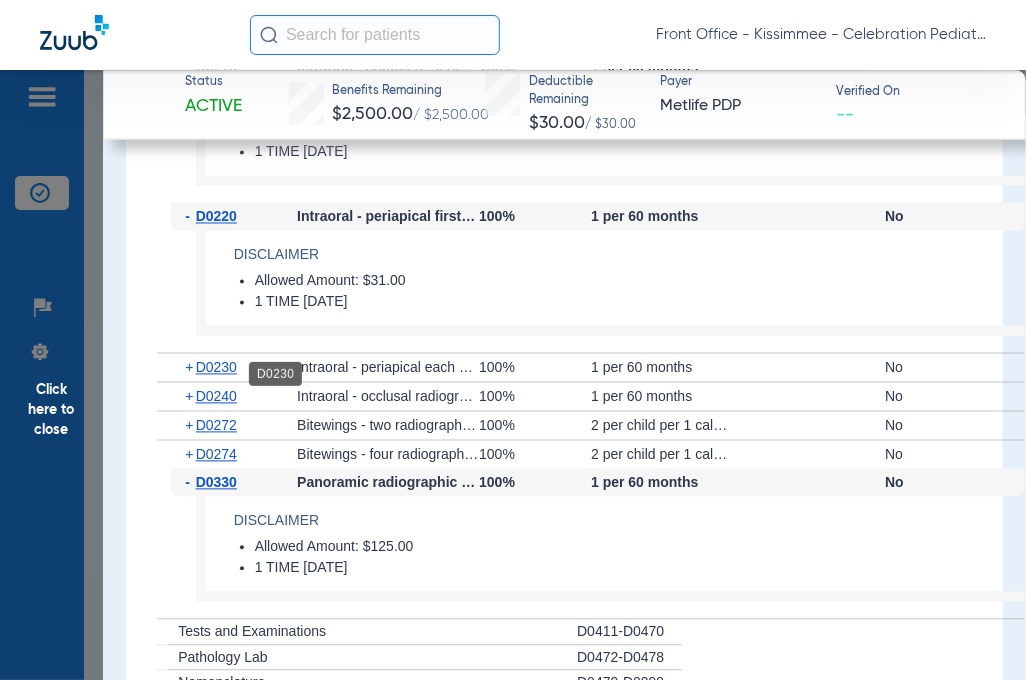 click on "D0230" 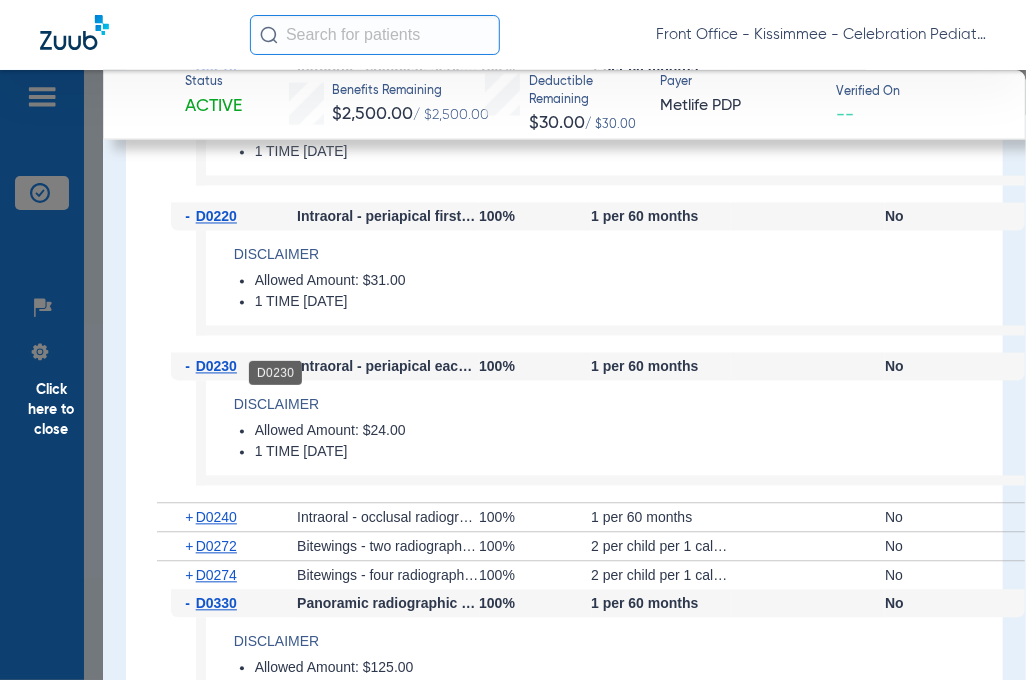 click on "D0230" 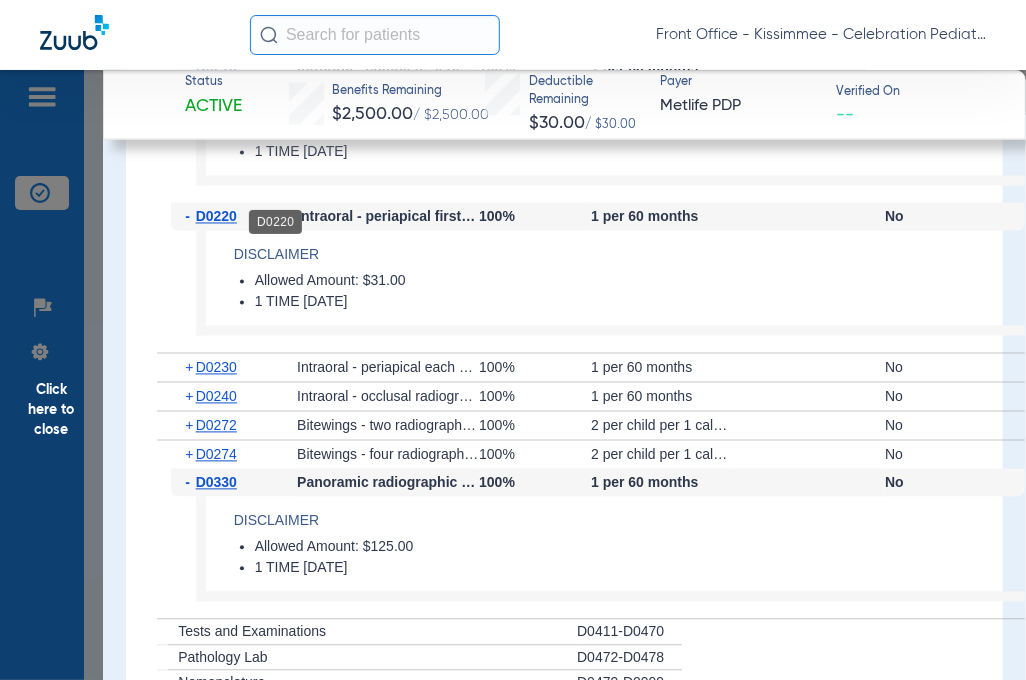click on "D0220" 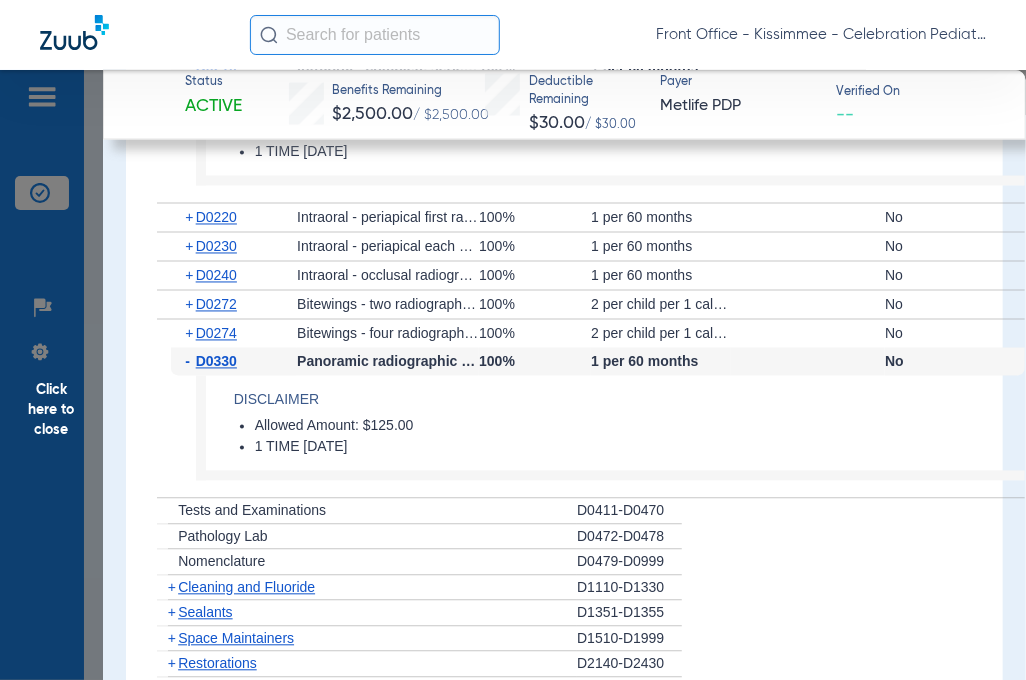 scroll, scrollTop: 3667, scrollLeft: 0, axis: vertical 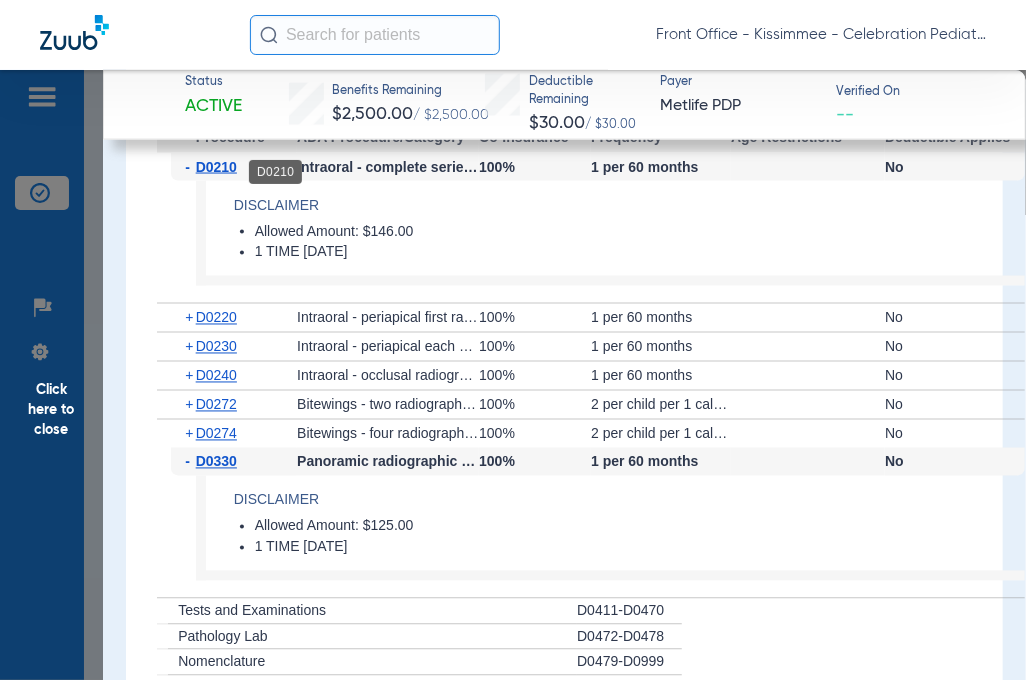 click on "D0210" 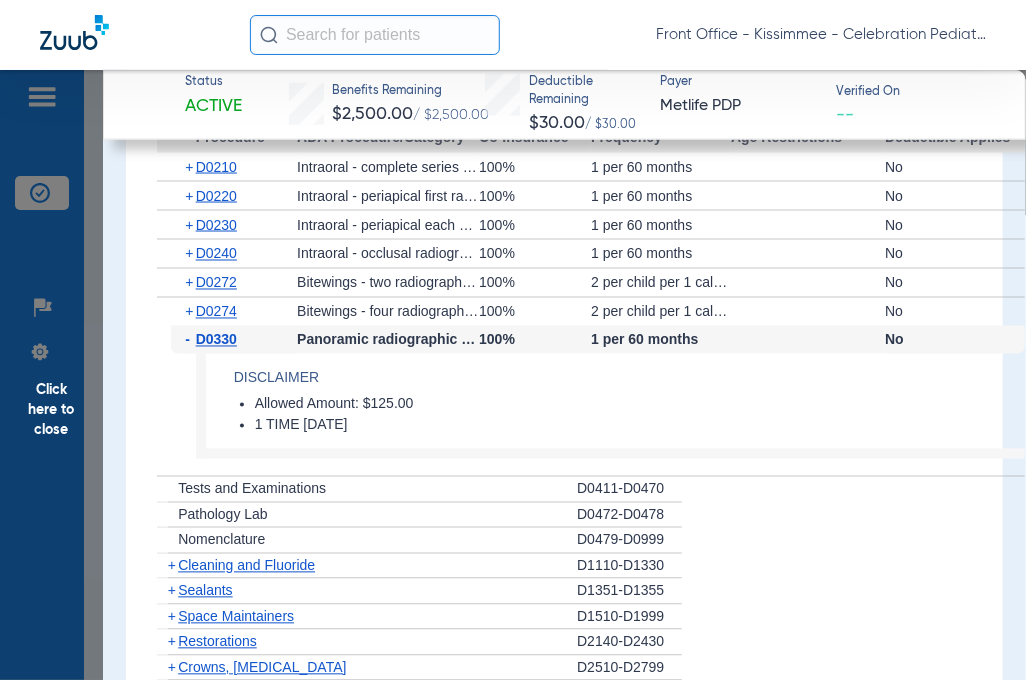 scroll, scrollTop: 3467, scrollLeft: 0, axis: vertical 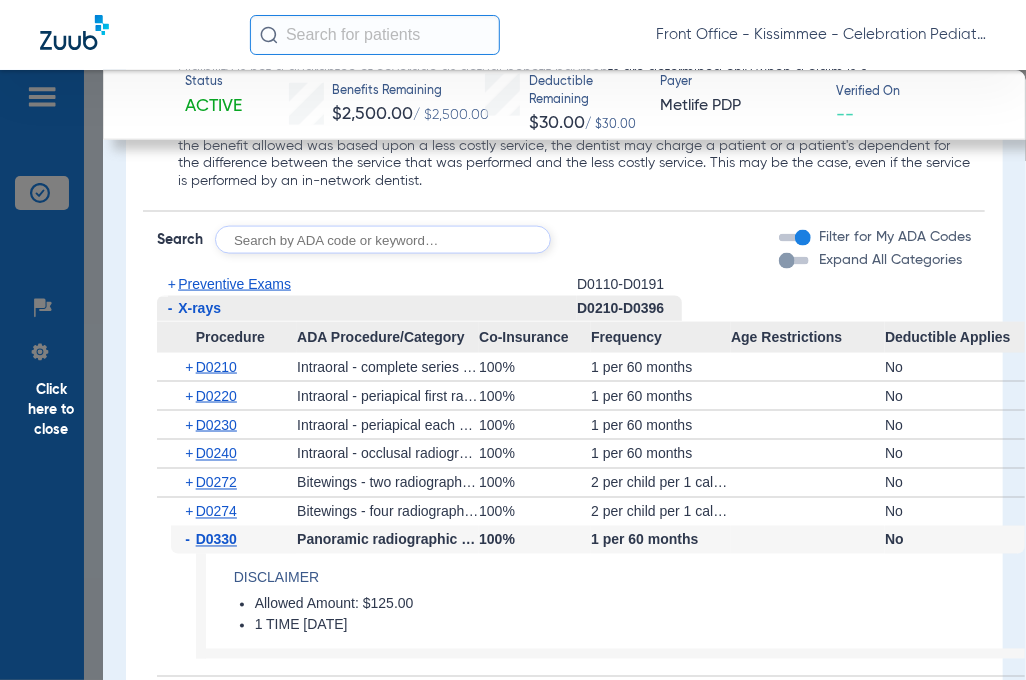 click on "Preventive Exams" 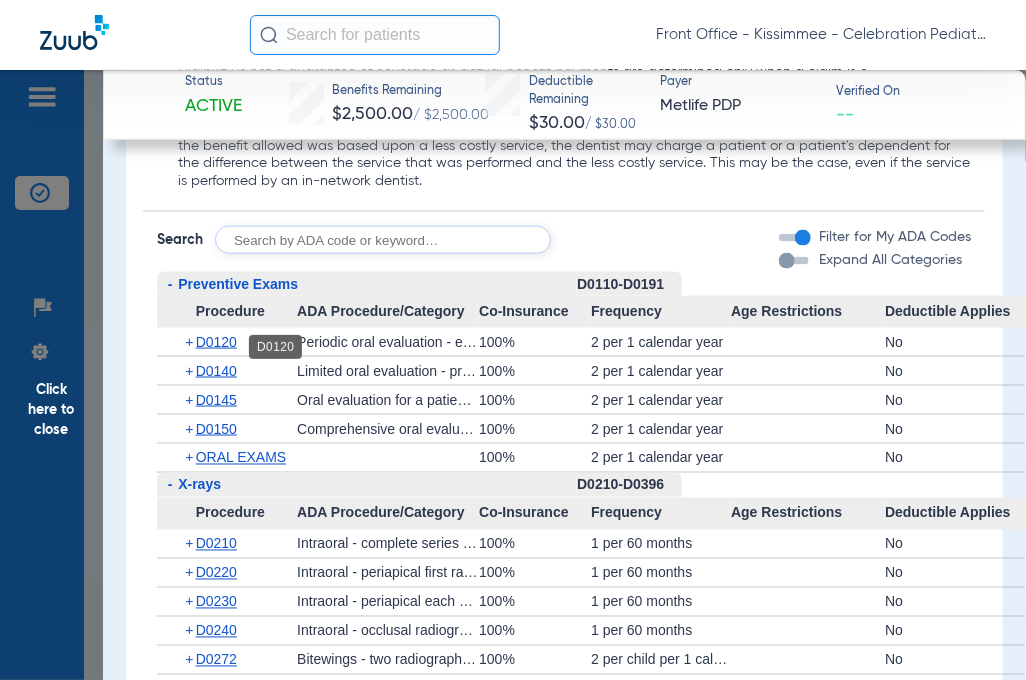 click on "D0120" 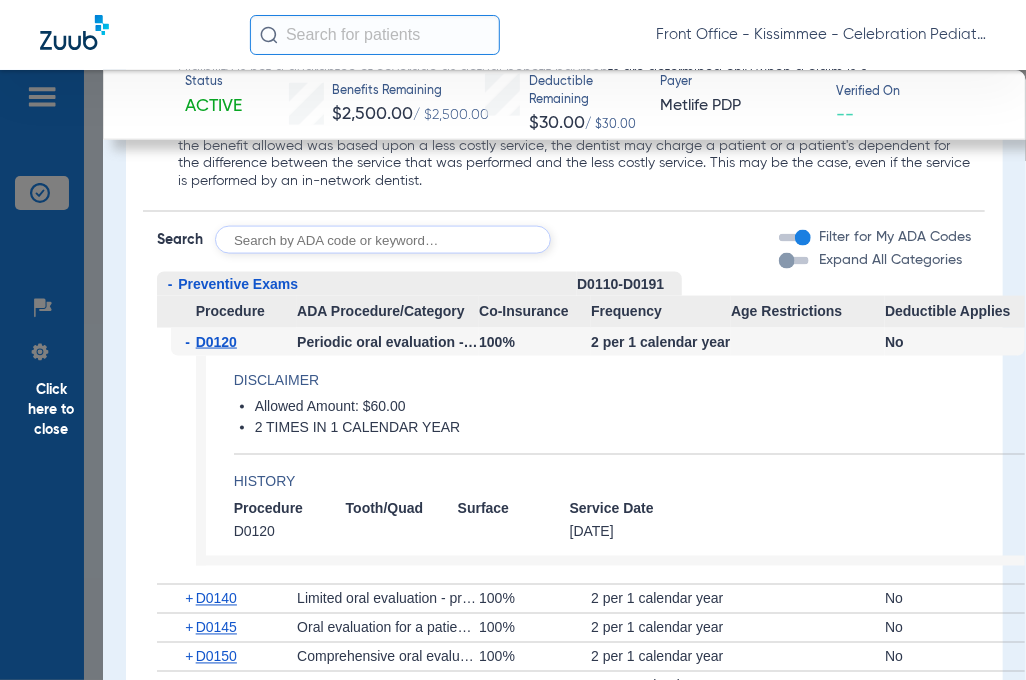 scroll, scrollTop: 3667, scrollLeft: 0, axis: vertical 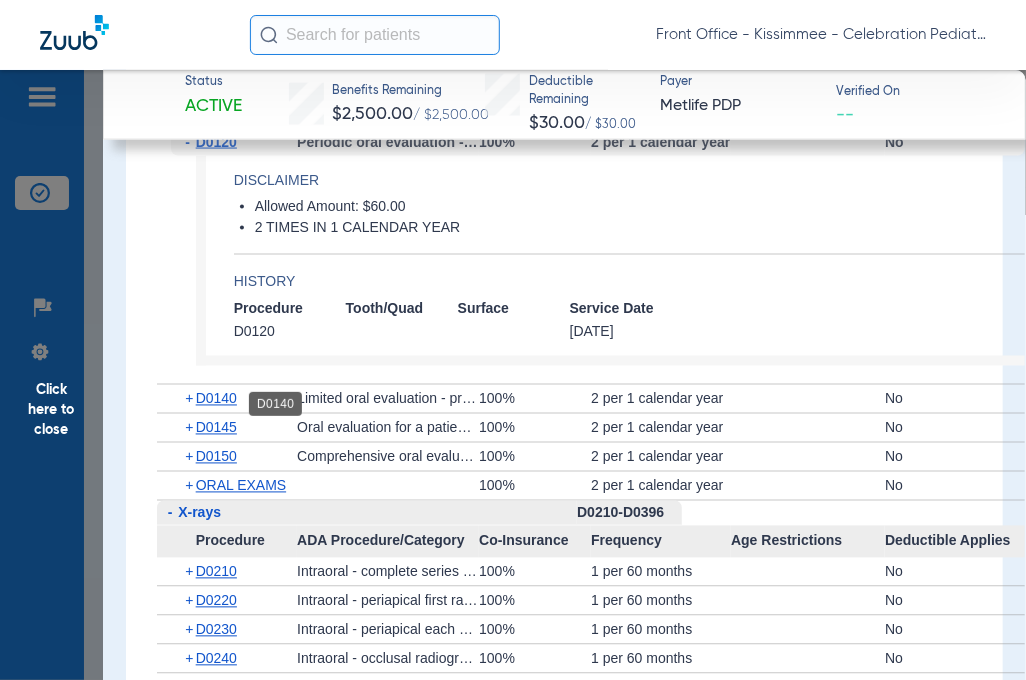 click on "D0140" 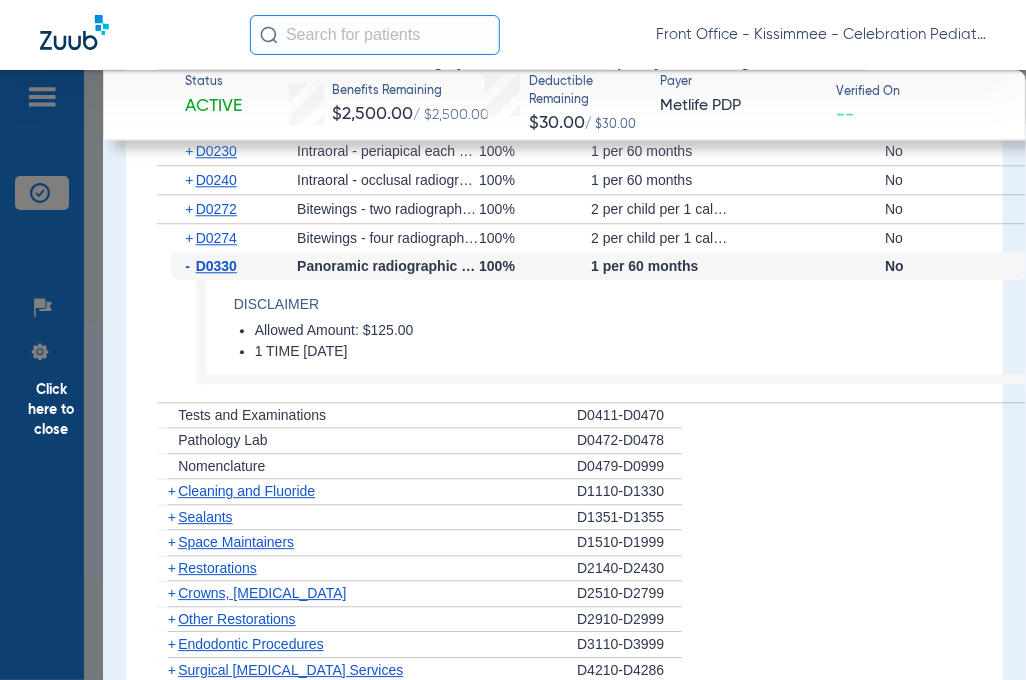 scroll, scrollTop: 4467, scrollLeft: 0, axis: vertical 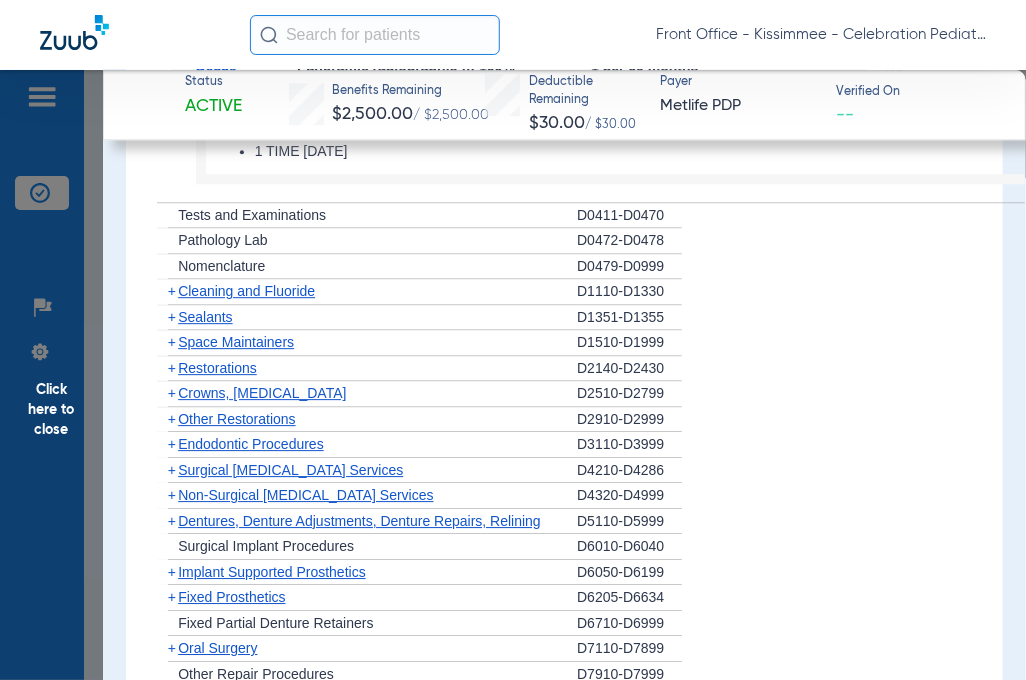 click on "Sealants" 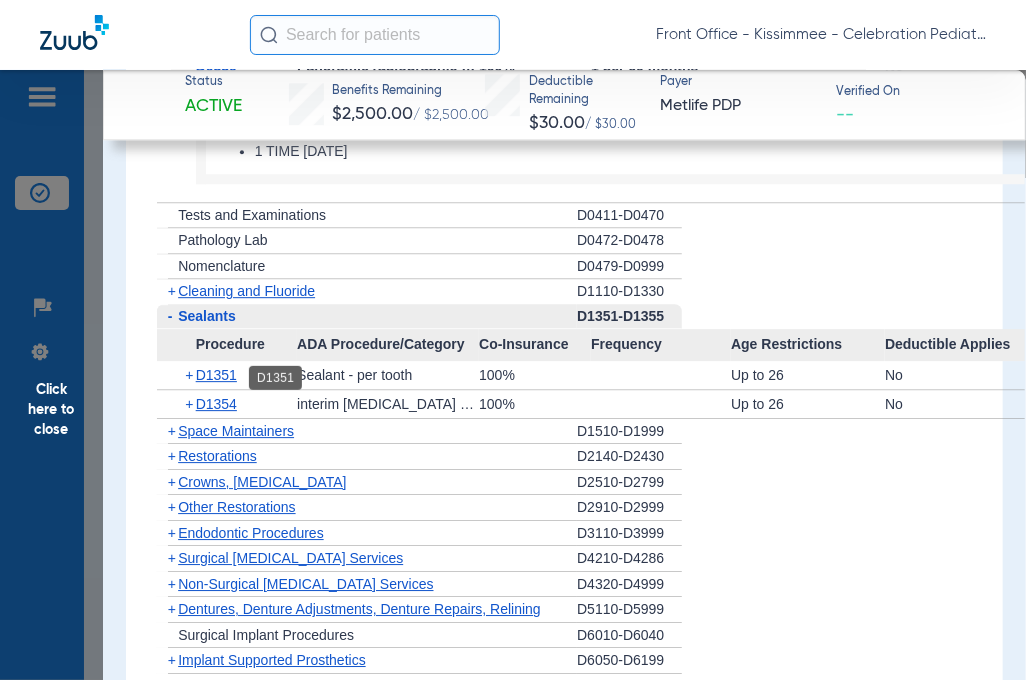 click on "D1351" 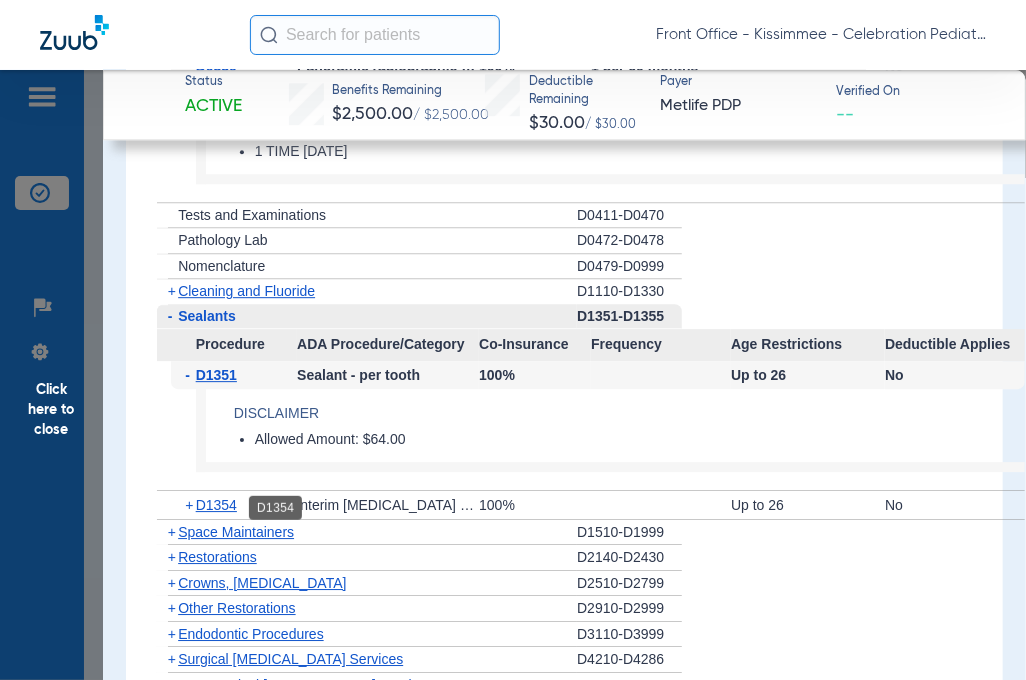 click on "D1354" 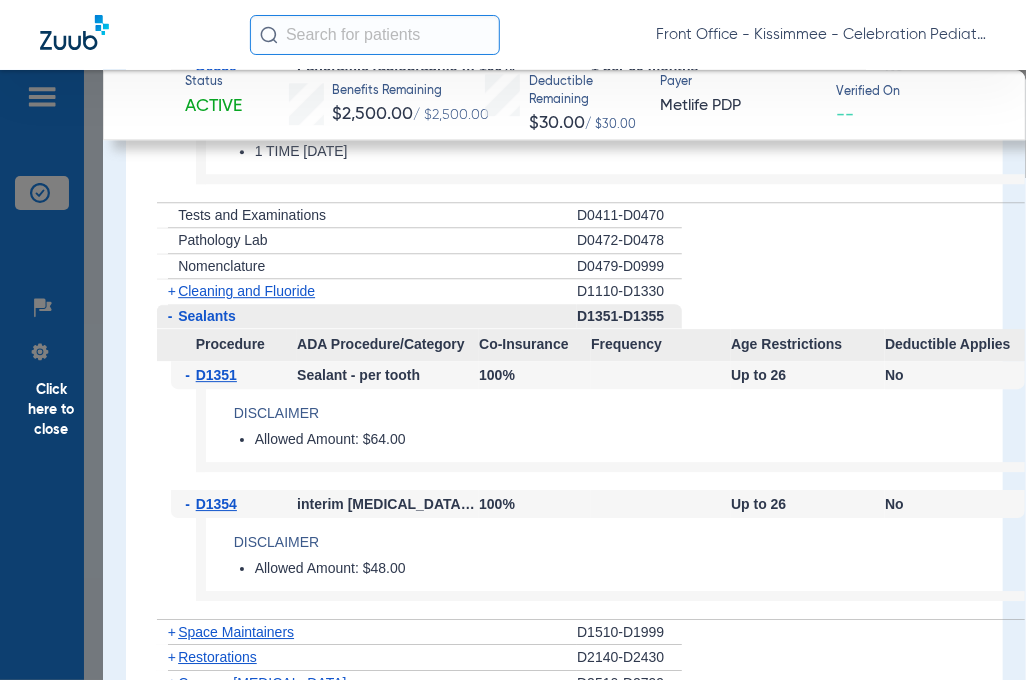click on "Click here to close" 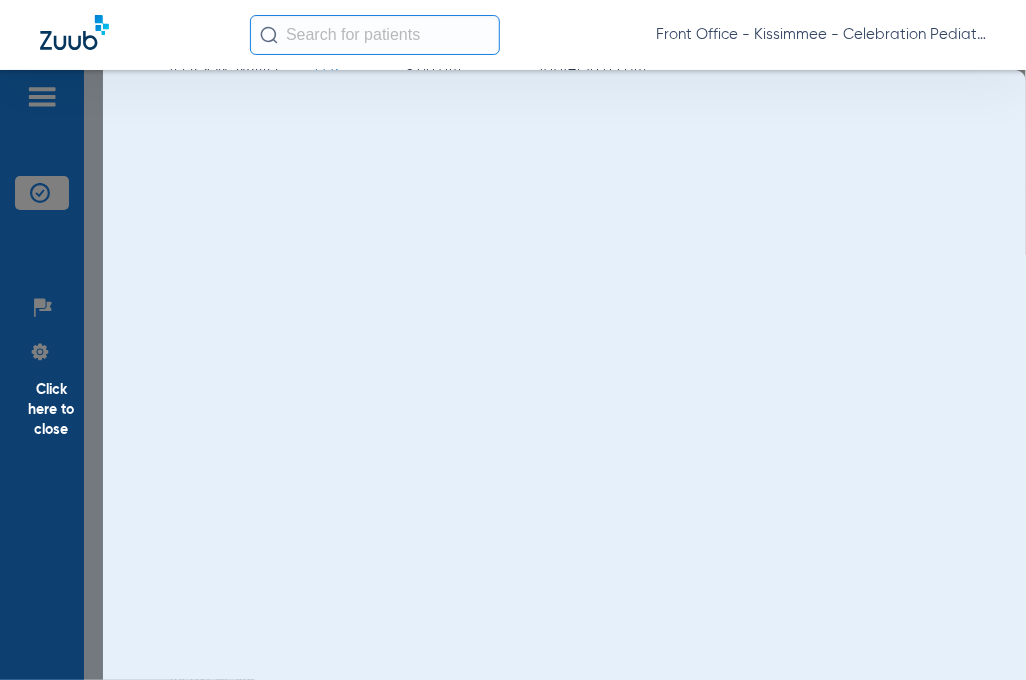 scroll, scrollTop: 0, scrollLeft: 0, axis: both 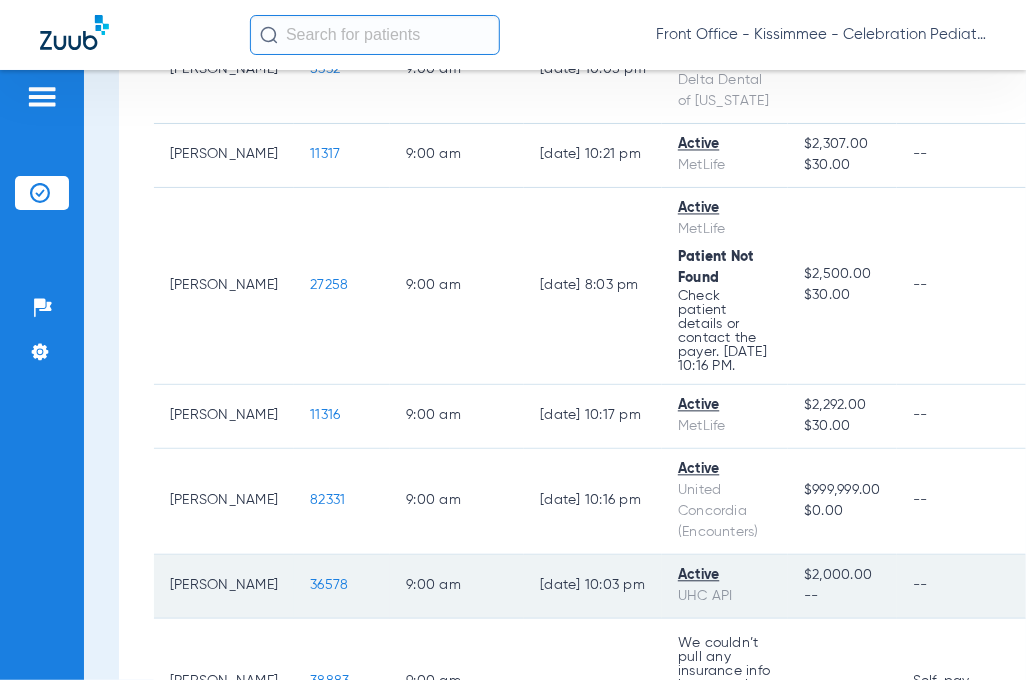 click on "36578" 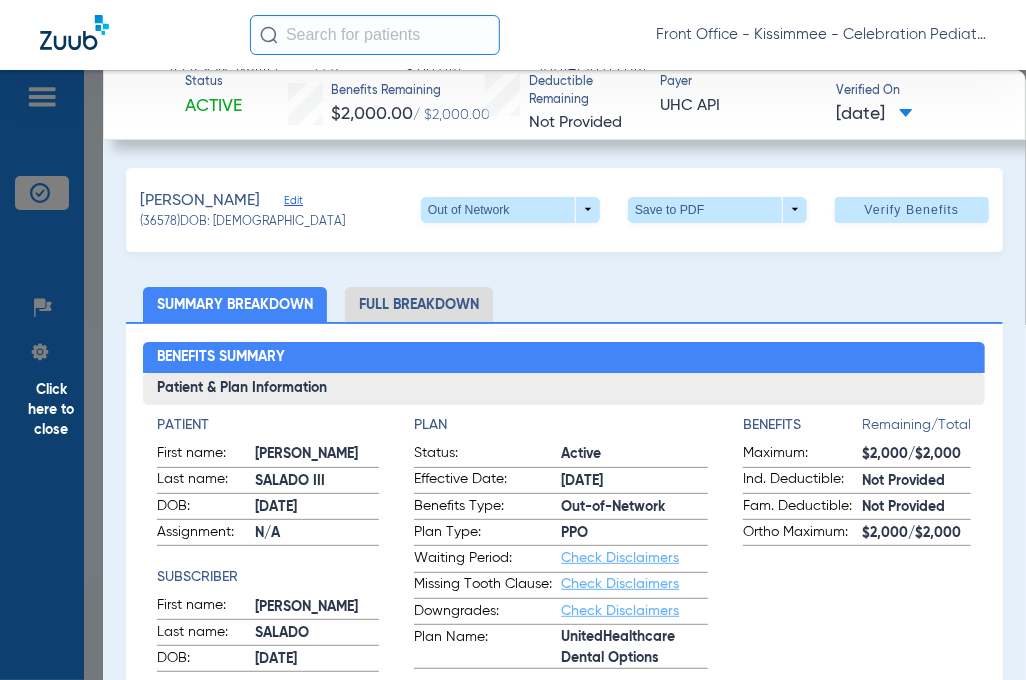 click on "Full Breakdown" 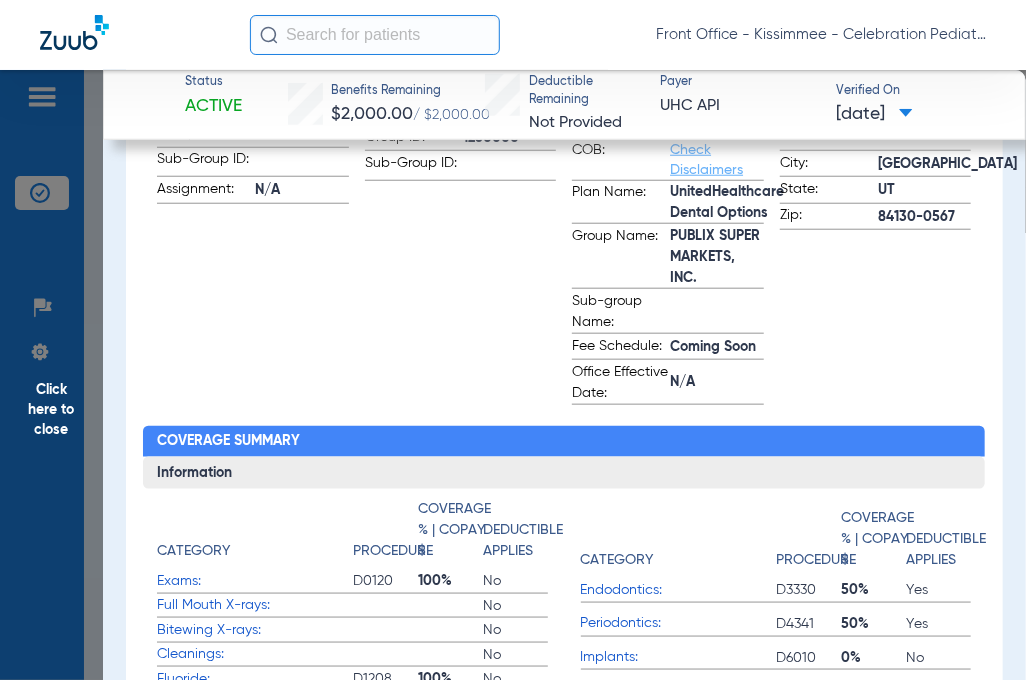 scroll, scrollTop: 800, scrollLeft: 0, axis: vertical 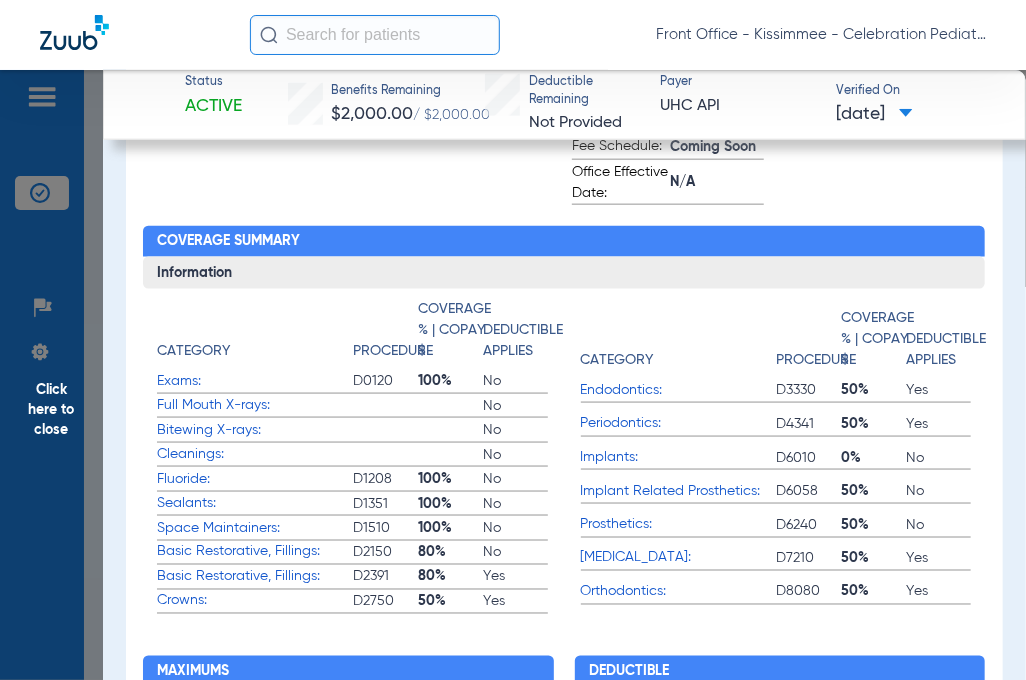 click on "Maximums Individual Service Type Amount Remaining  BasicRestorative   $2,000   $2,000   Orthodontics   $2,000   $2,000  Family Service Type Amount Remaining  BasicRestorative   No Maximum   n/a   Orthodontics   No Maximum   n/a" 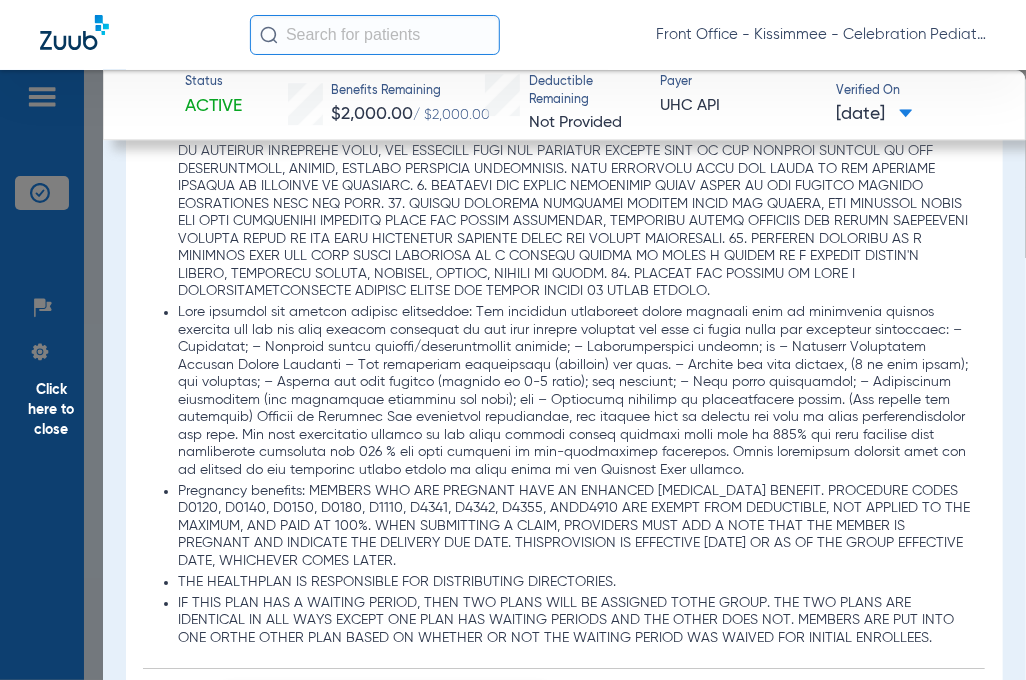scroll, scrollTop: 2300, scrollLeft: 0, axis: vertical 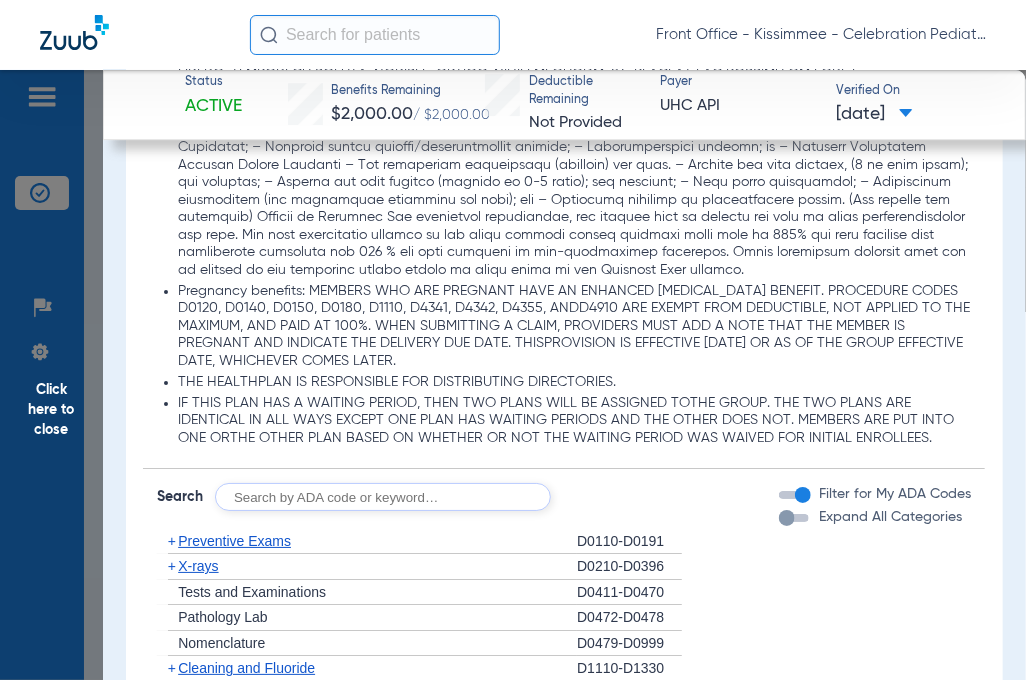 click at bounding box center [787, 518] 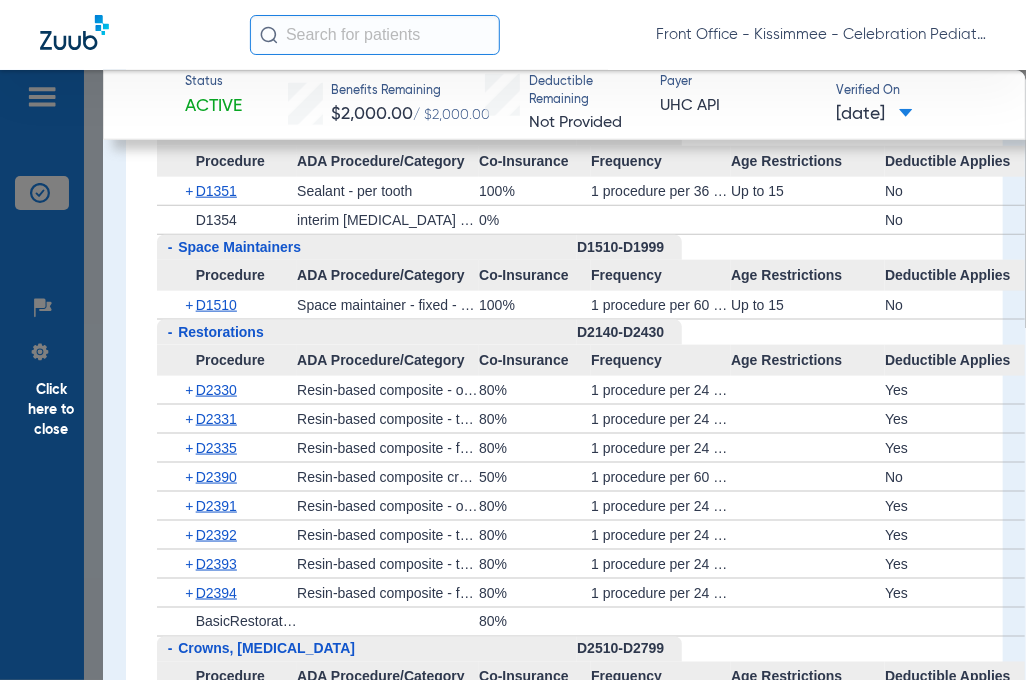 scroll, scrollTop: 3400, scrollLeft: 0, axis: vertical 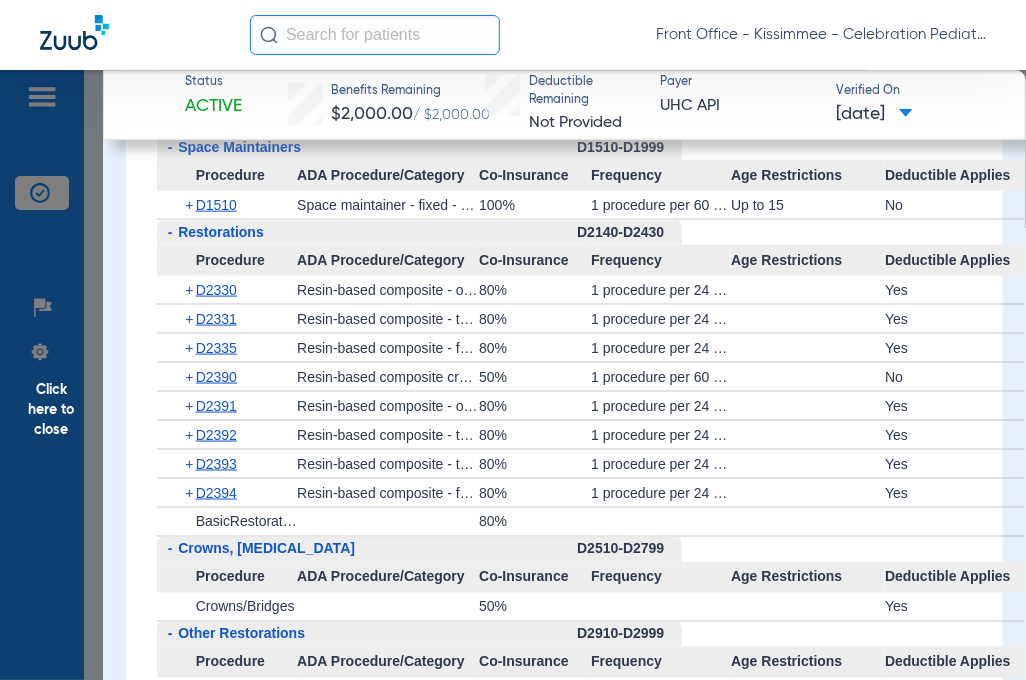 click 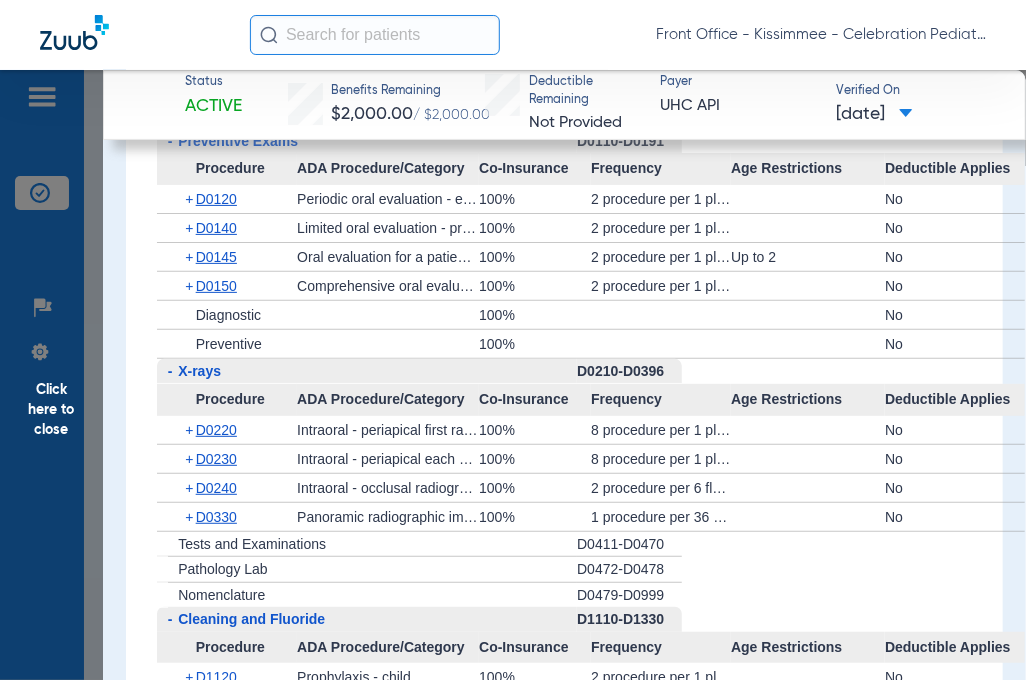 scroll, scrollTop: 2600, scrollLeft: 0, axis: vertical 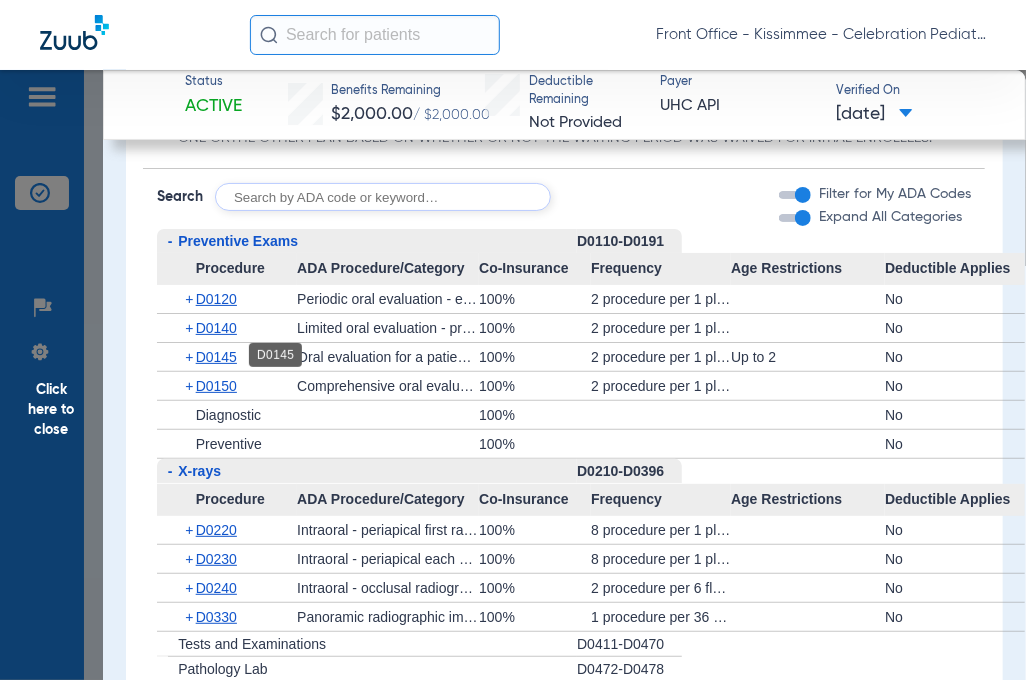 click on "D0145" 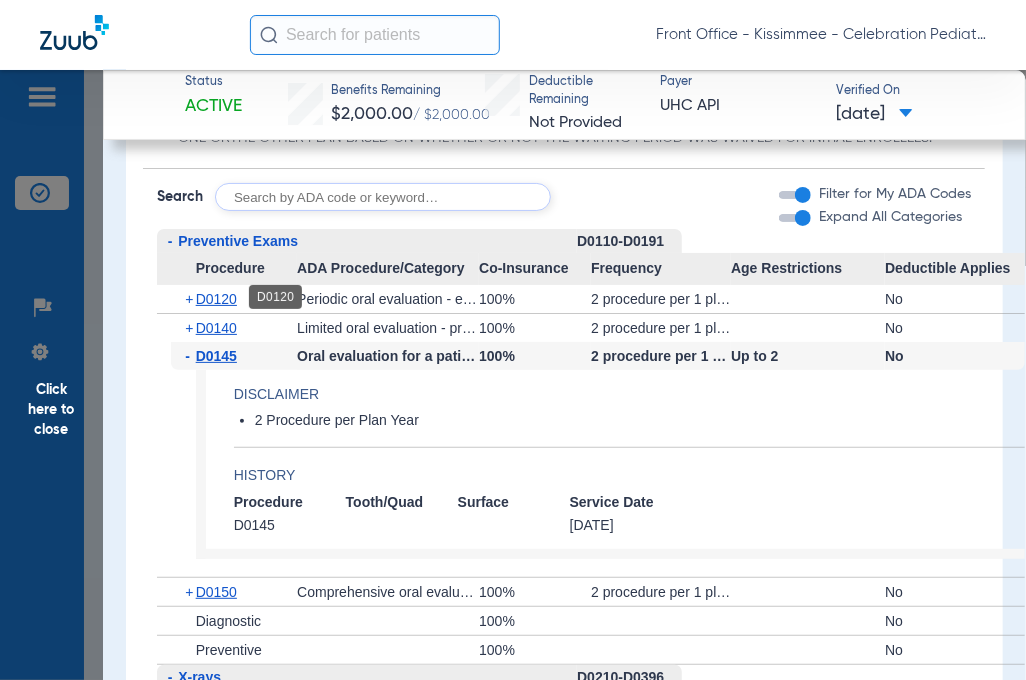 click on "D0120" 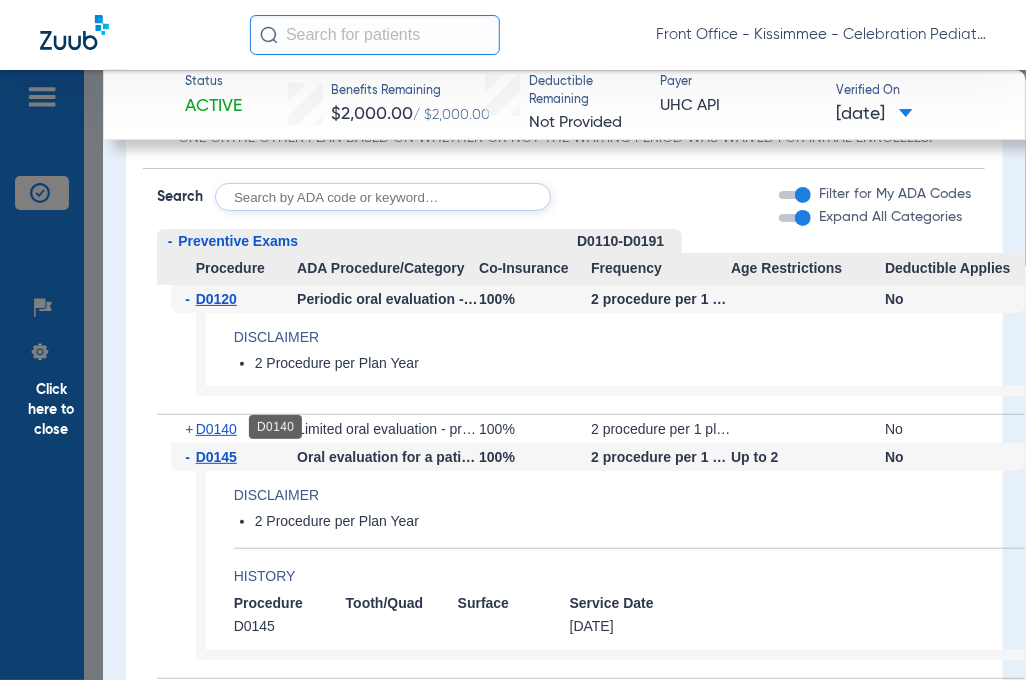 click on "D0140" 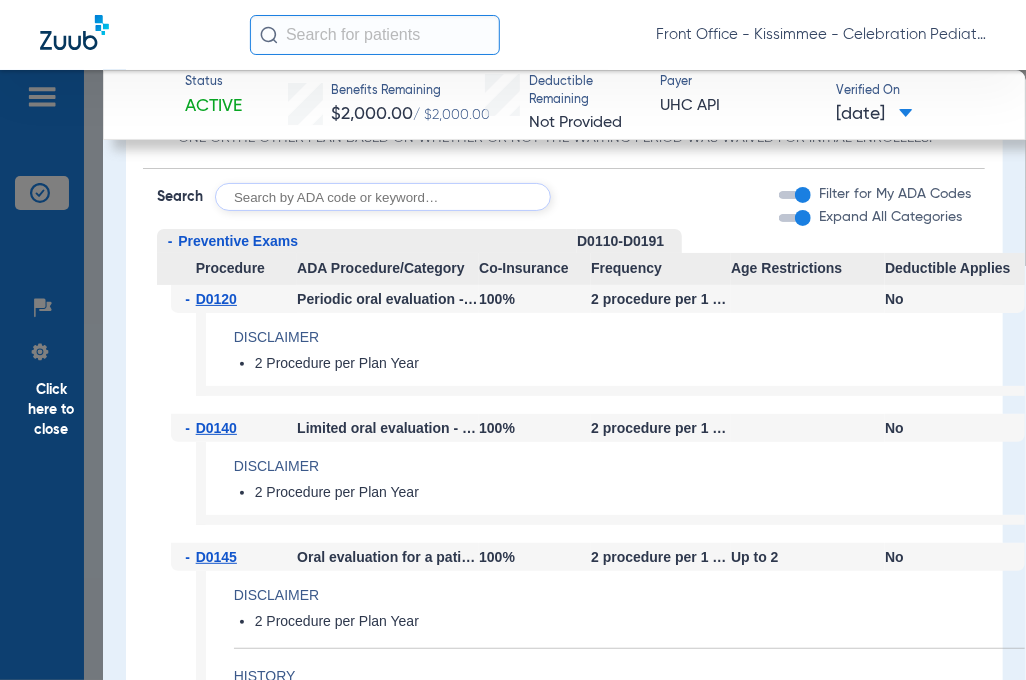 click on "D0120" 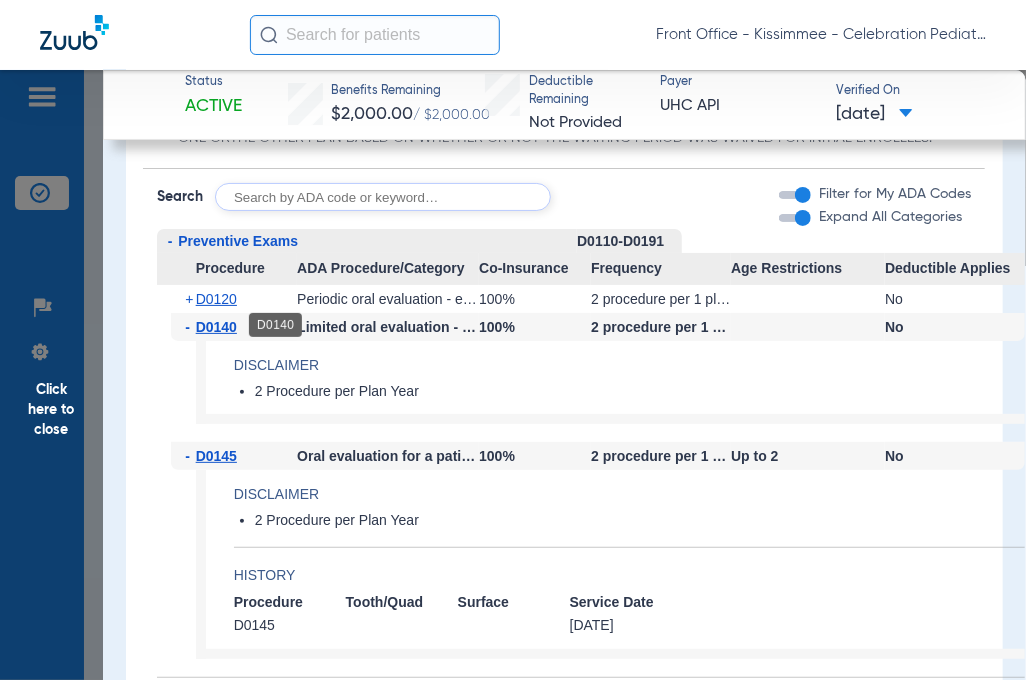 click on "D0140" 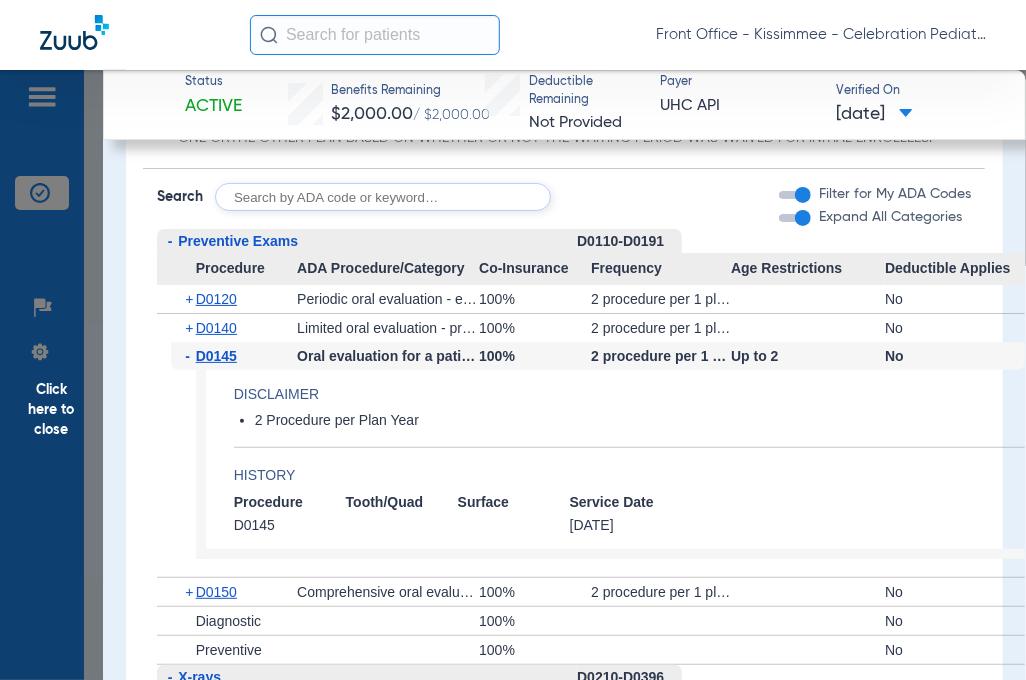 scroll, scrollTop: 2800, scrollLeft: 0, axis: vertical 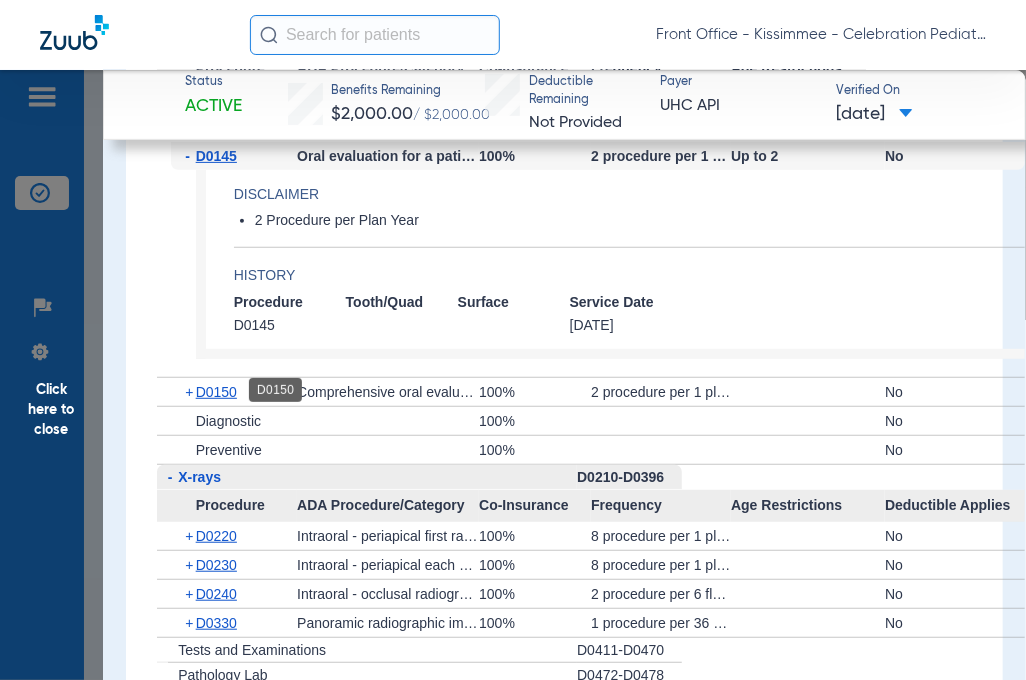 click on "D0150" 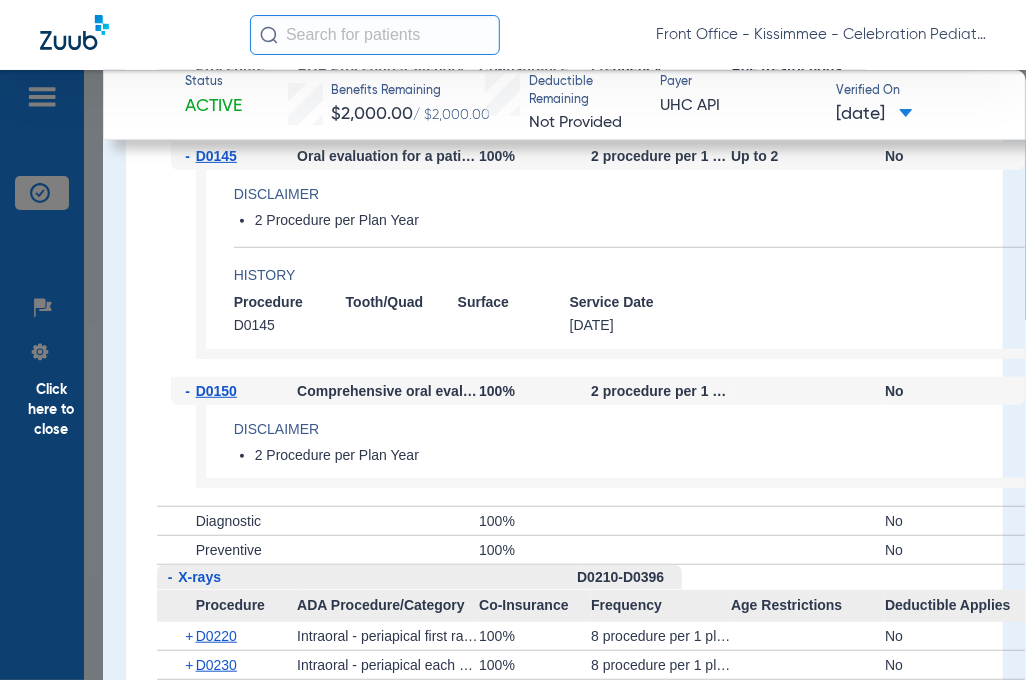 click on "D0150" 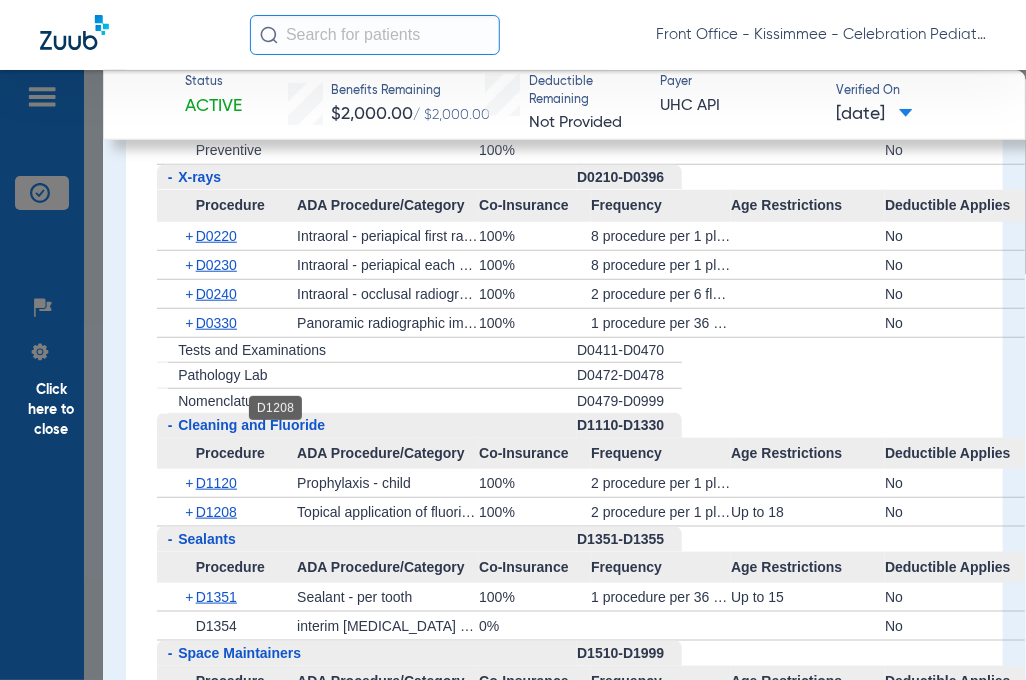 scroll, scrollTop: 3200, scrollLeft: 0, axis: vertical 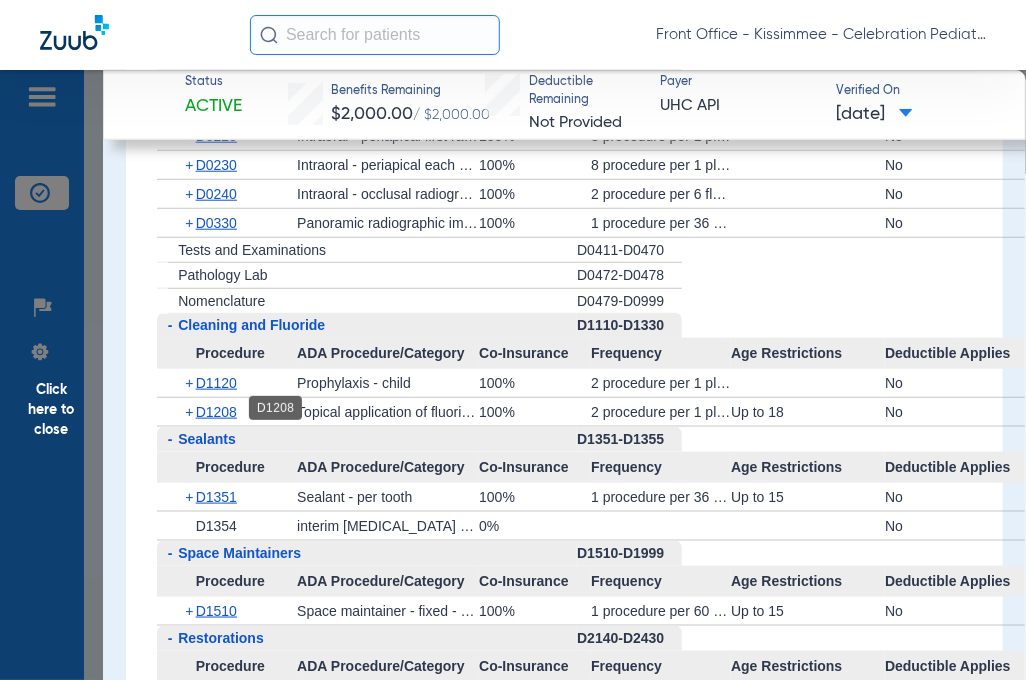 click on "D1208" 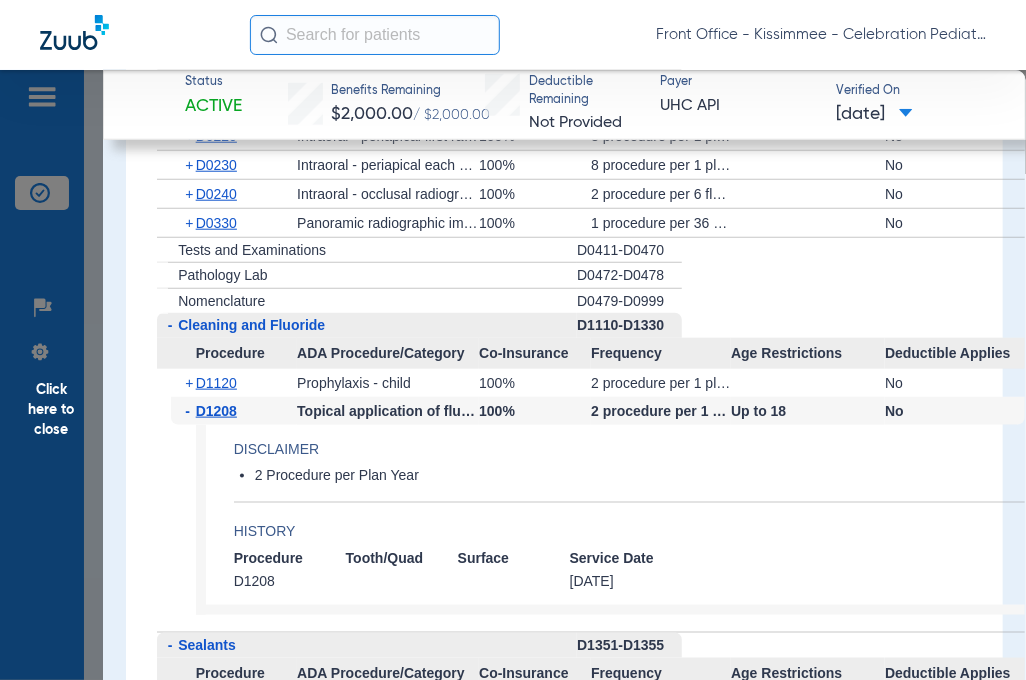 click on "D1208" 